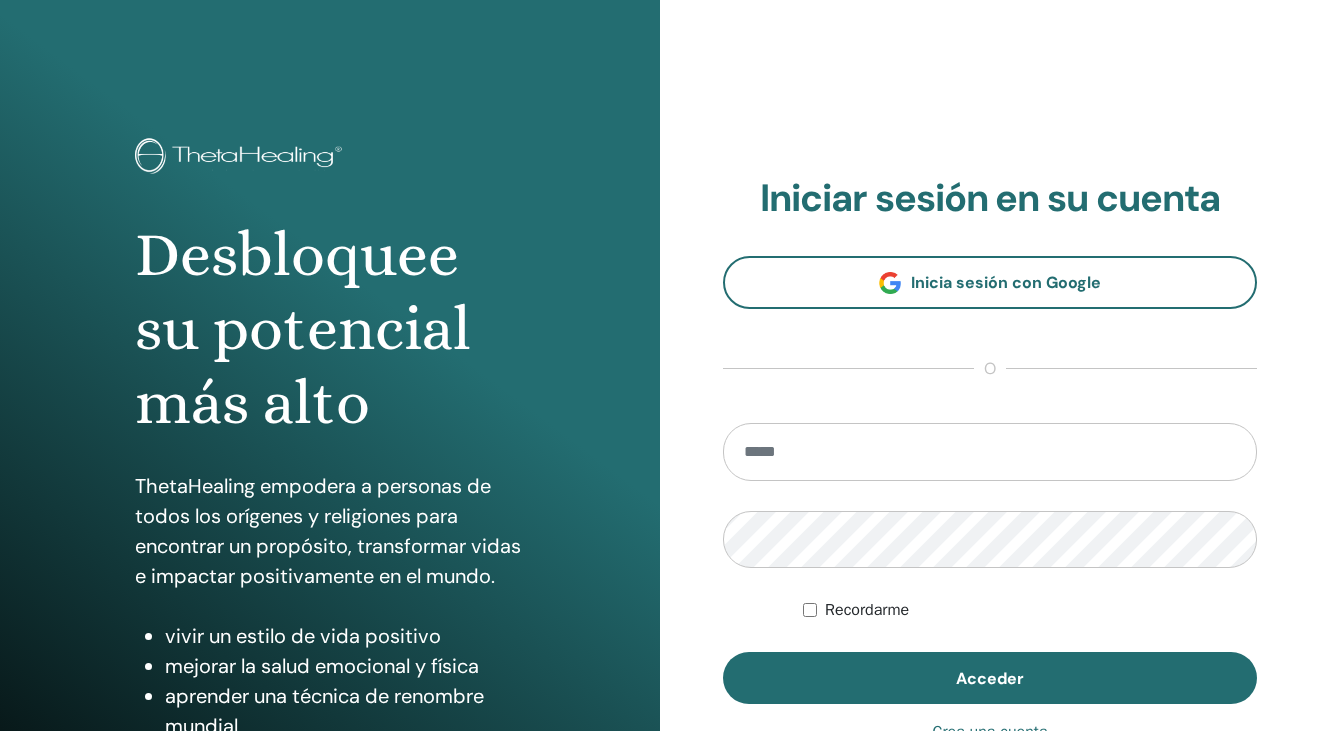 scroll, scrollTop: 0, scrollLeft: 0, axis: both 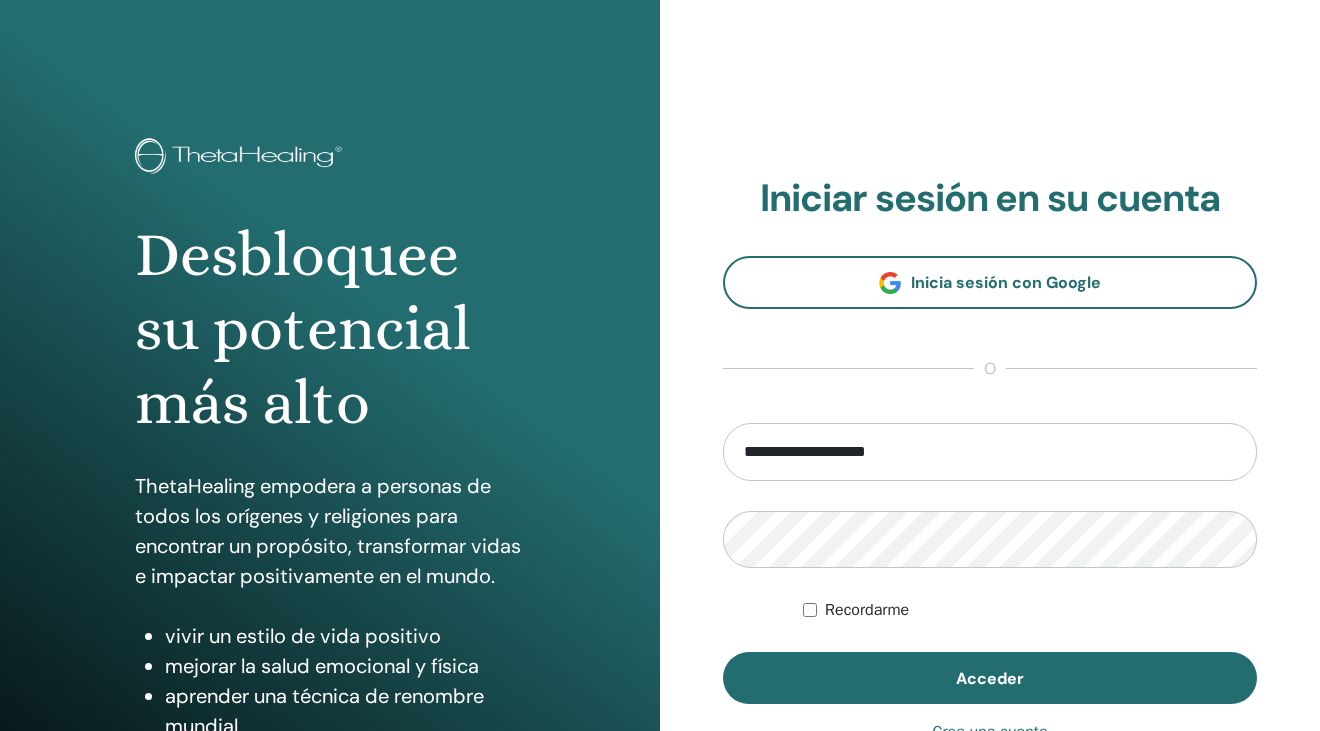type on "**********" 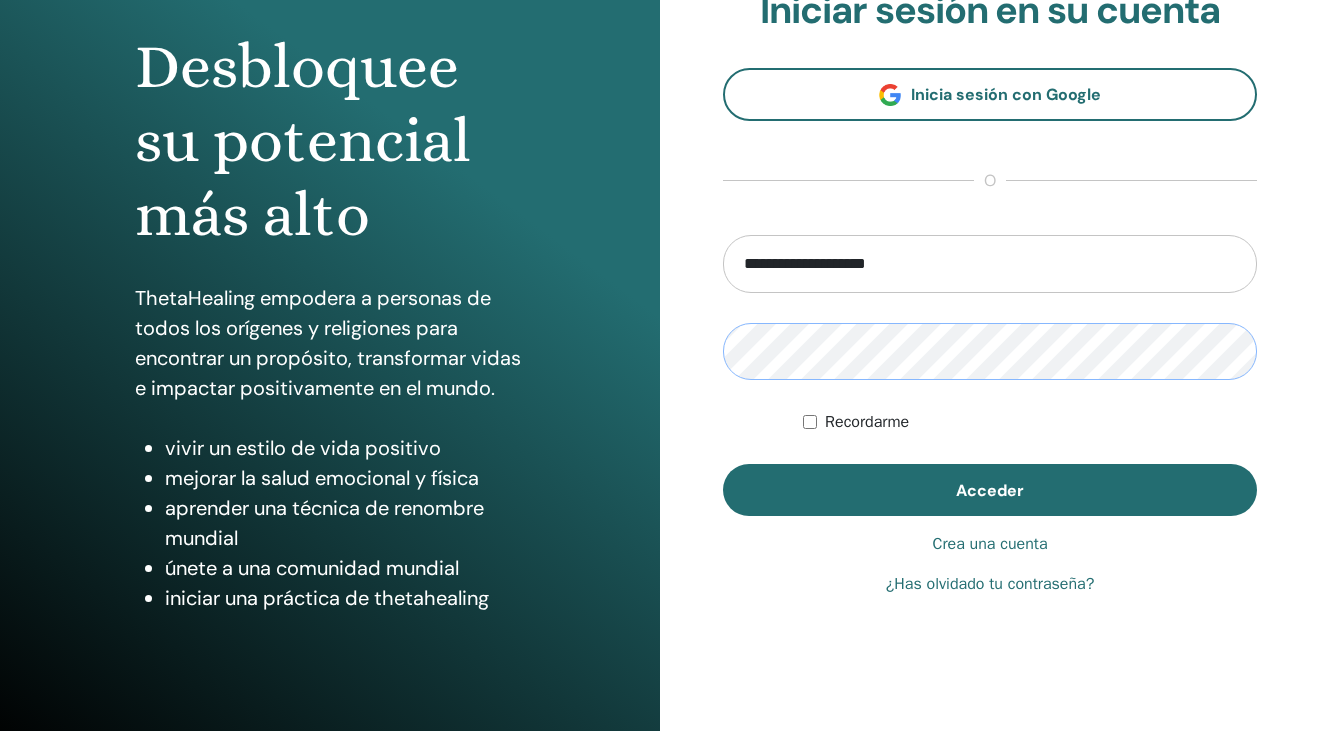 scroll, scrollTop: 211, scrollLeft: 0, axis: vertical 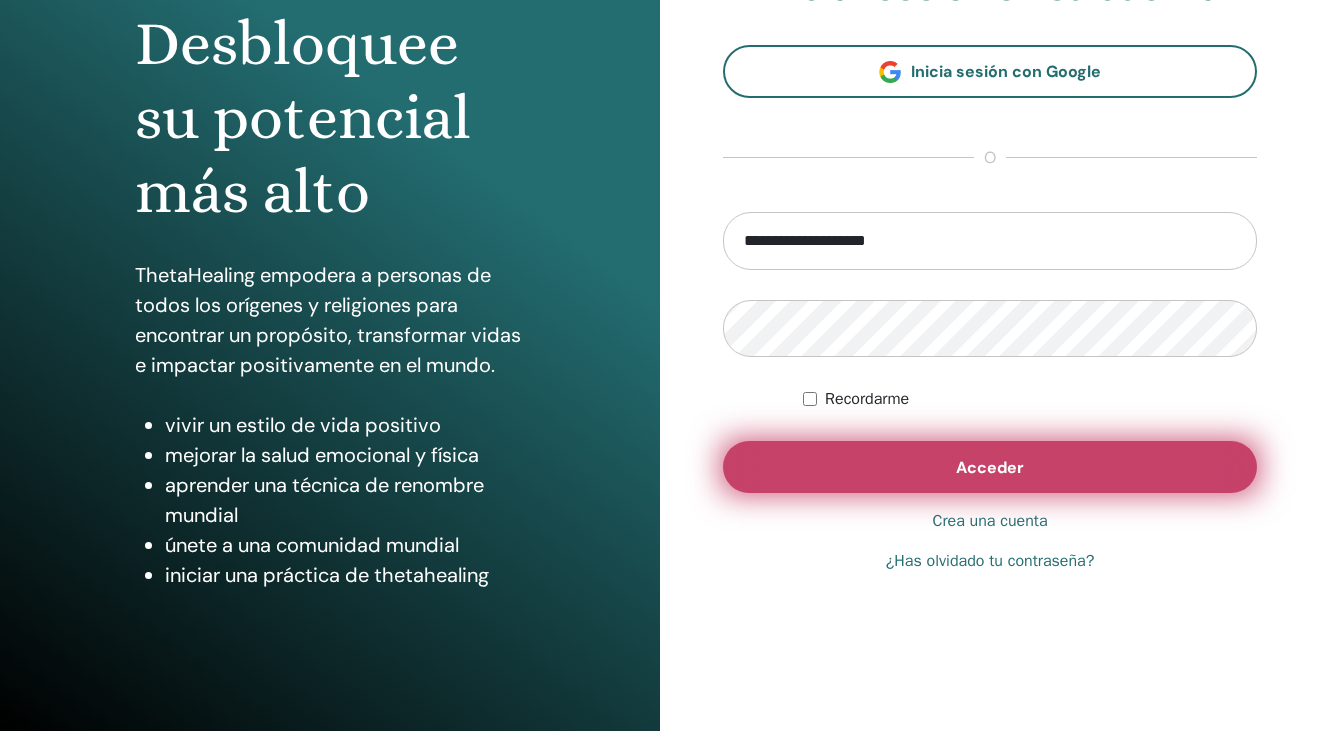 click on "Acceder" at bounding box center [990, 467] 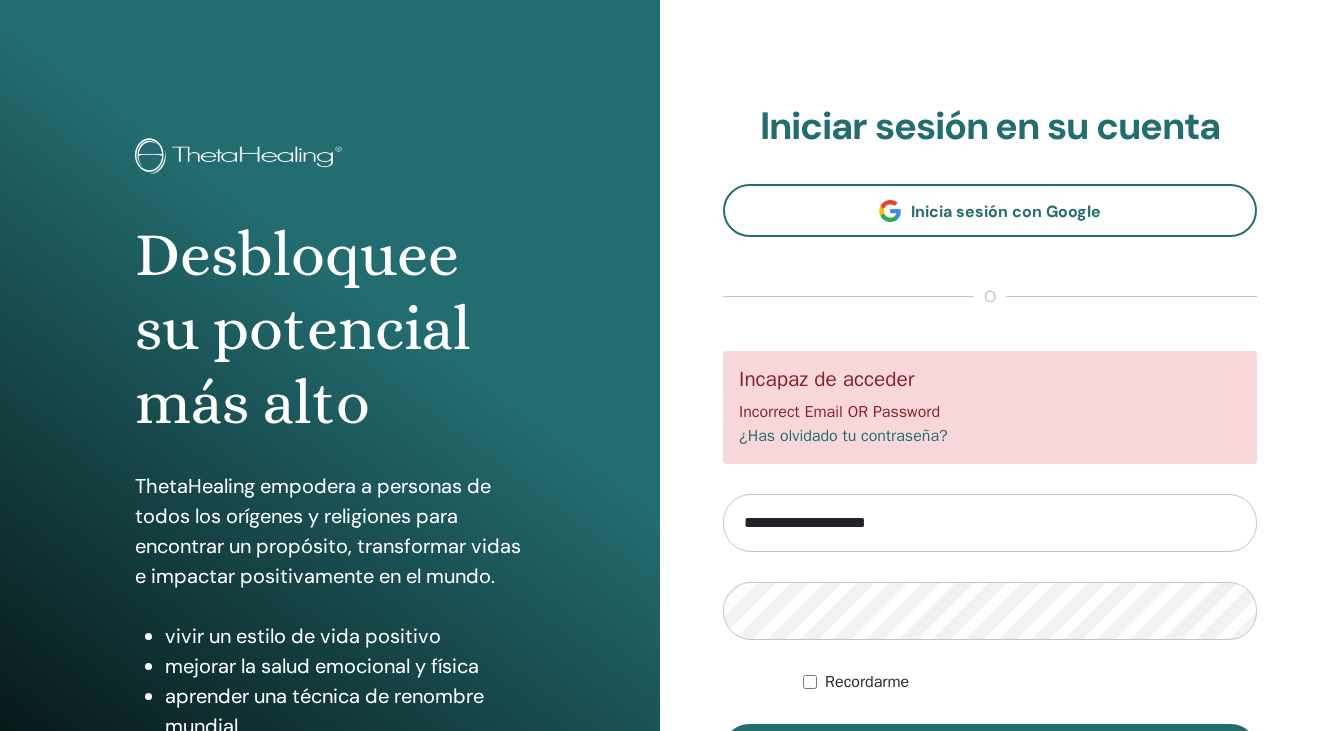 scroll, scrollTop: 0, scrollLeft: 0, axis: both 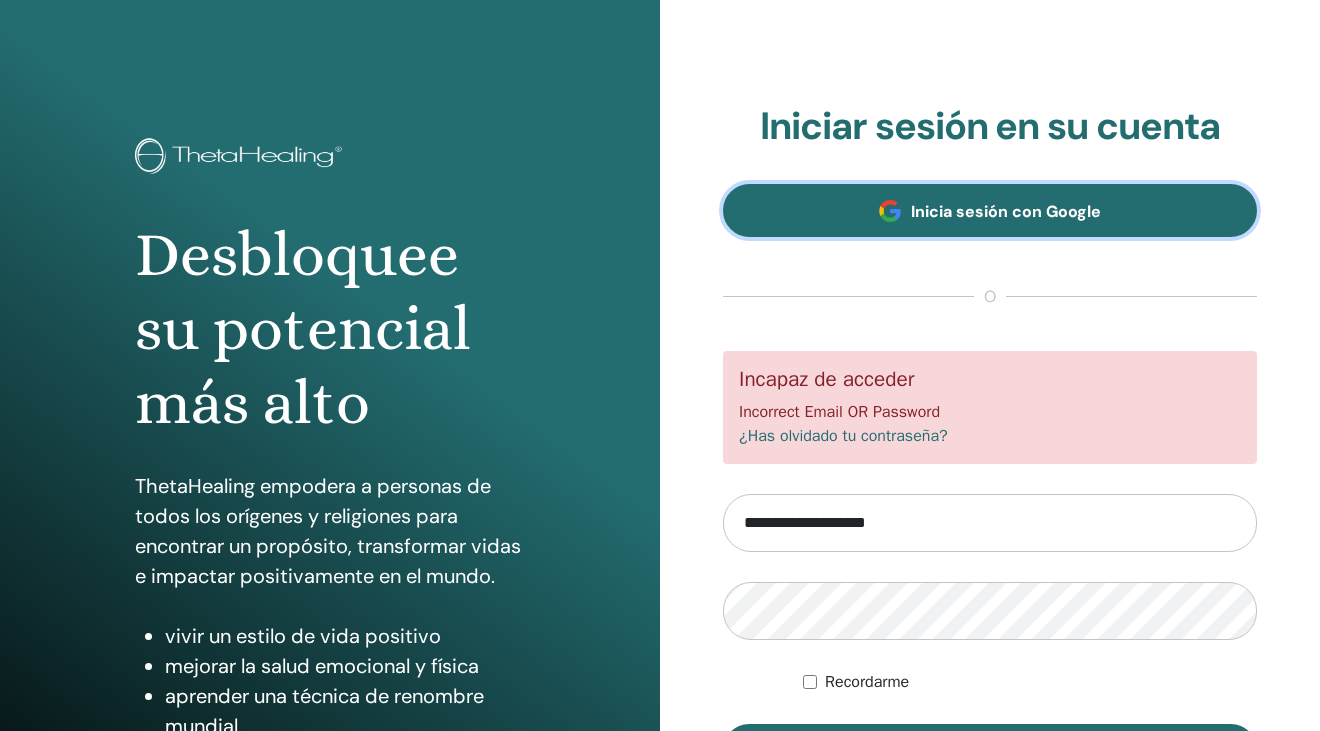 click on "Inicia sesión con Google" at bounding box center [1006, 211] 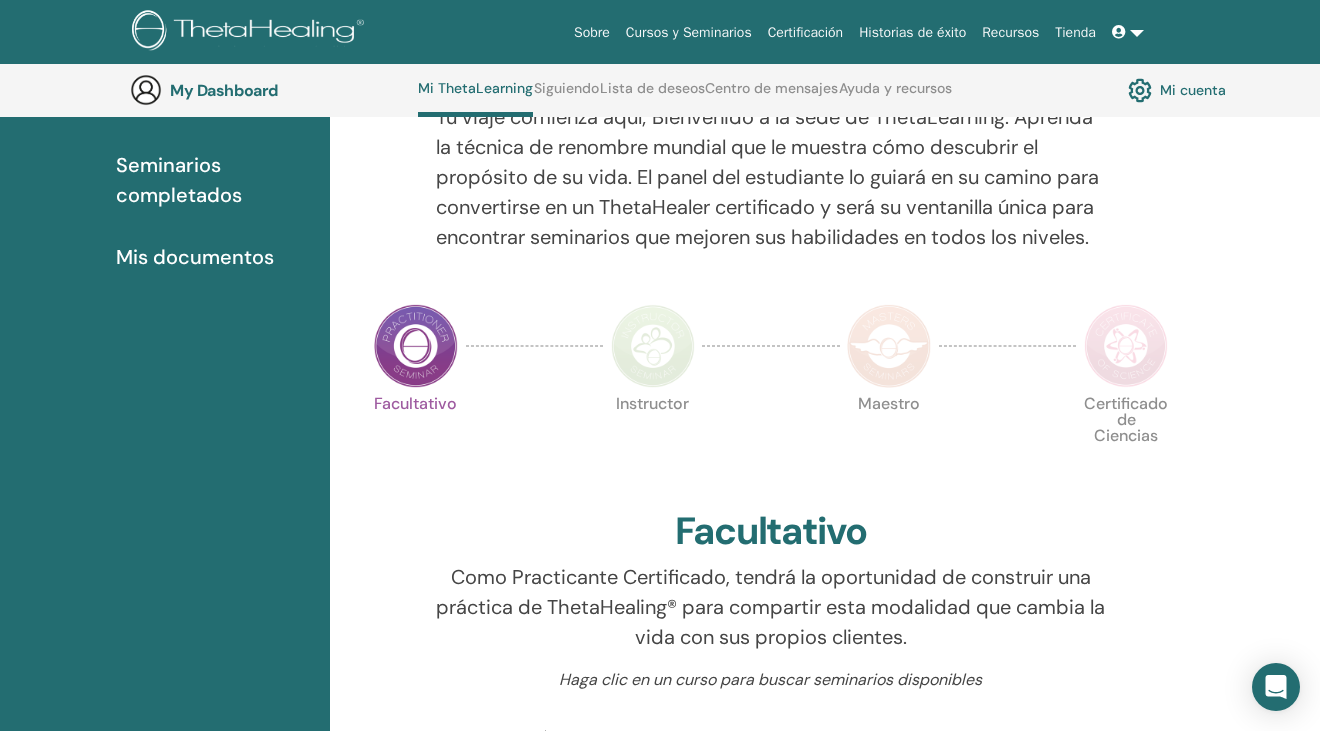 scroll, scrollTop: 0, scrollLeft: 0, axis: both 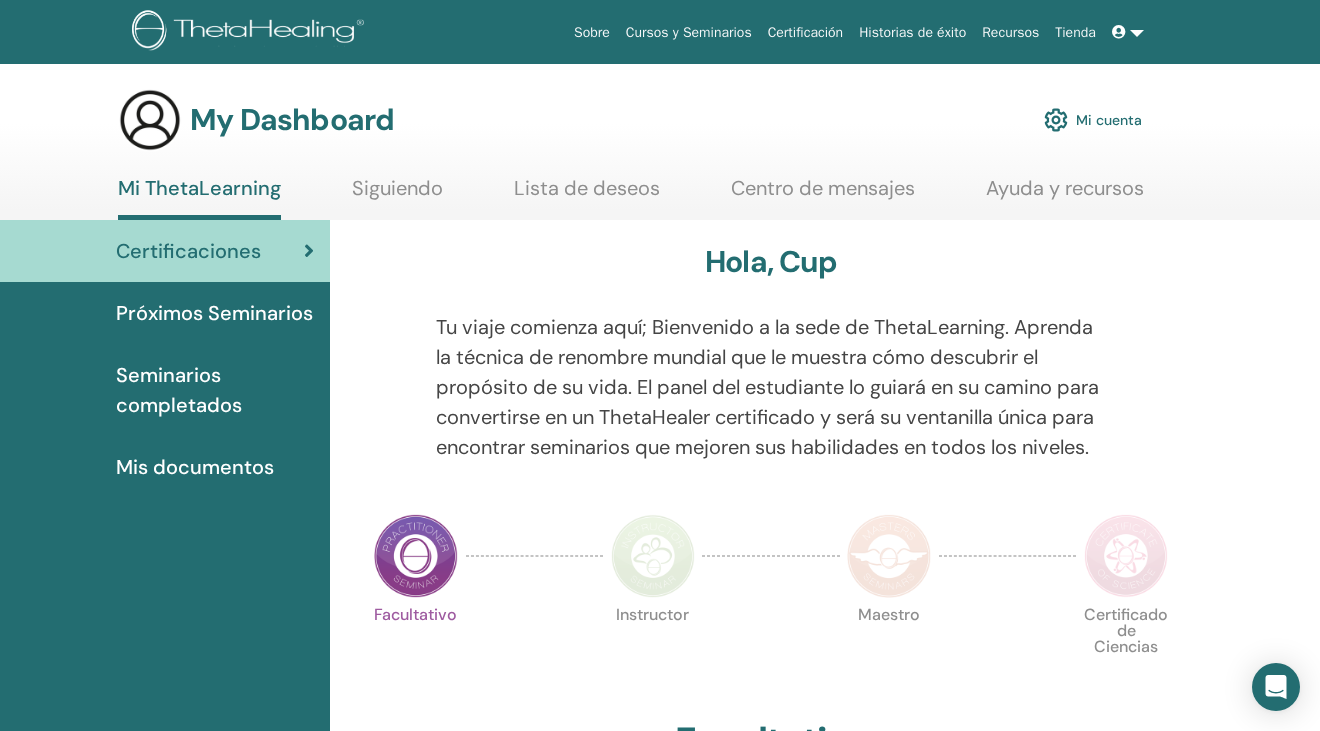 click on "Mi cuenta" at bounding box center (1093, 120) 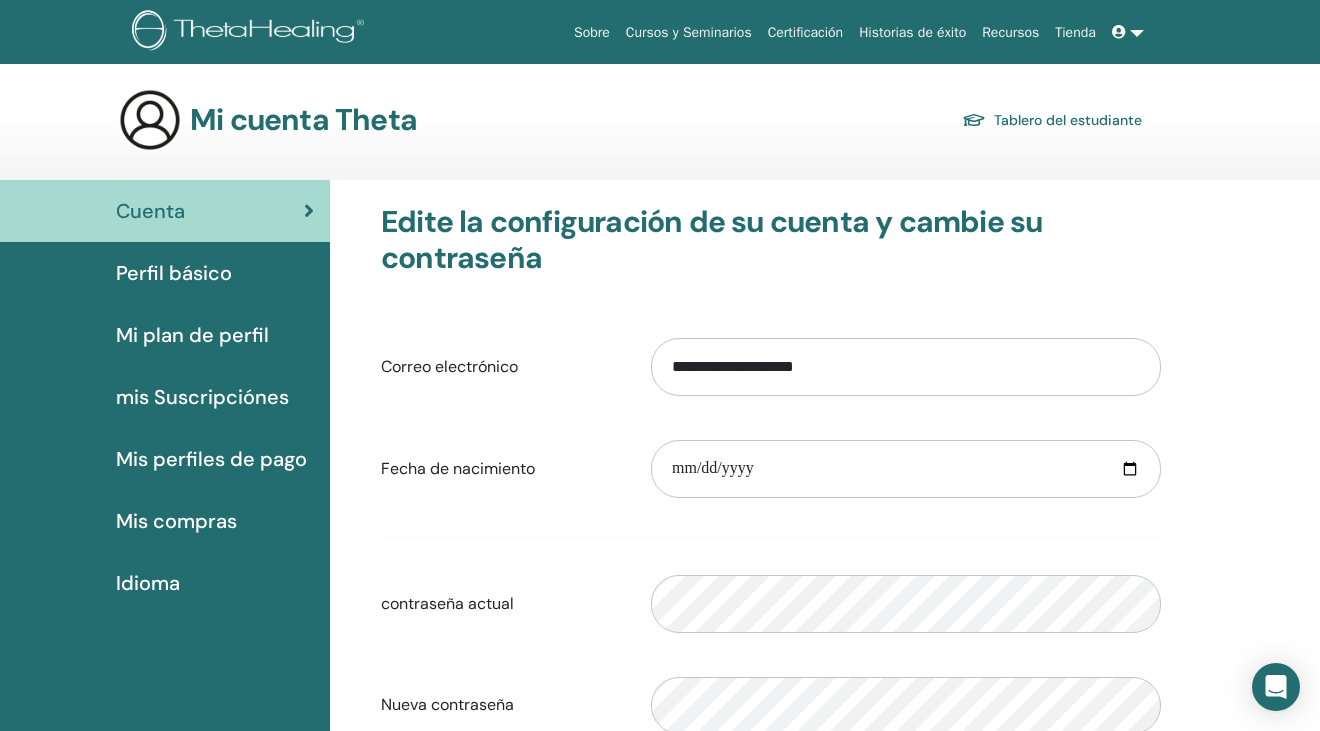 scroll, scrollTop: 0, scrollLeft: 0, axis: both 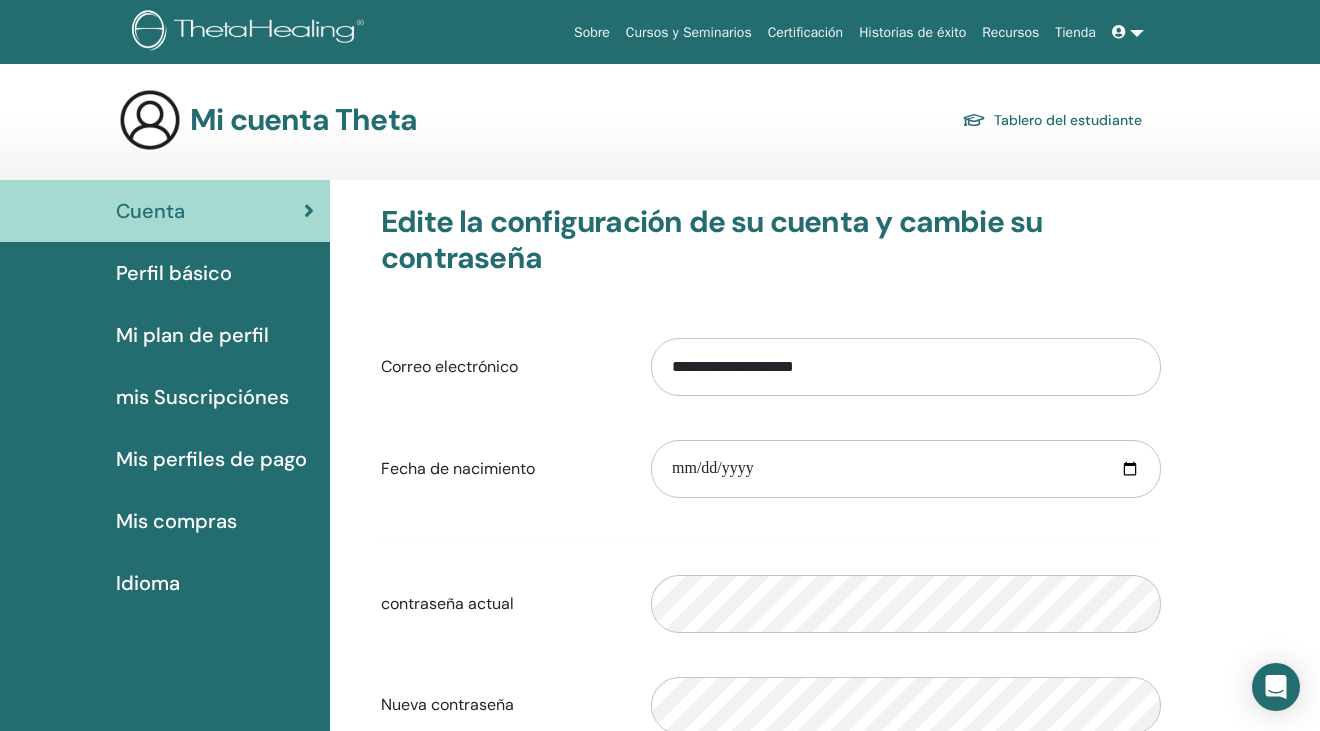 click on "Perfil básico" at bounding box center (174, 273) 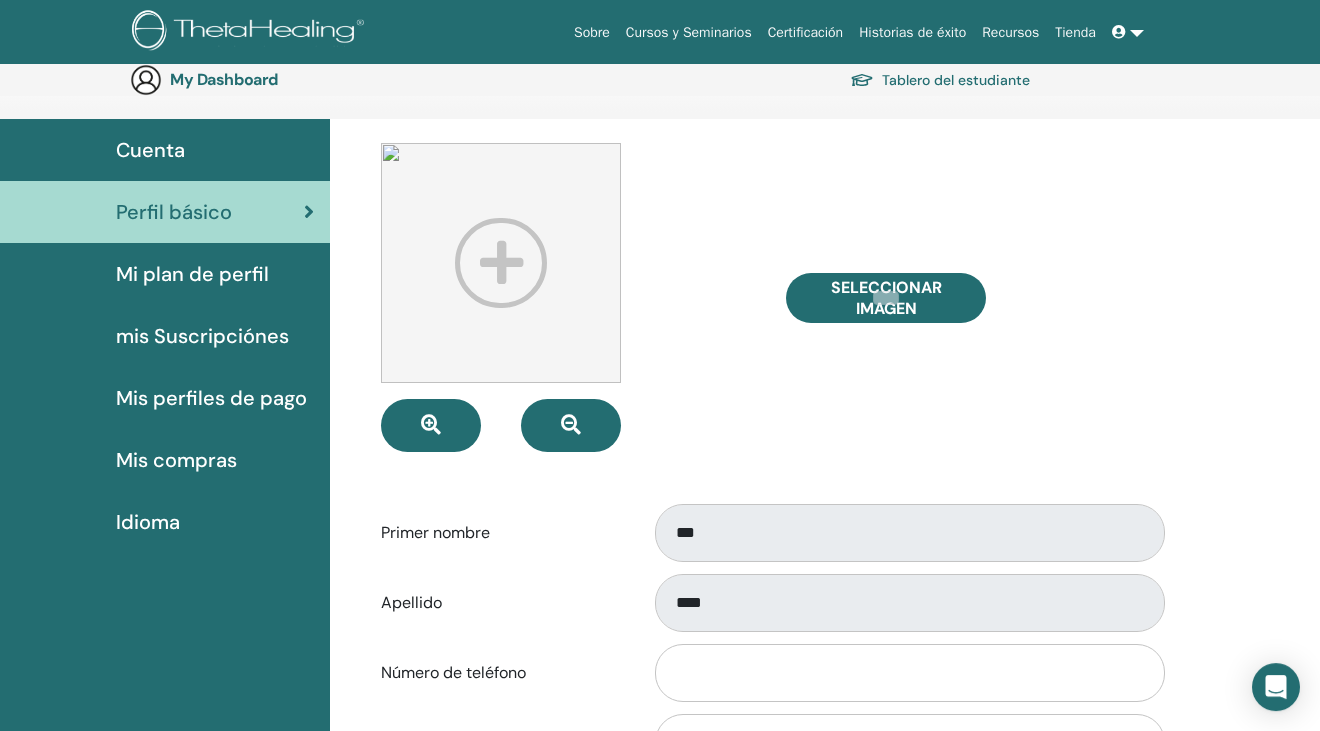 scroll, scrollTop: 0, scrollLeft: 0, axis: both 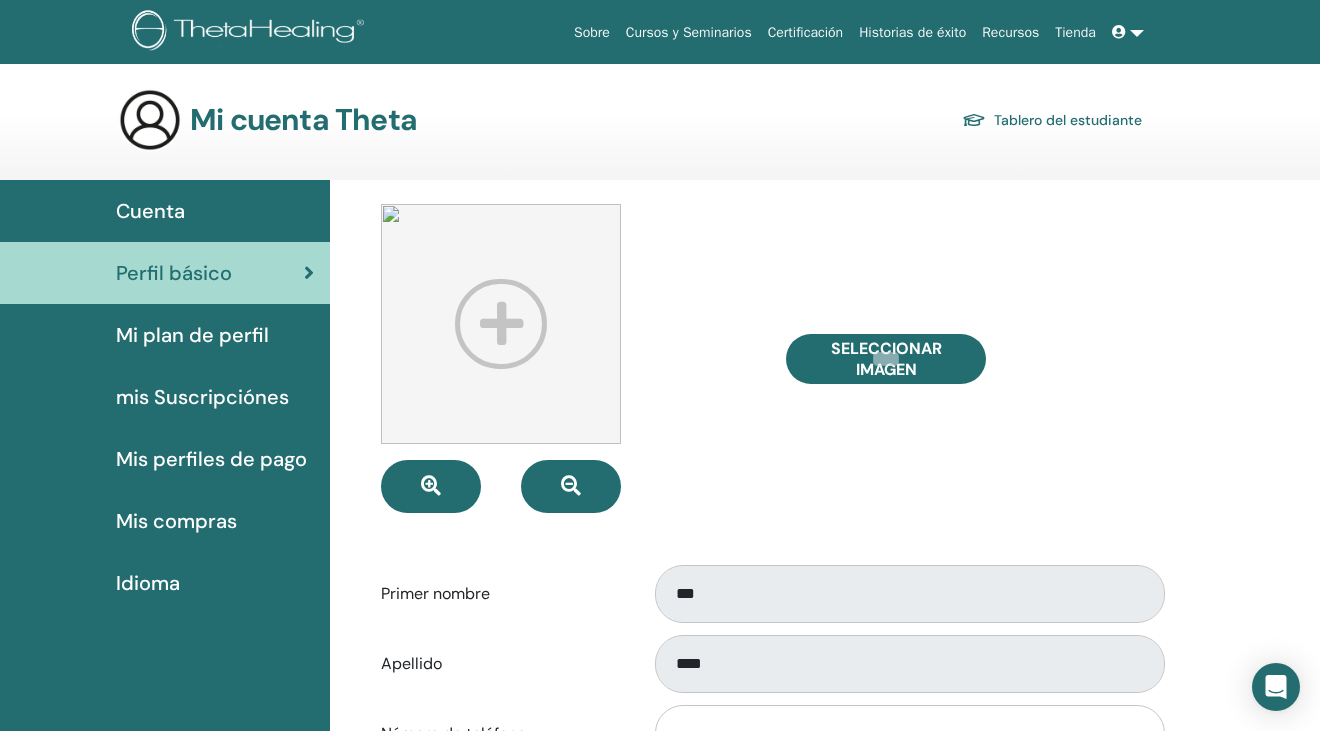 click on "Cuenta" at bounding box center [150, 211] 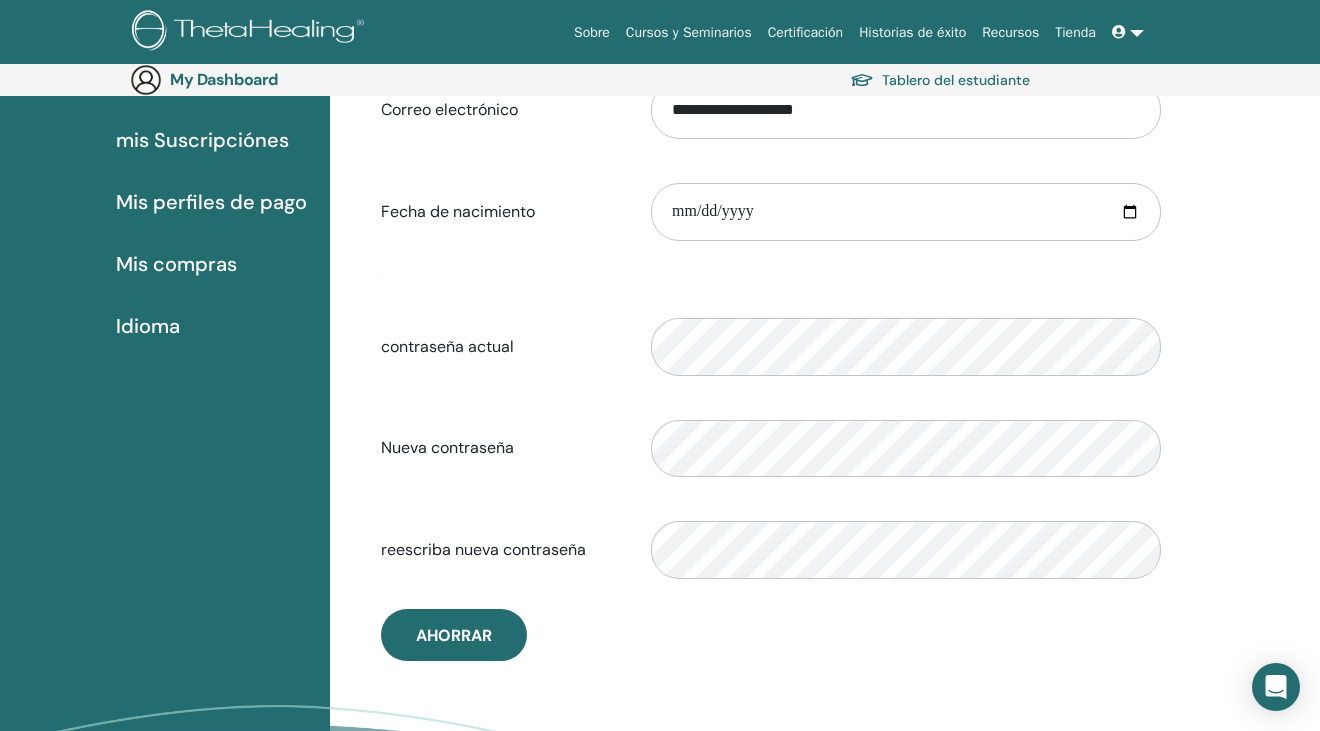 scroll, scrollTop: 0, scrollLeft: 0, axis: both 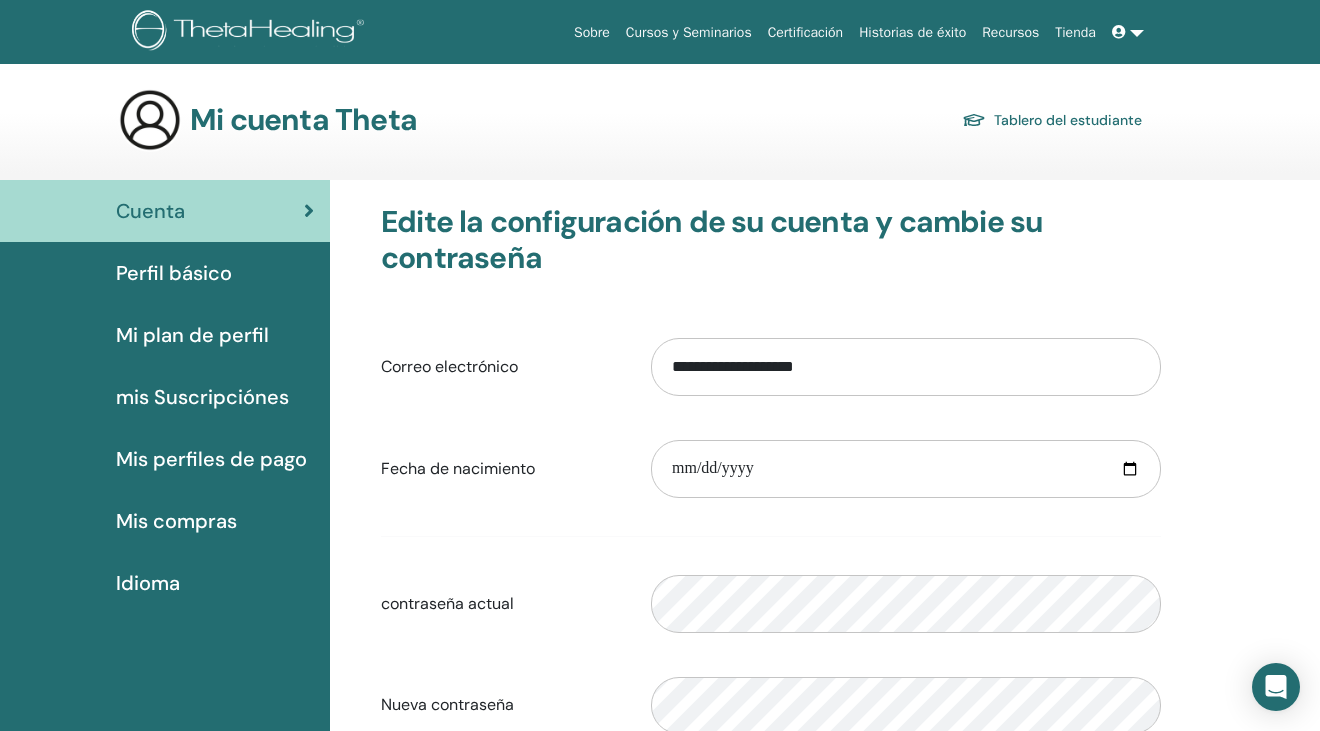 click on "mis Suscripciónes" at bounding box center [202, 397] 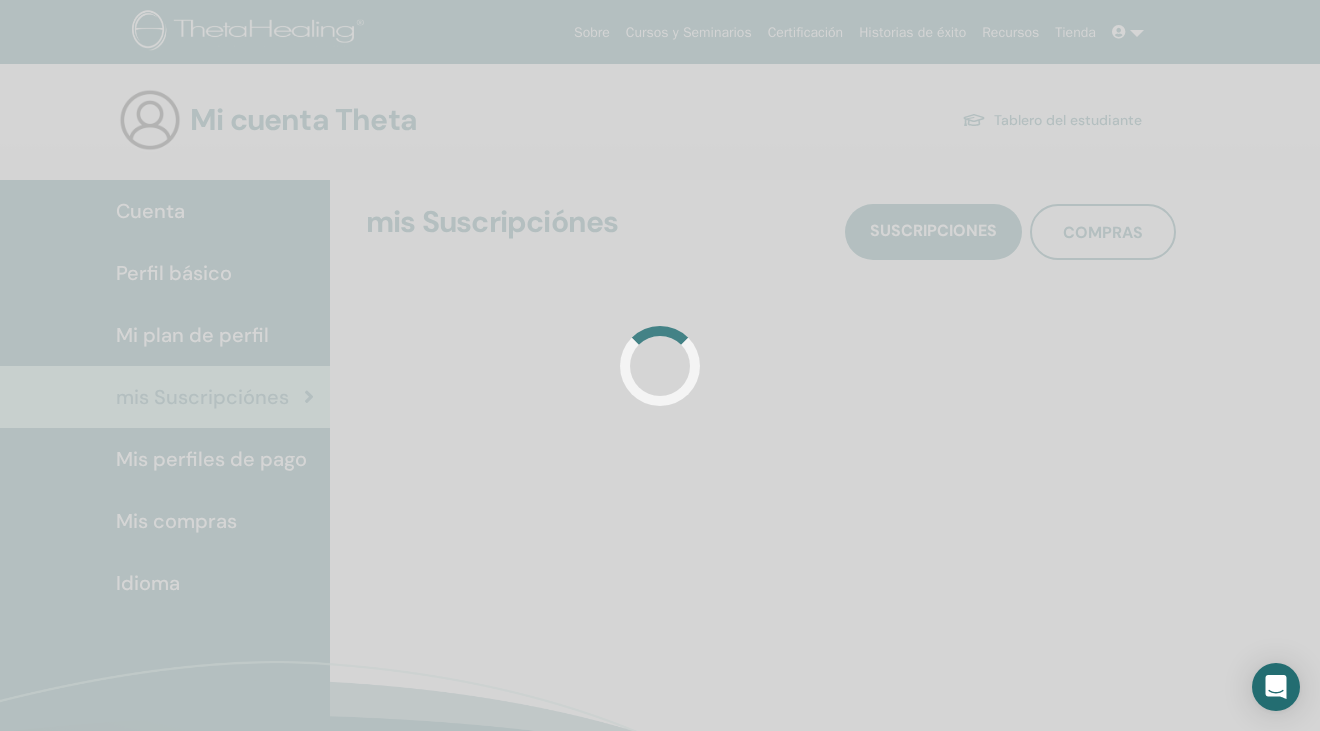 scroll, scrollTop: 0, scrollLeft: 0, axis: both 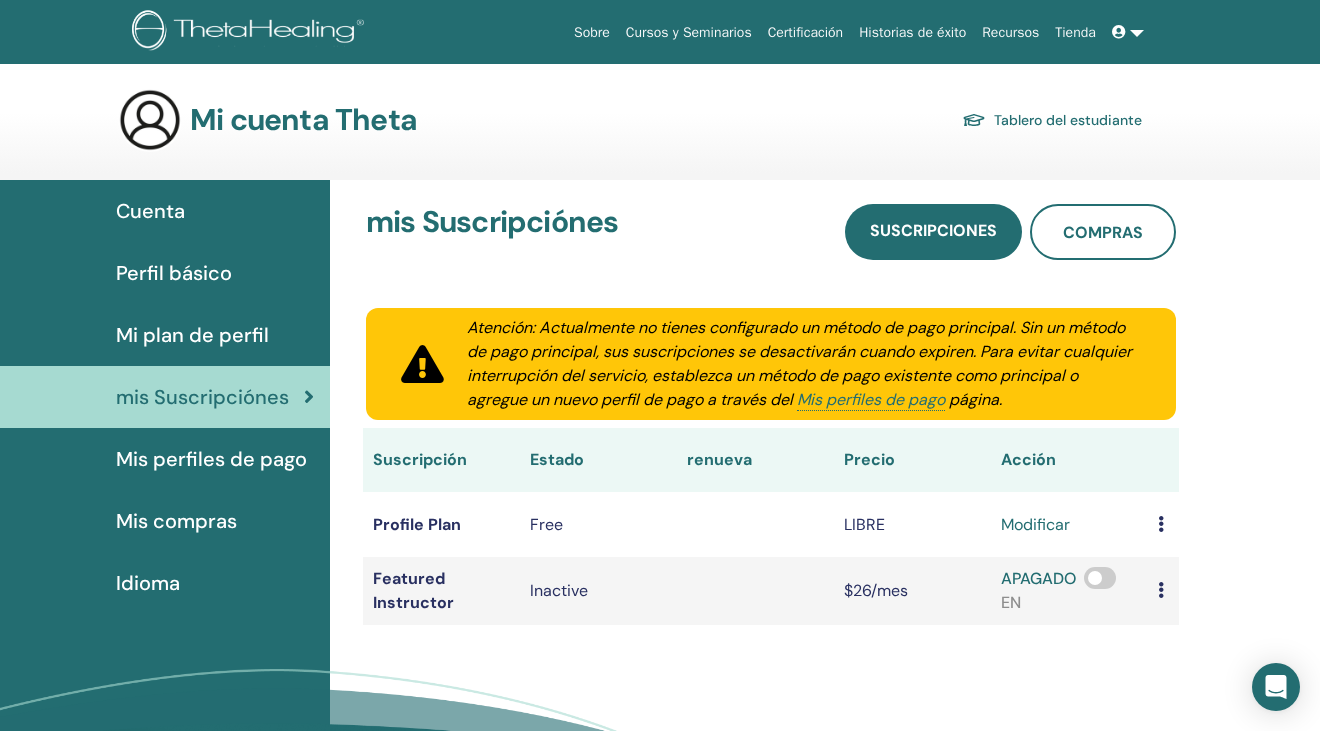 click at bounding box center (1119, 32) 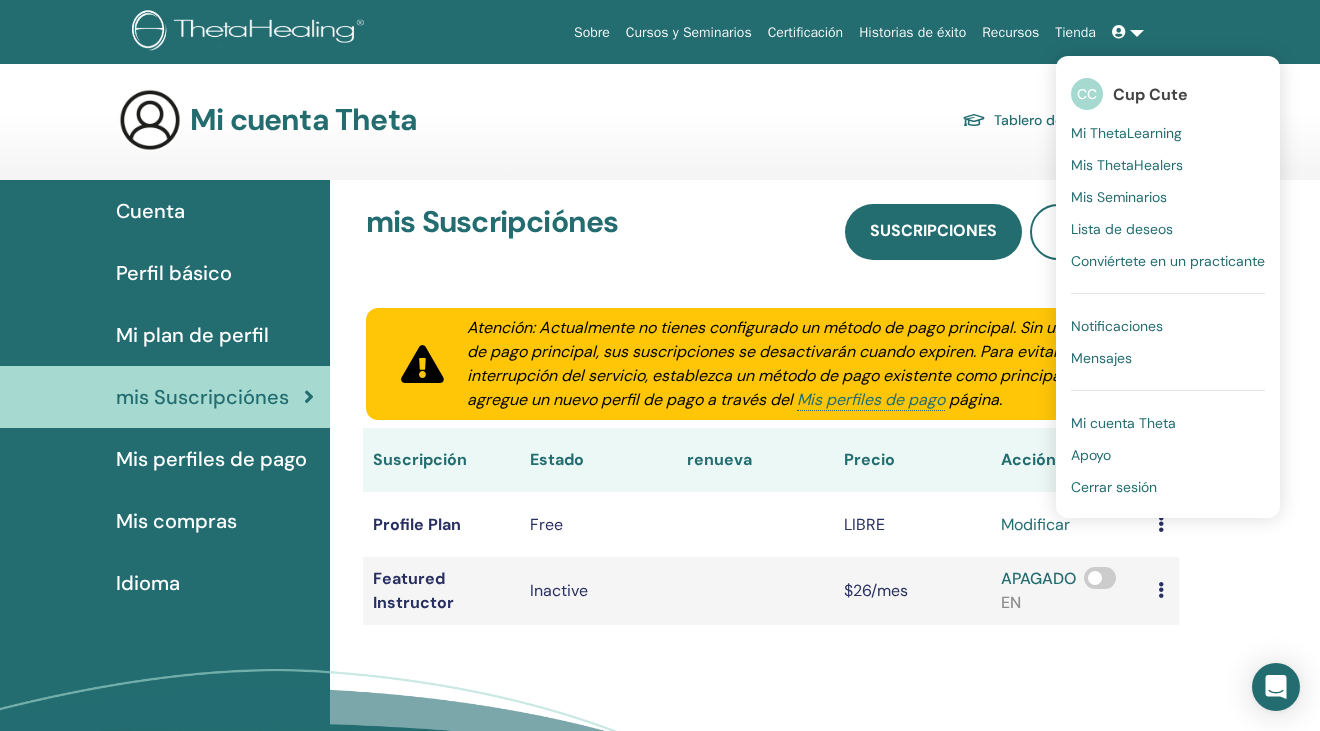 click on "Mi ThetaLearning" at bounding box center (1168, 133) 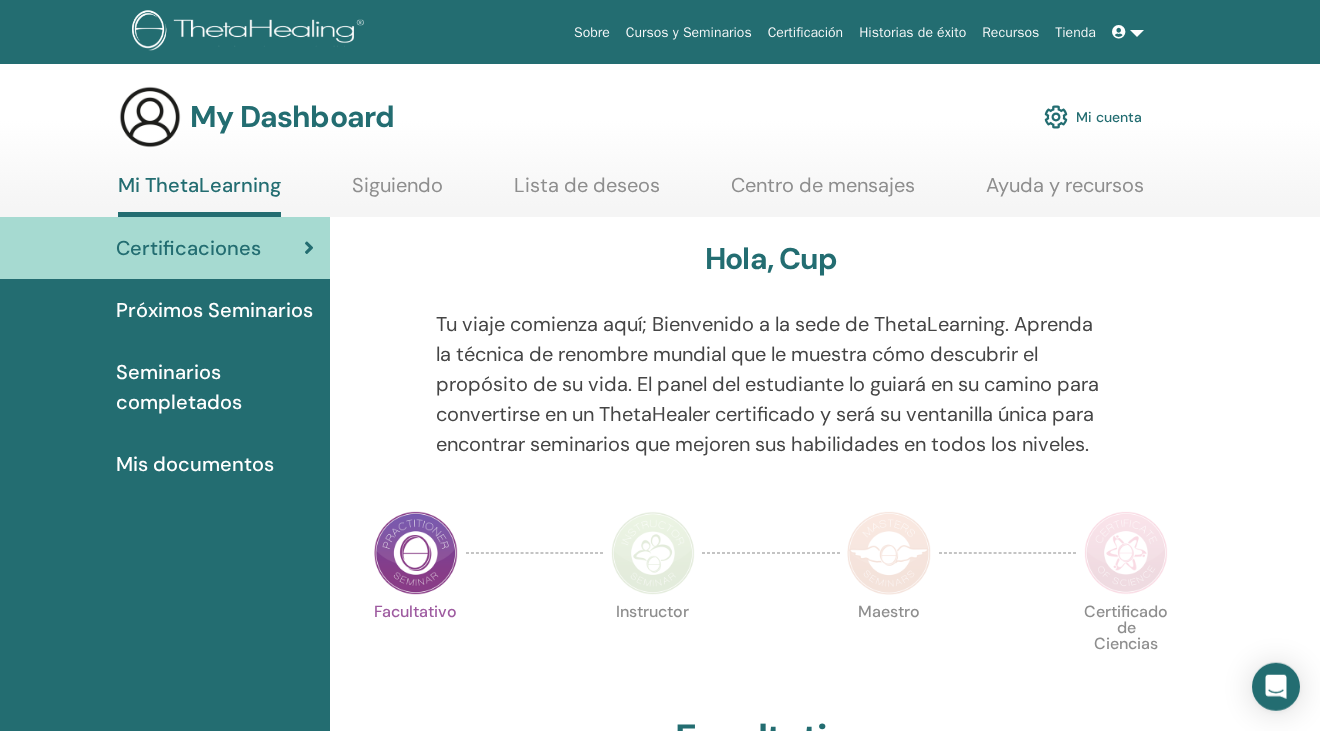 scroll, scrollTop: 0, scrollLeft: 0, axis: both 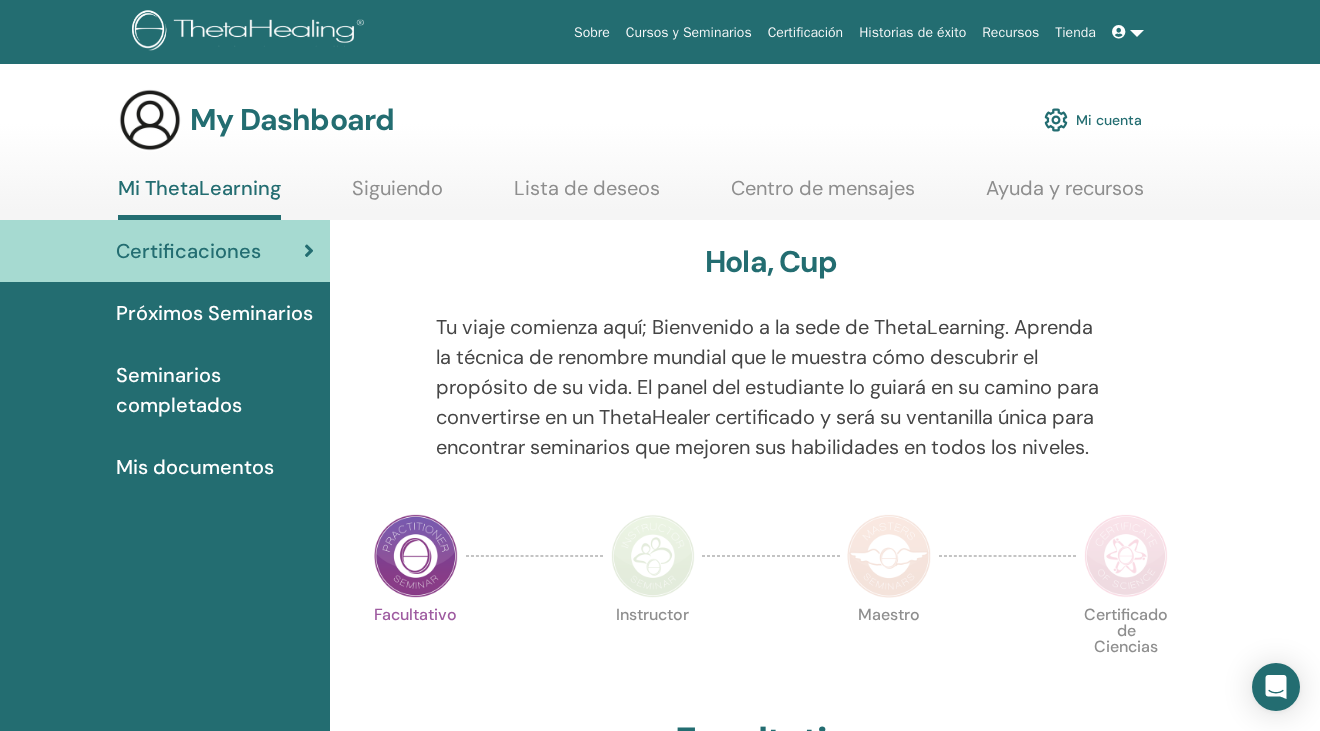 click on "Mi cuenta" at bounding box center (1093, 120) 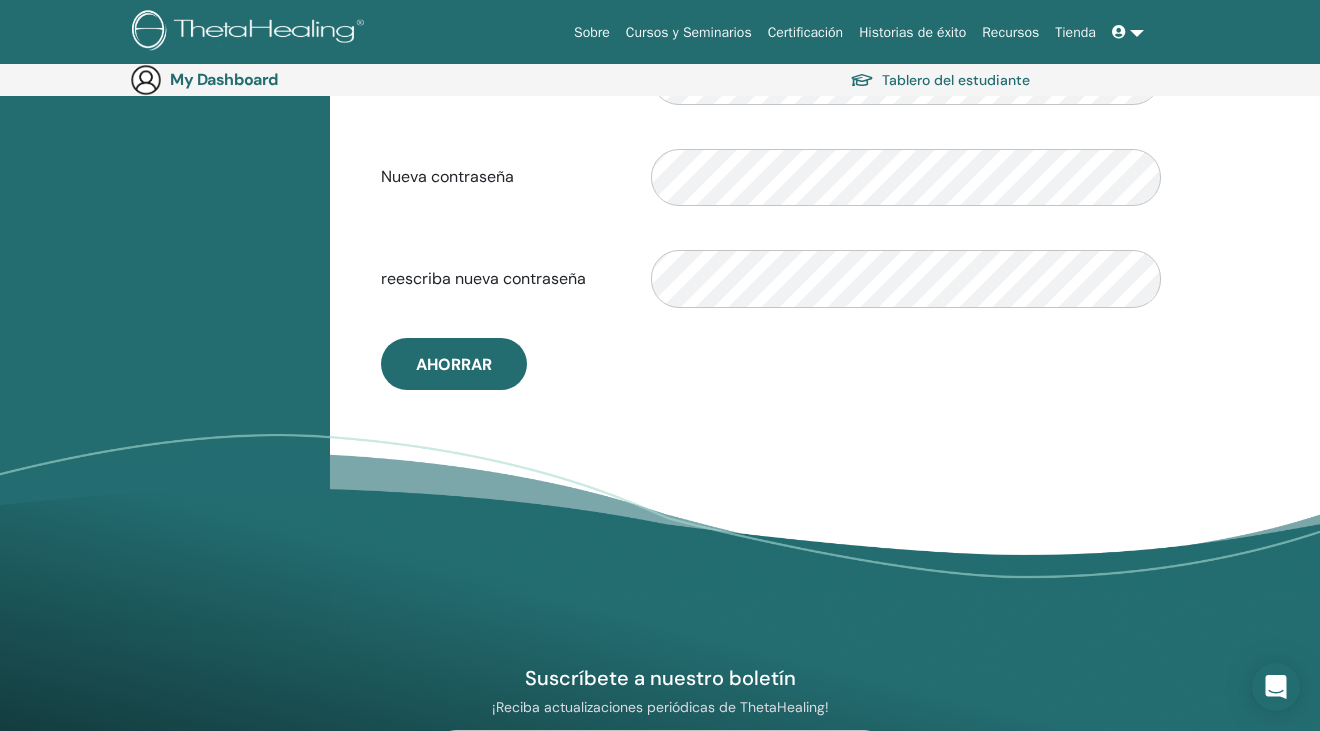 scroll, scrollTop: 0, scrollLeft: 0, axis: both 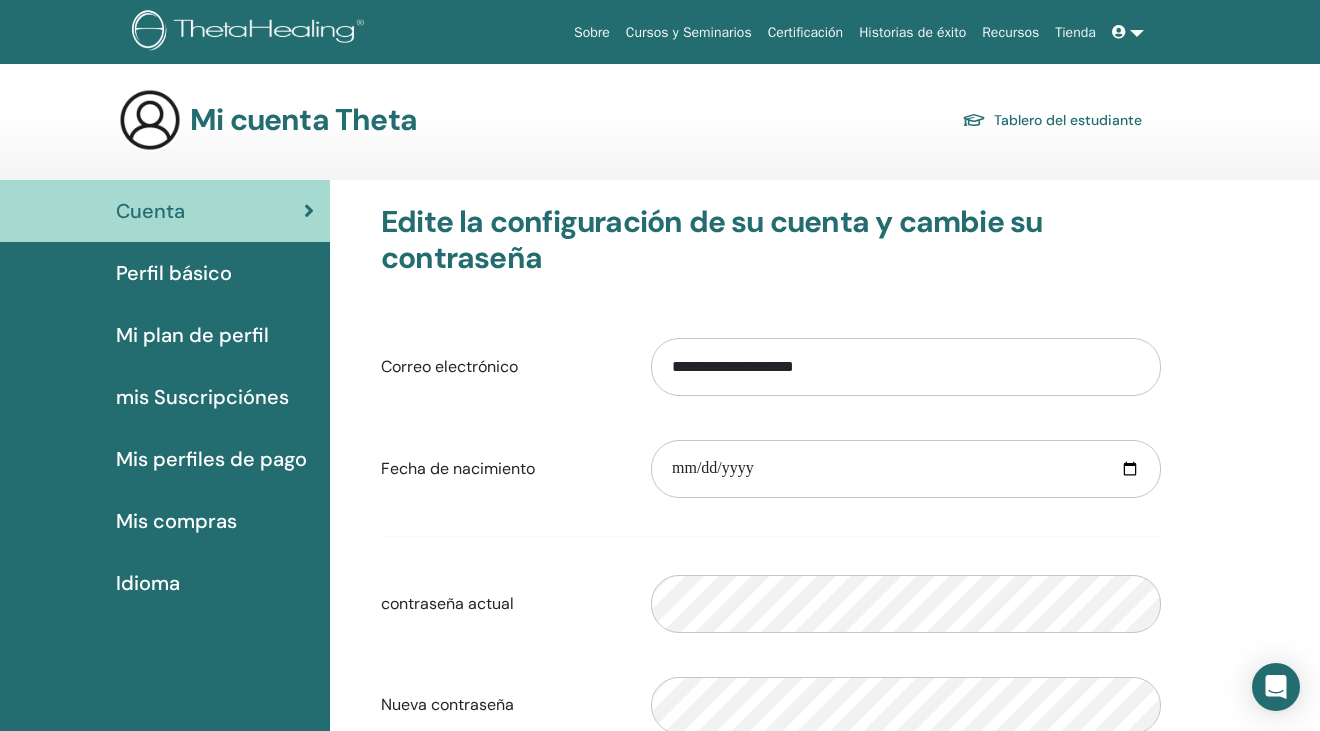 click on "Perfil básico" at bounding box center (174, 273) 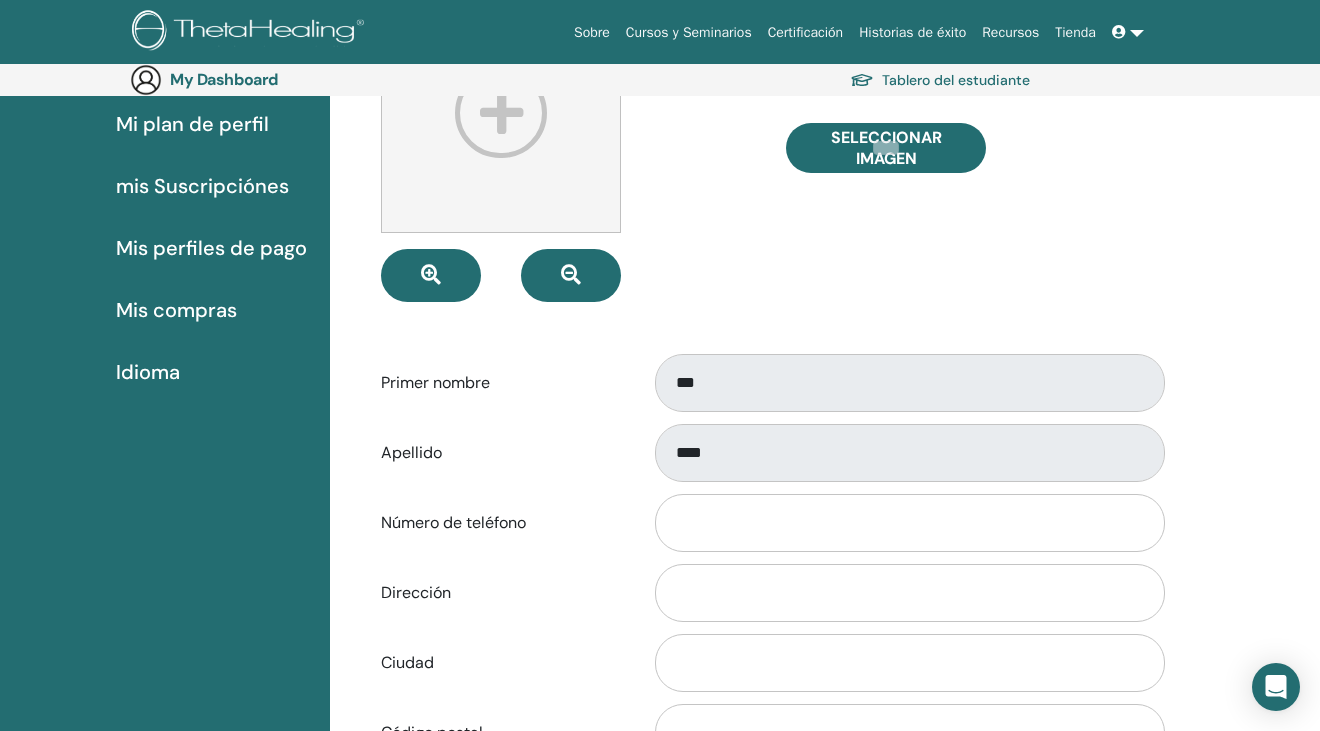 scroll, scrollTop: 0, scrollLeft: 0, axis: both 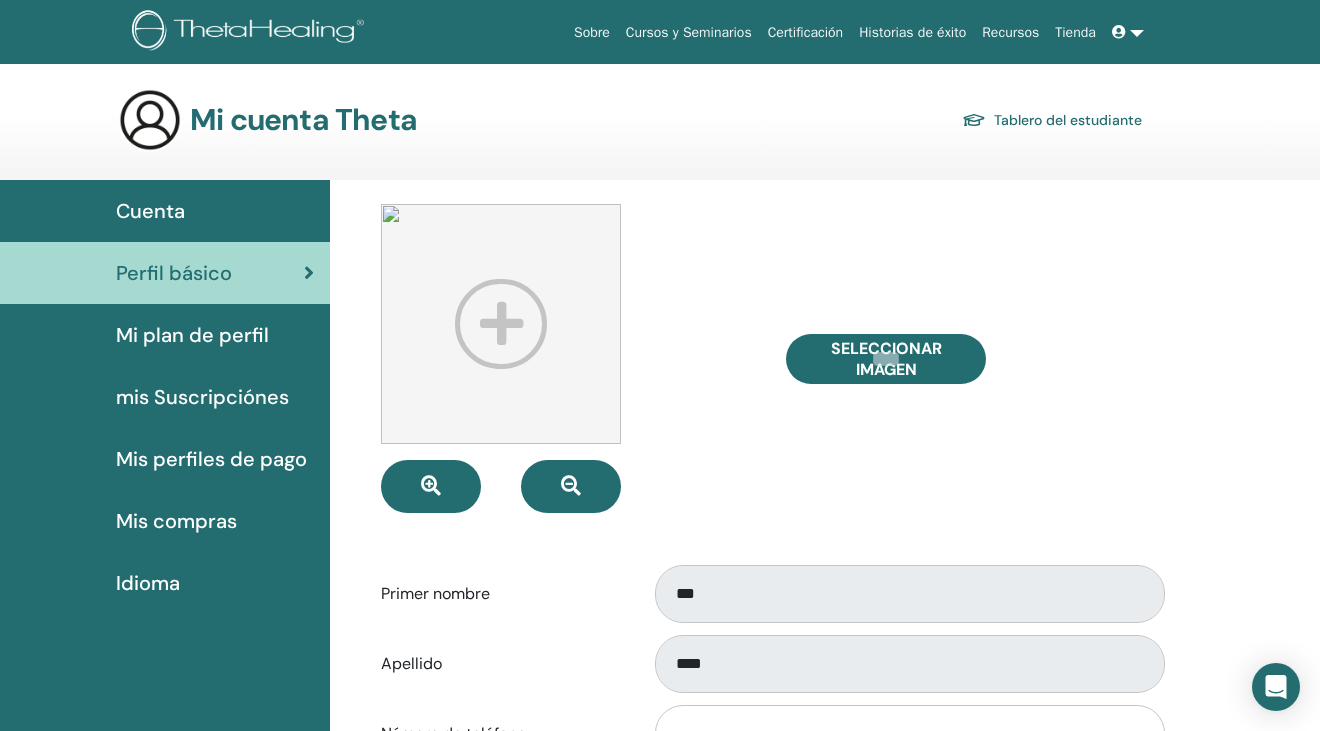 click at bounding box center [1119, 32] 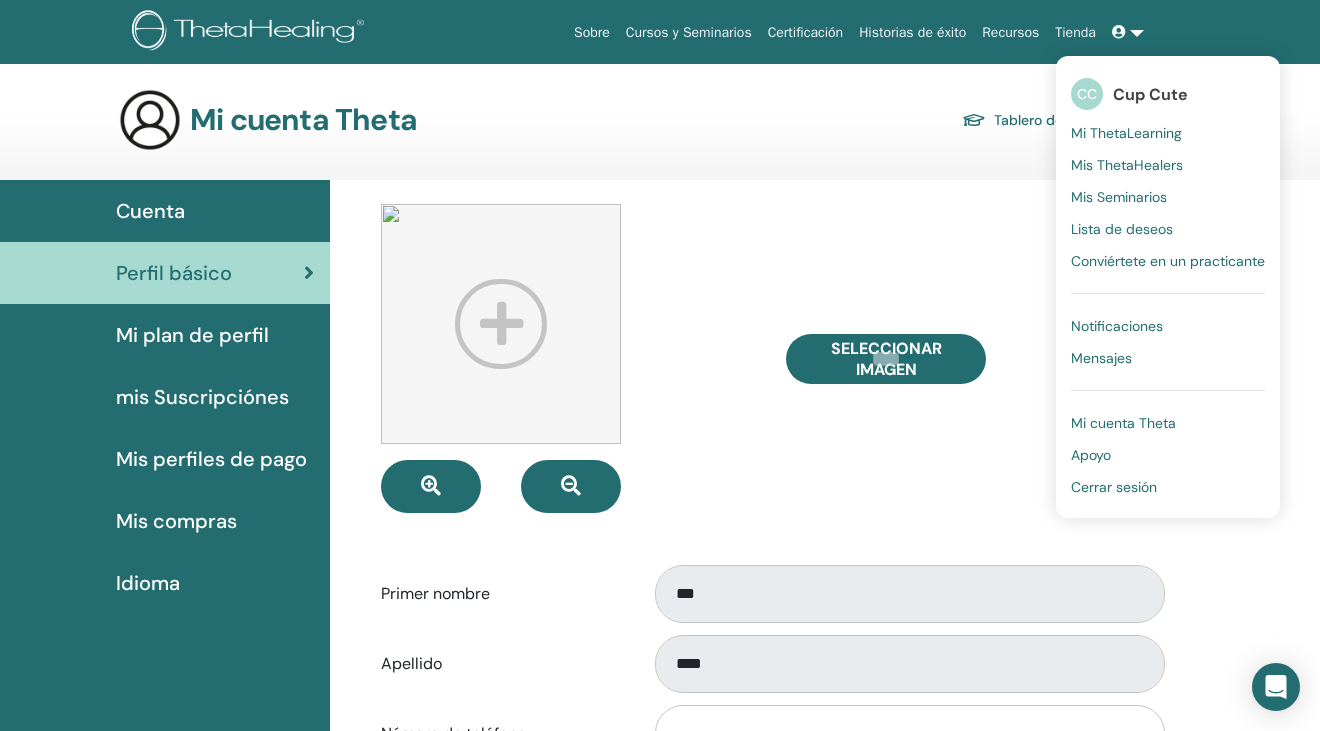 click on "Cerrar sesión" at bounding box center [1114, 487] 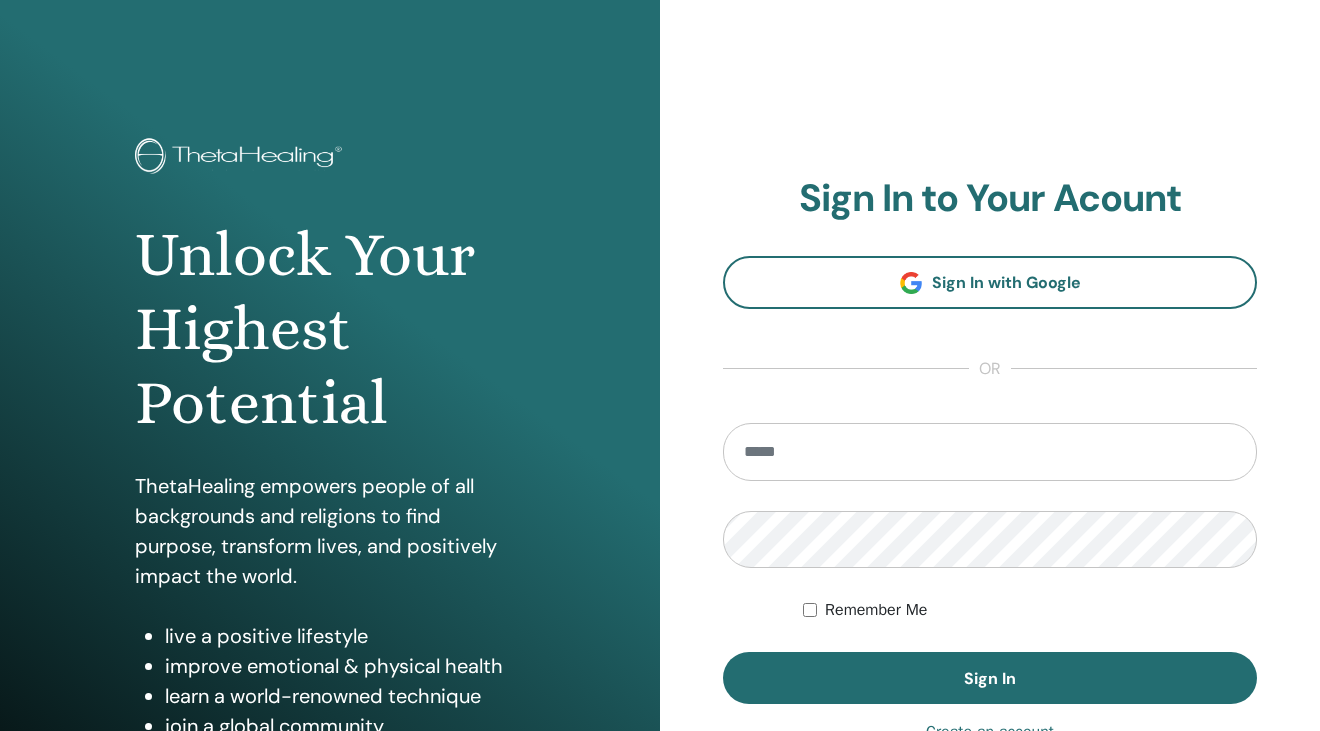 scroll, scrollTop: 0, scrollLeft: 0, axis: both 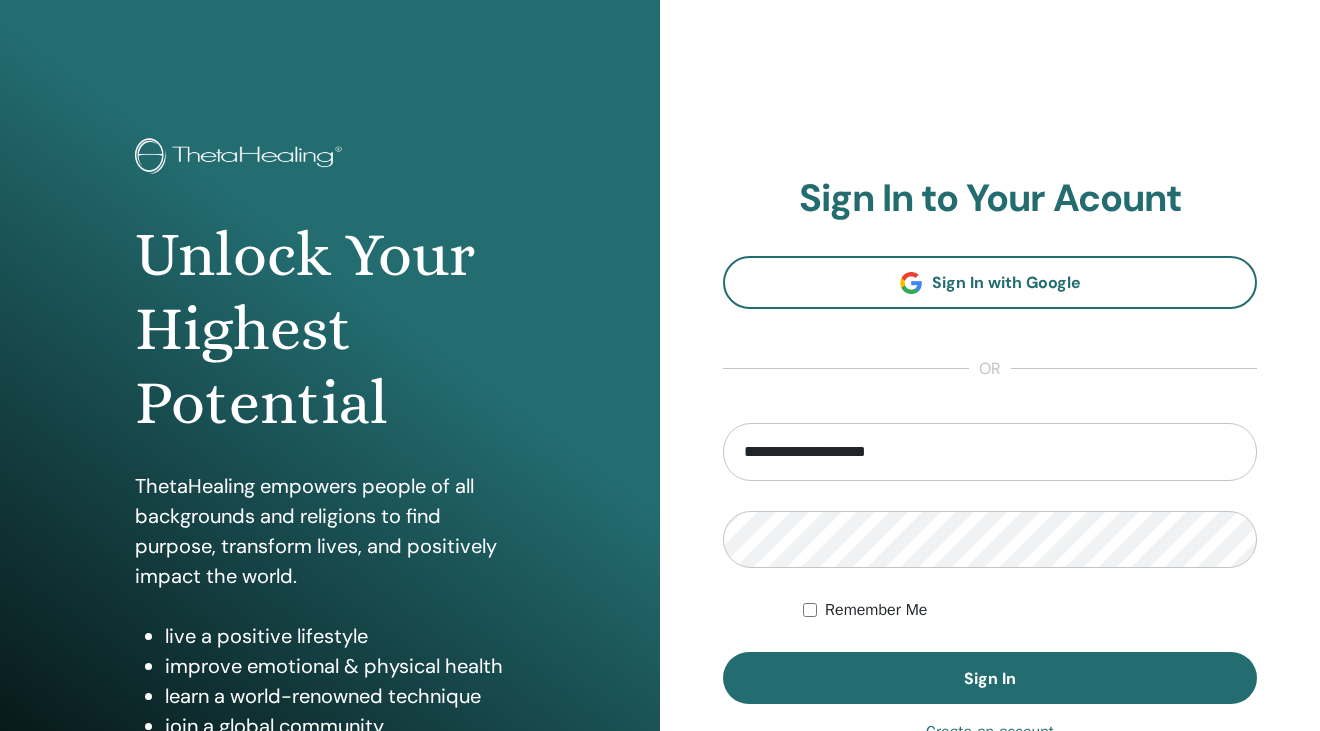 type on "**********" 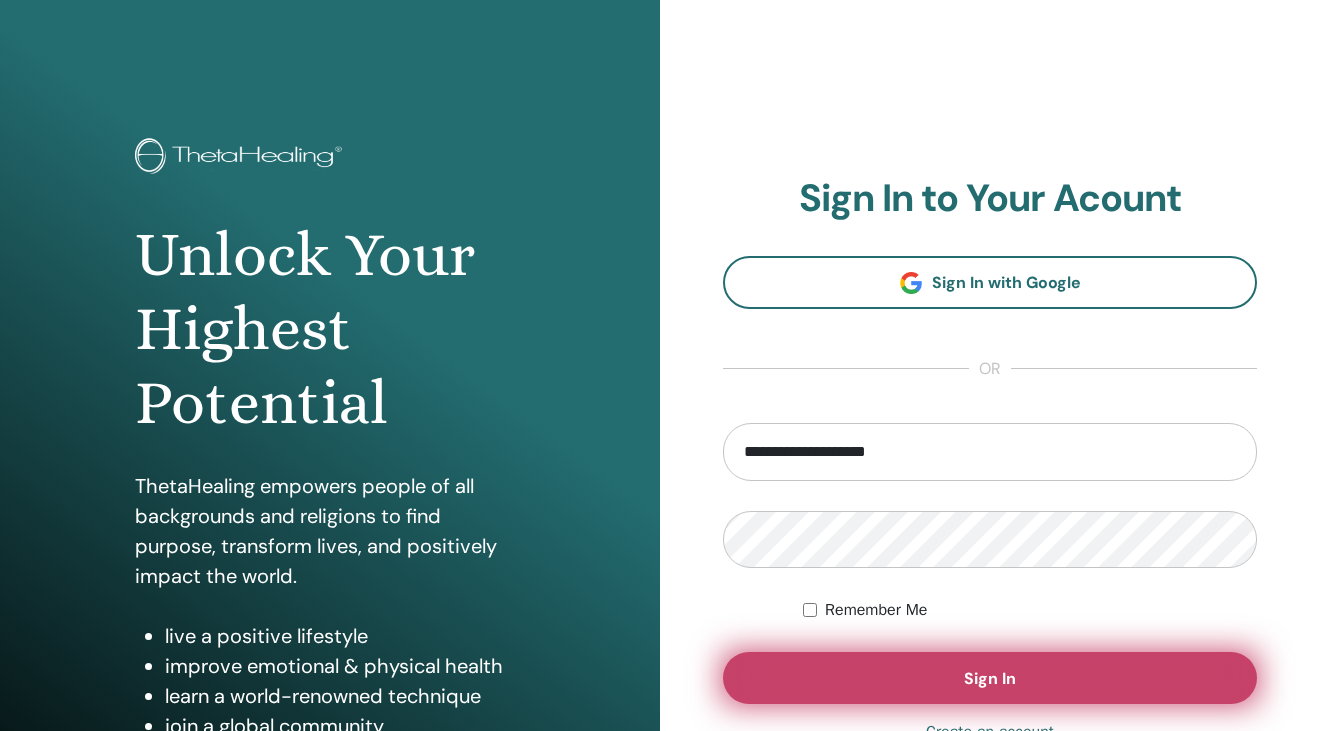 click on "Sign In" at bounding box center [990, 678] 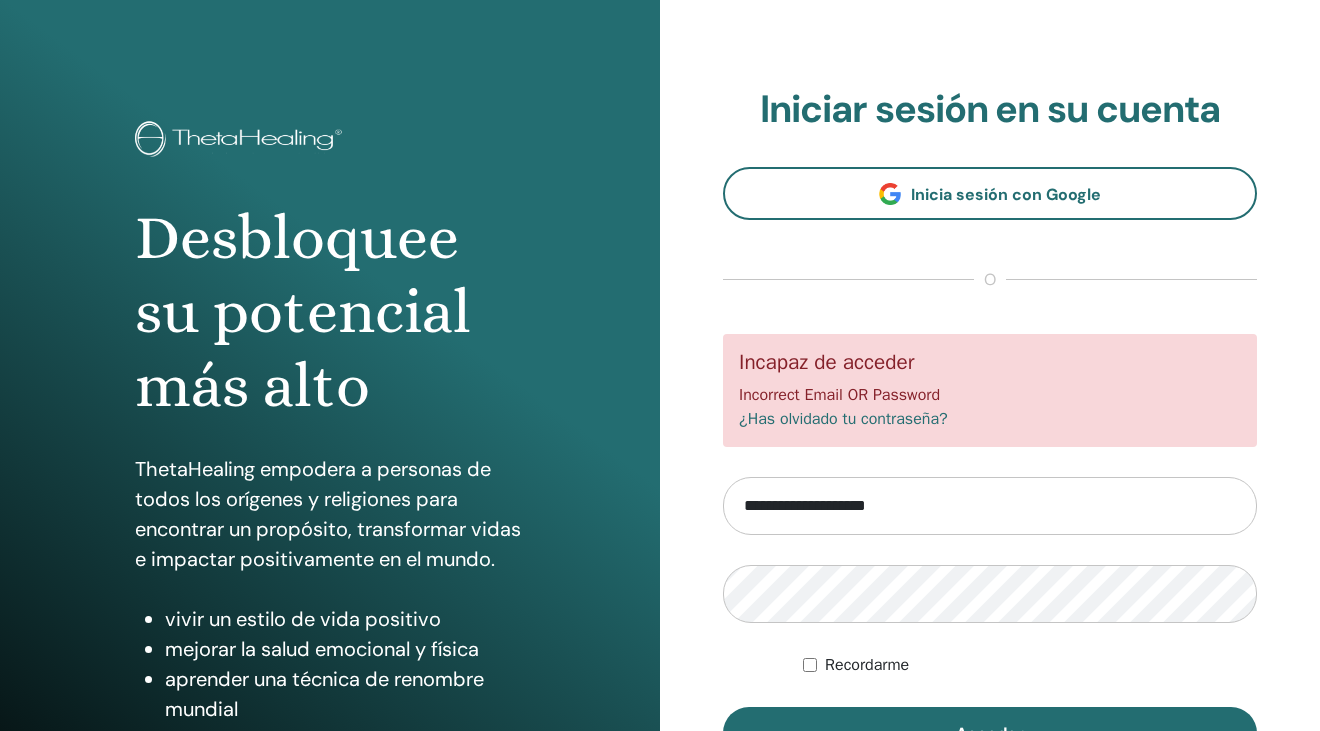 scroll, scrollTop: 0, scrollLeft: 0, axis: both 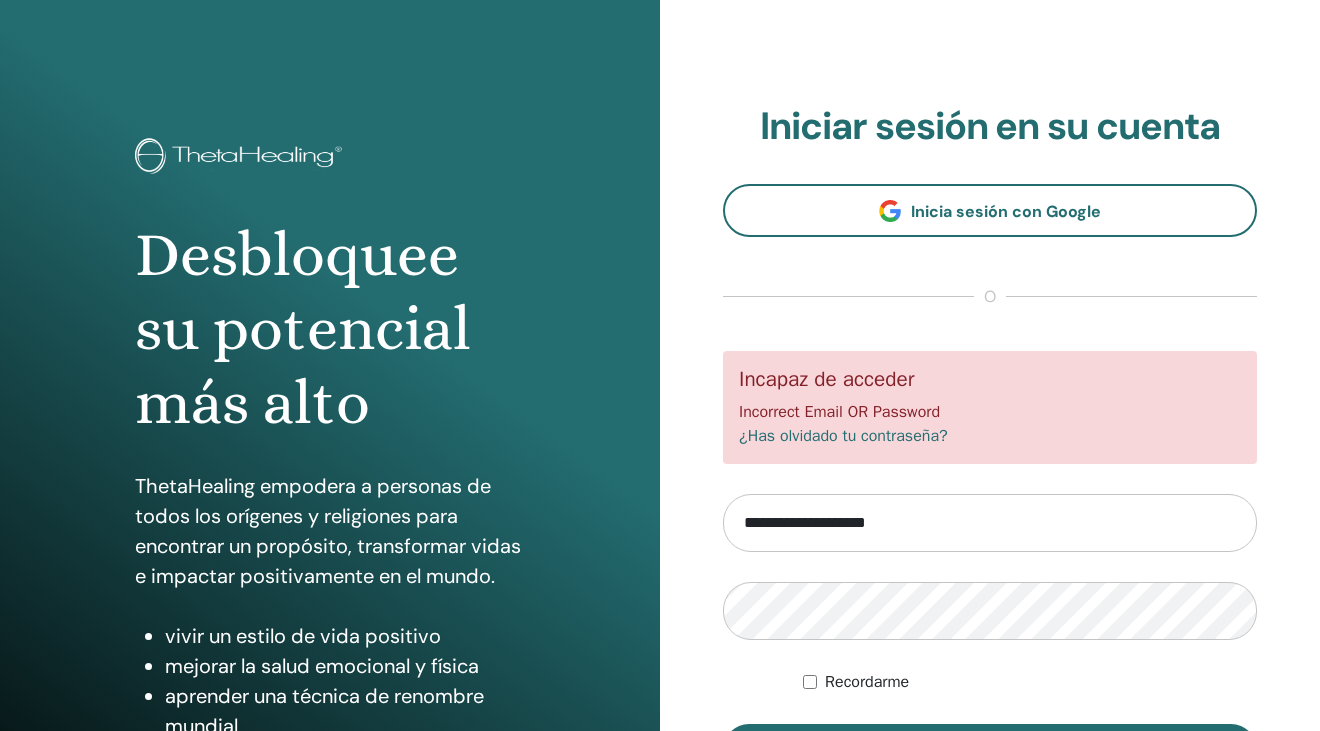 click on "¿Has olvidado tu contraseña?" at bounding box center (843, 436) 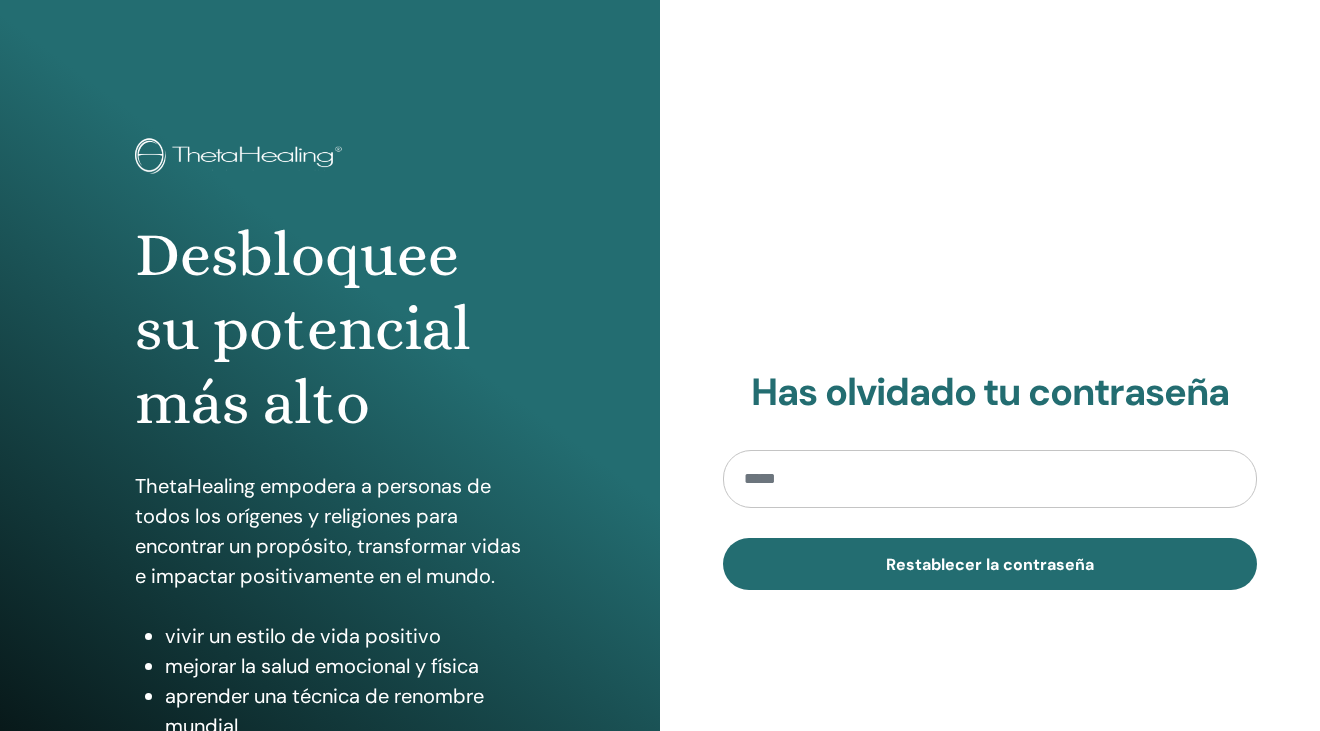 scroll, scrollTop: 0, scrollLeft: 0, axis: both 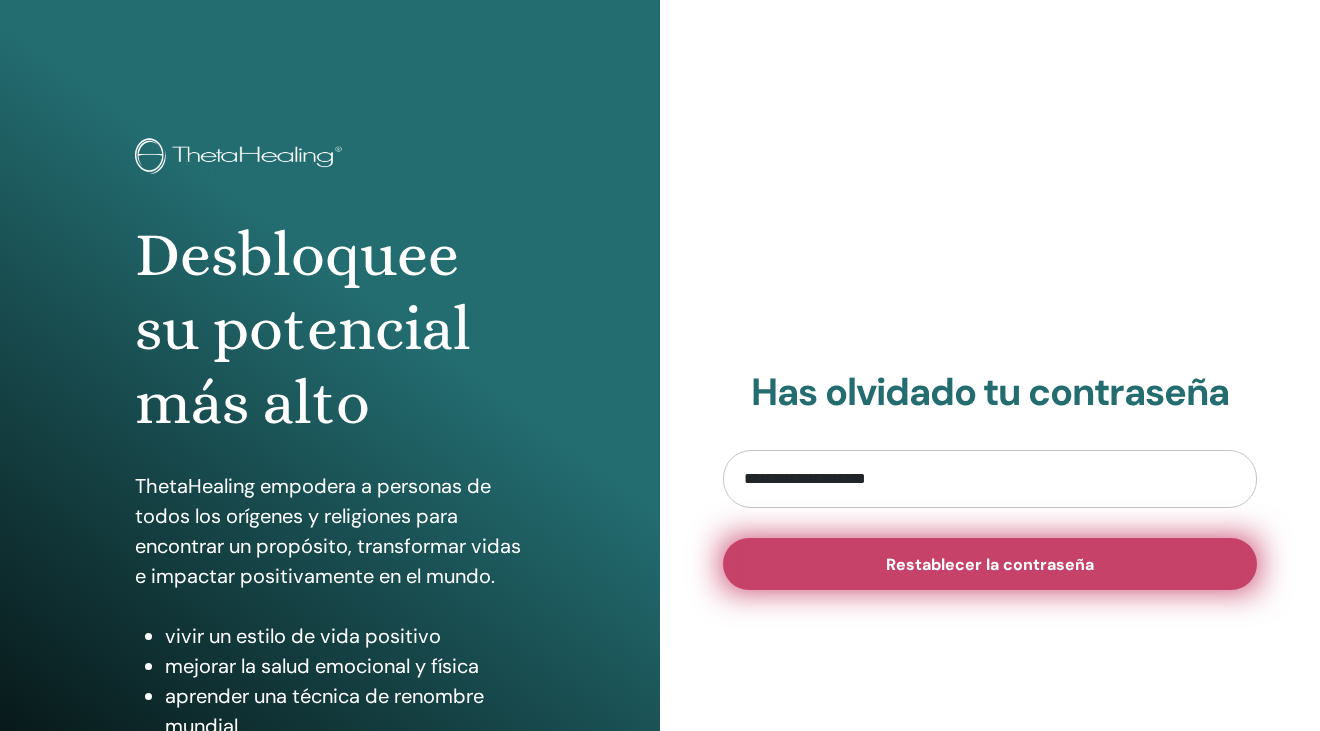 type on "**********" 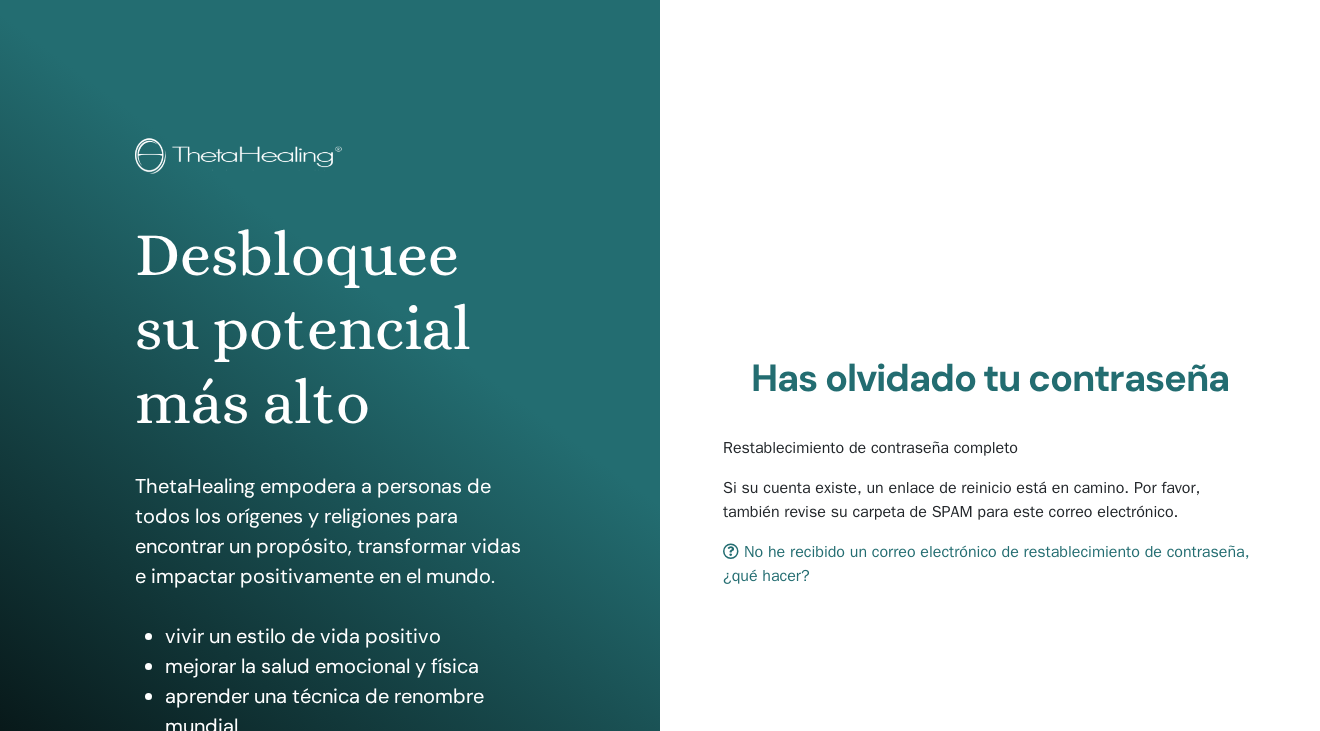 scroll, scrollTop: 0, scrollLeft: 0, axis: both 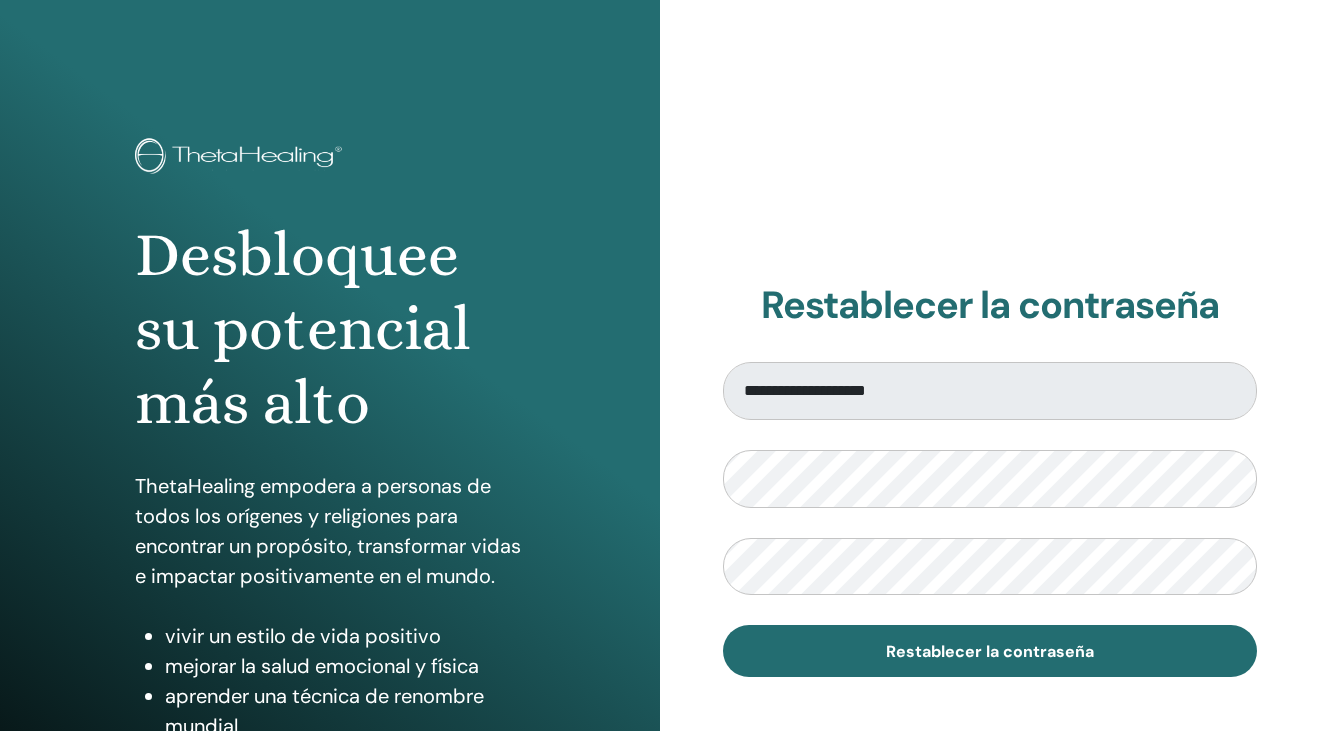 click on "**********" at bounding box center [990, 480] 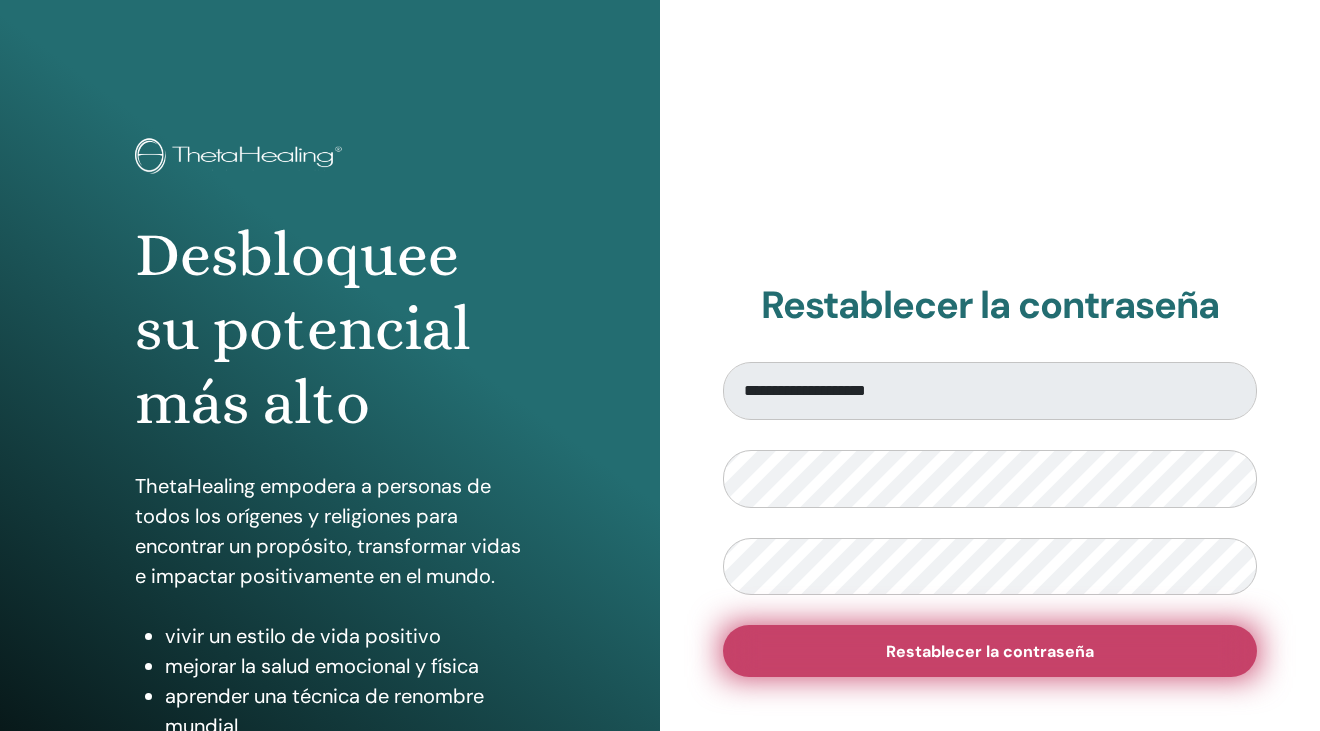 click on "Restablecer la contraseña" at bounding box center [990, 651] 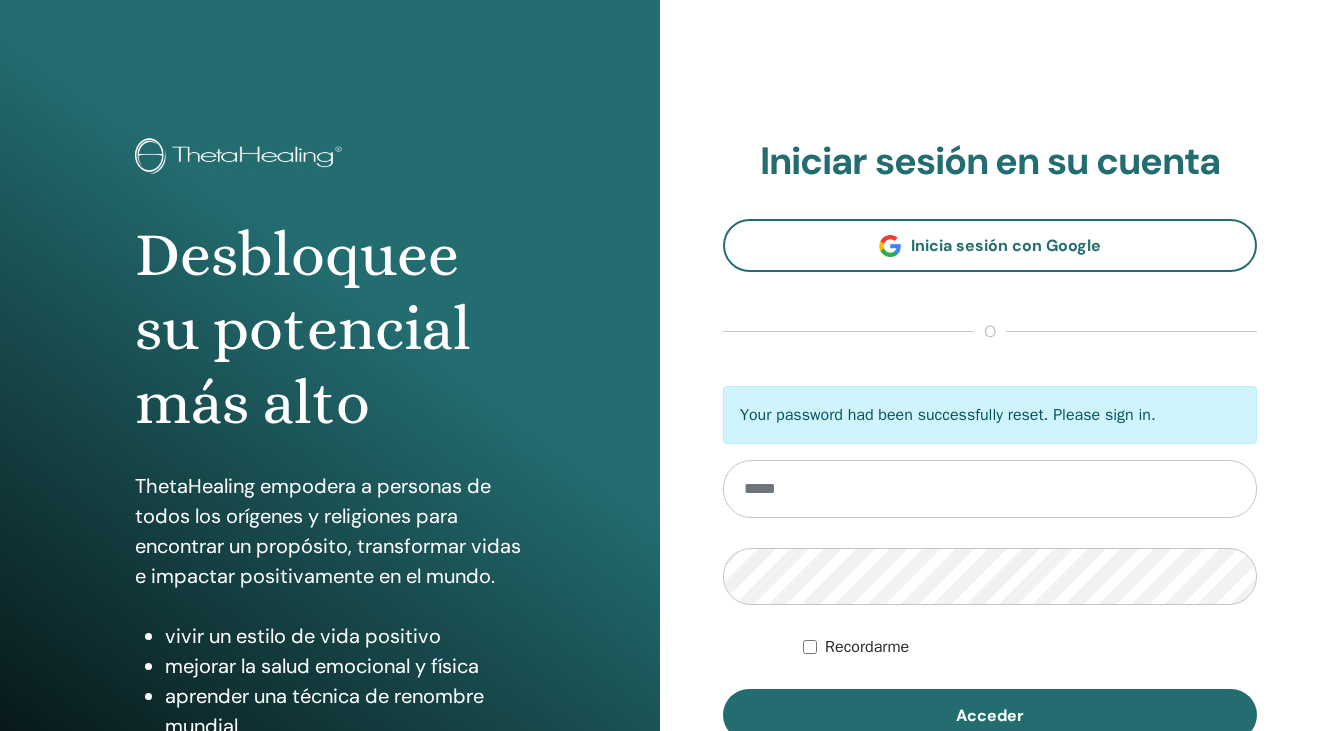 scroll, scrollTop: 0, scrollLeft: 0, axis: both 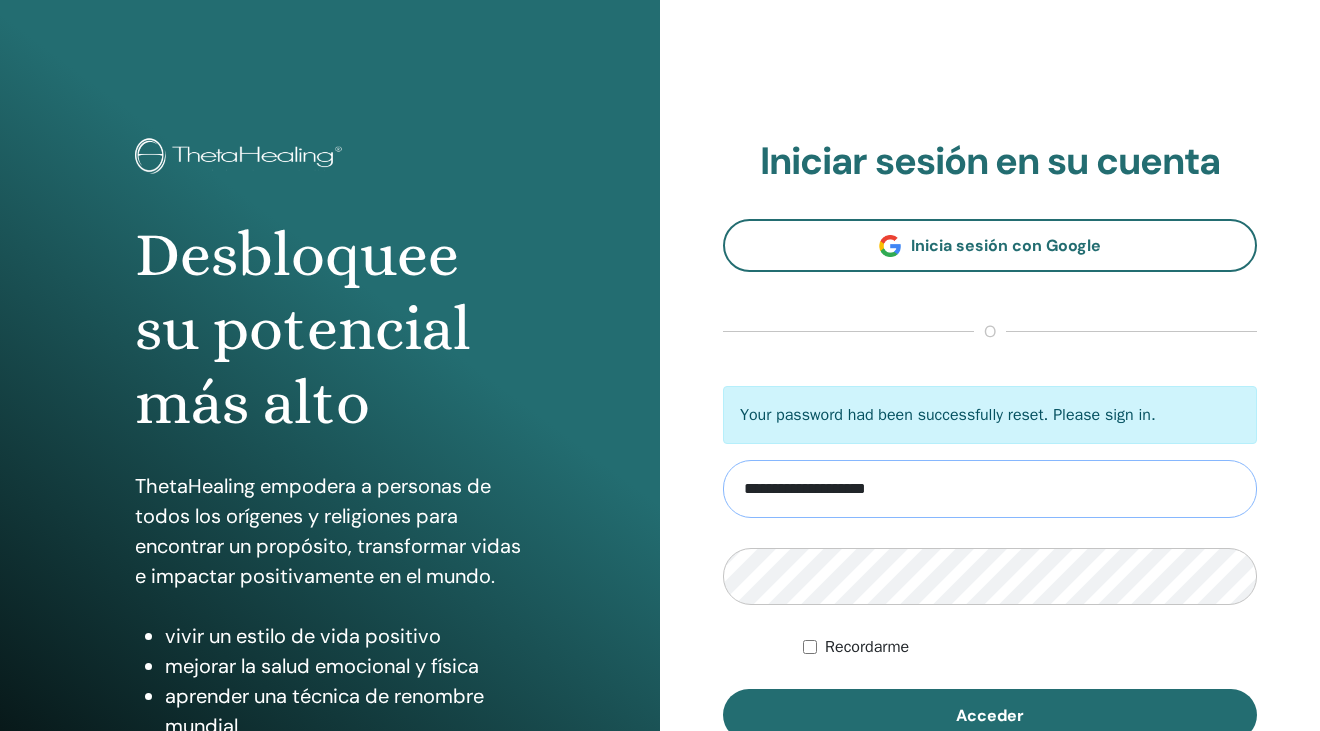 type on "**********" 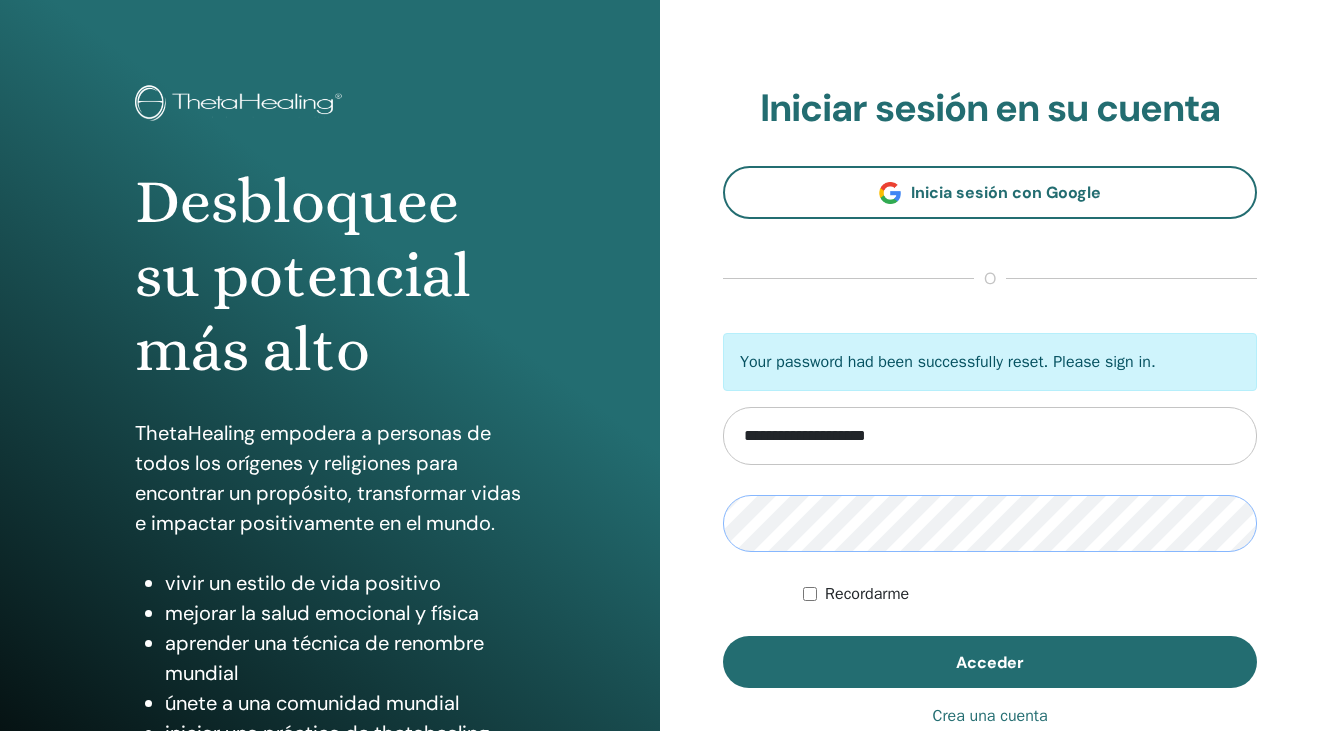 scroll, scrollTop: 105, scrollLeft: 0, axis: vertical 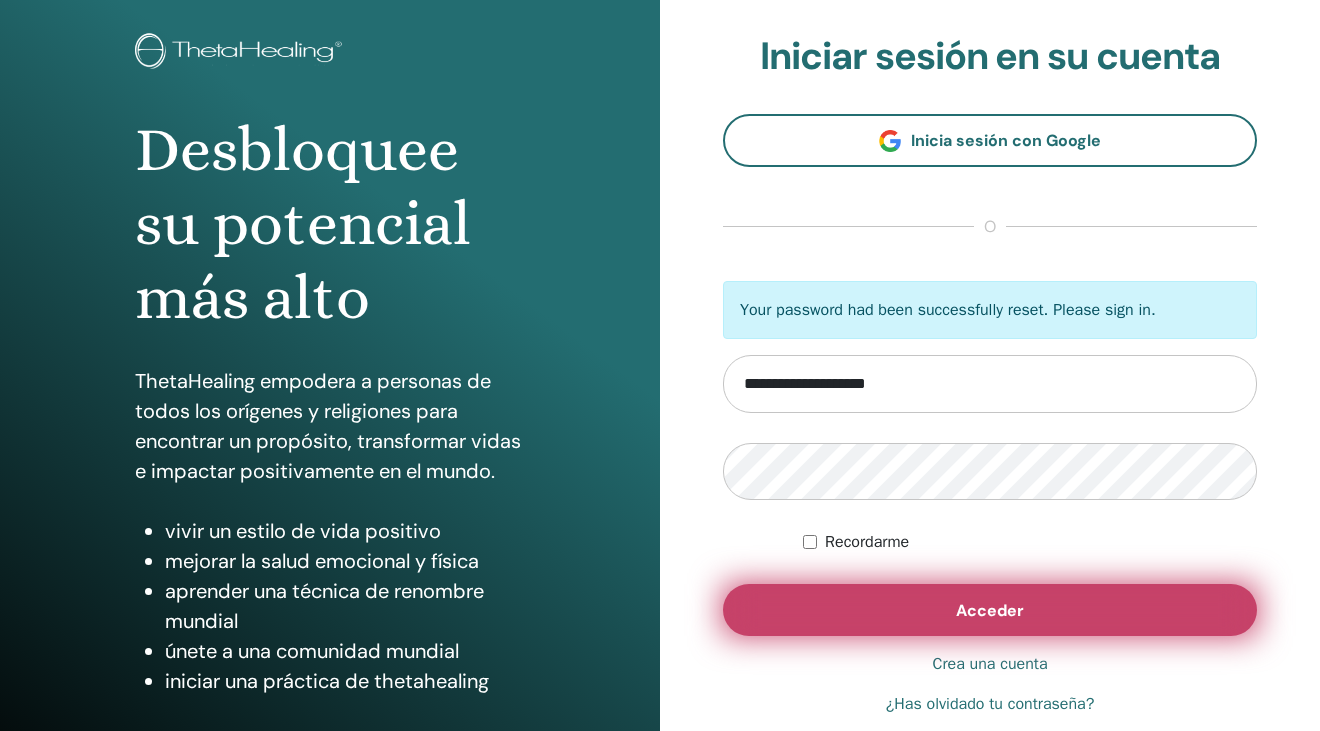 click on "Acceder" at bounding box center (990, 610) 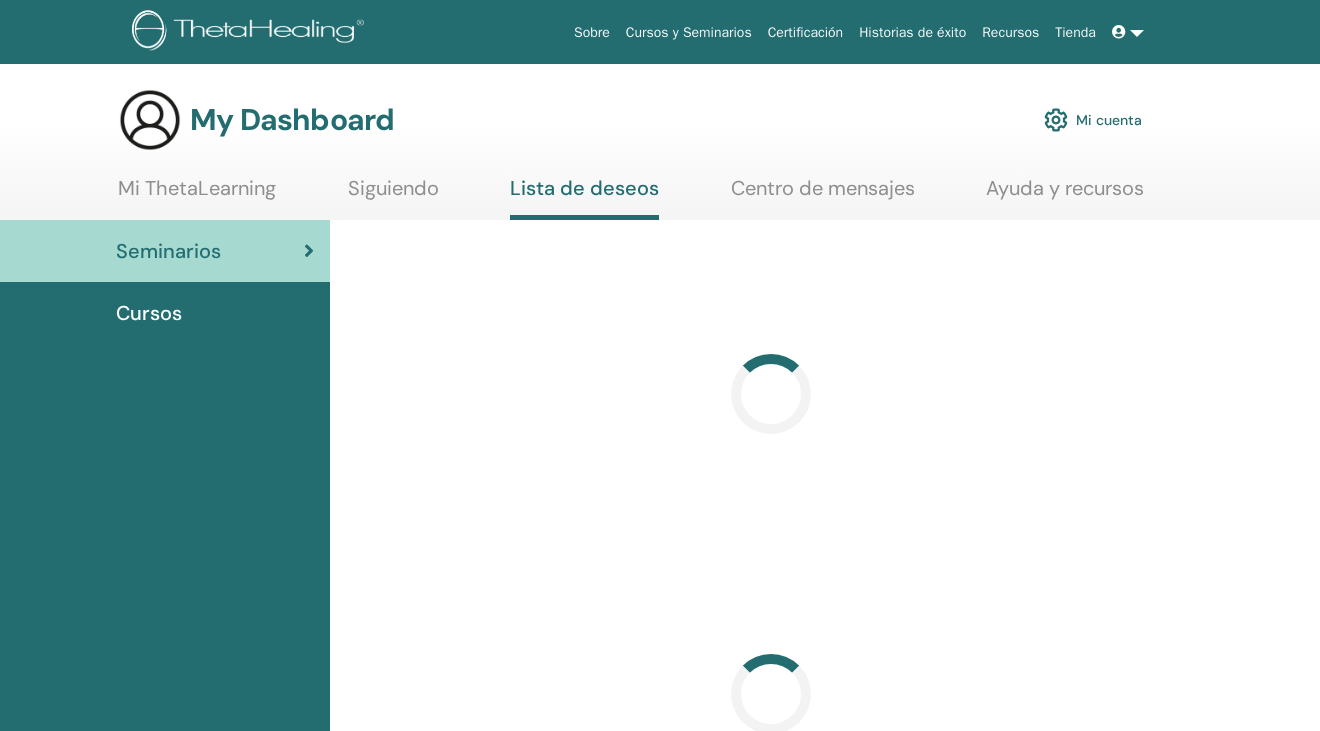 scroll, scrollTop: 0, scrollLeft: 0, axis: both 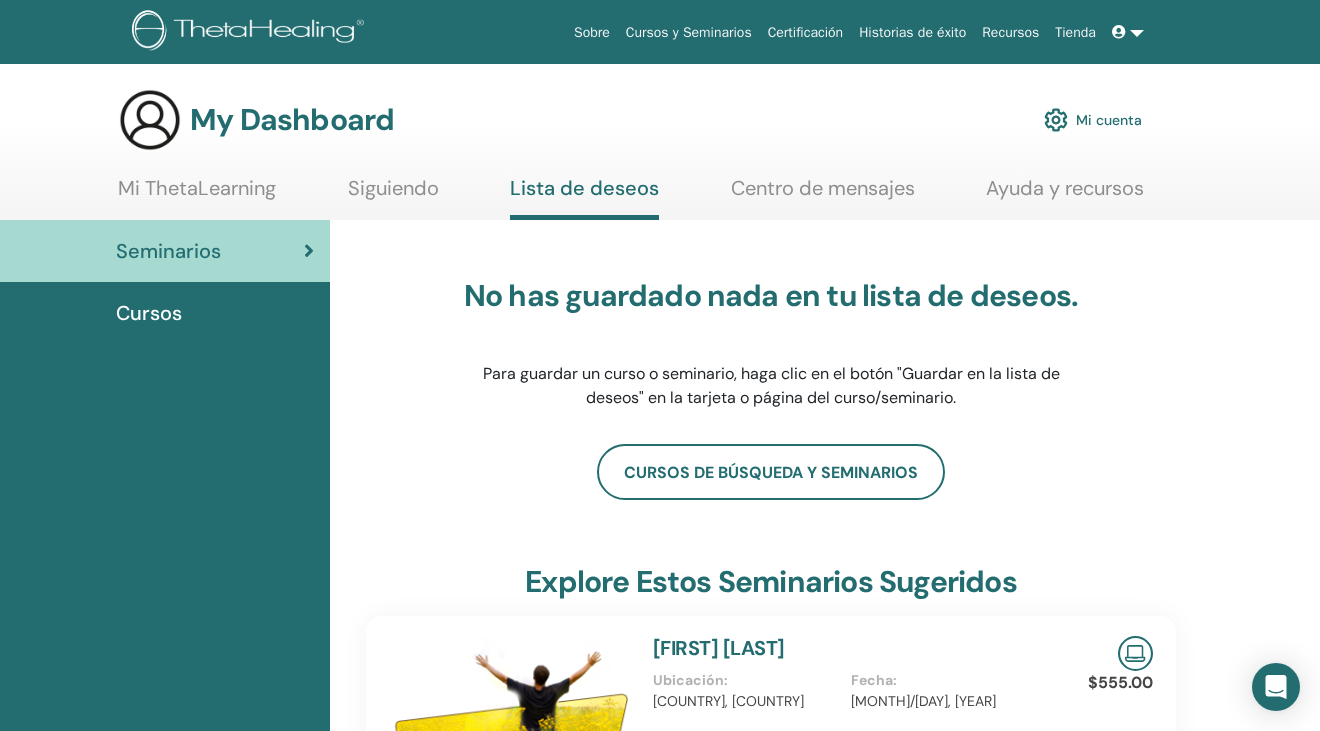 click at bounding box center [1119, 32] 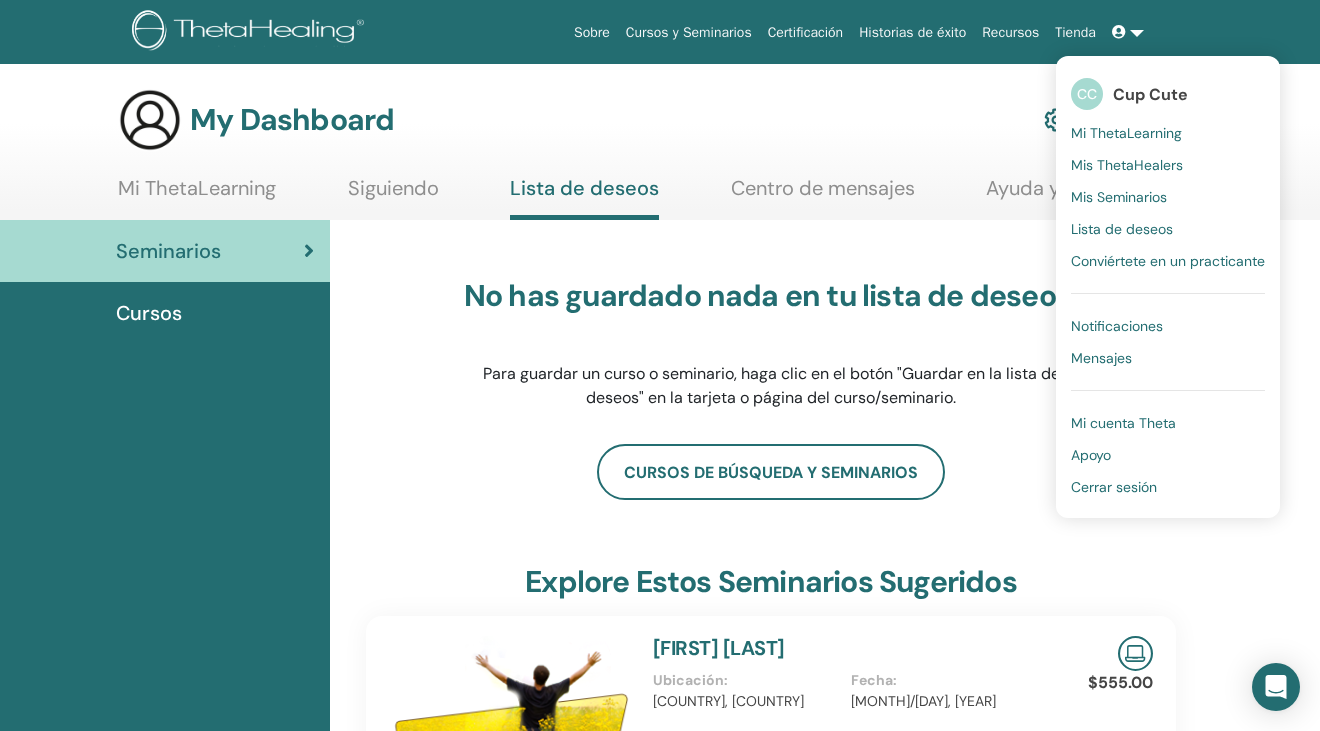 click on "Mi ThetaLearning" at bounding box center [1126, 133] 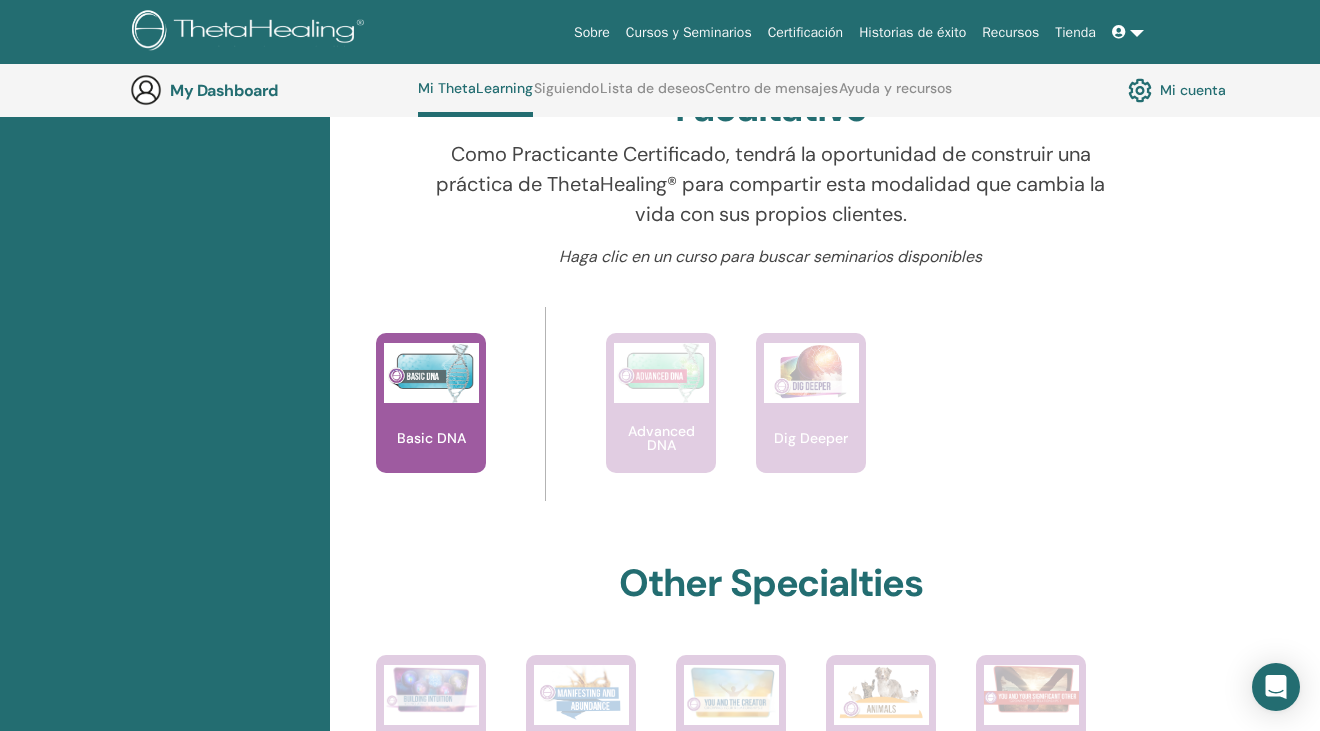 scroll, scrollTop: 0, scrollLeft: 0, axis: both 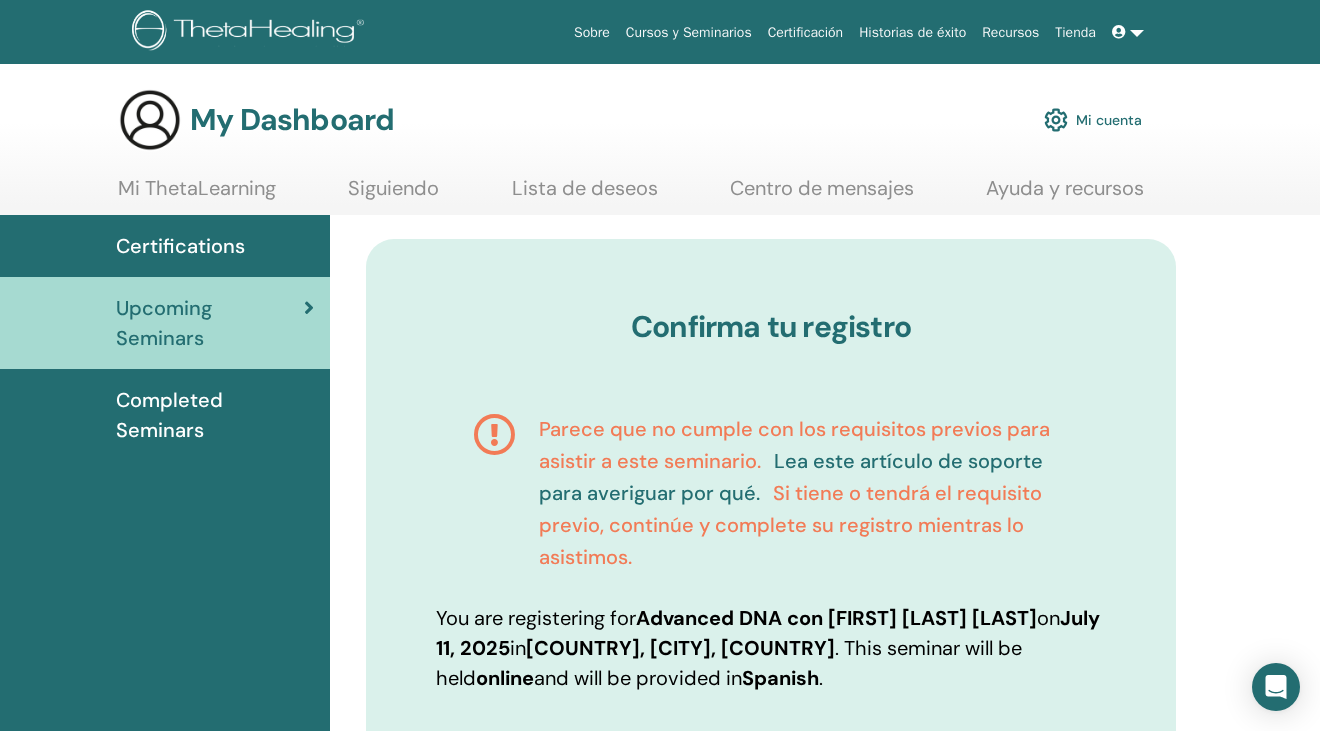 click on "Lea este artículo de soporte para averiguar por qué." at bounding box center [791, 477] 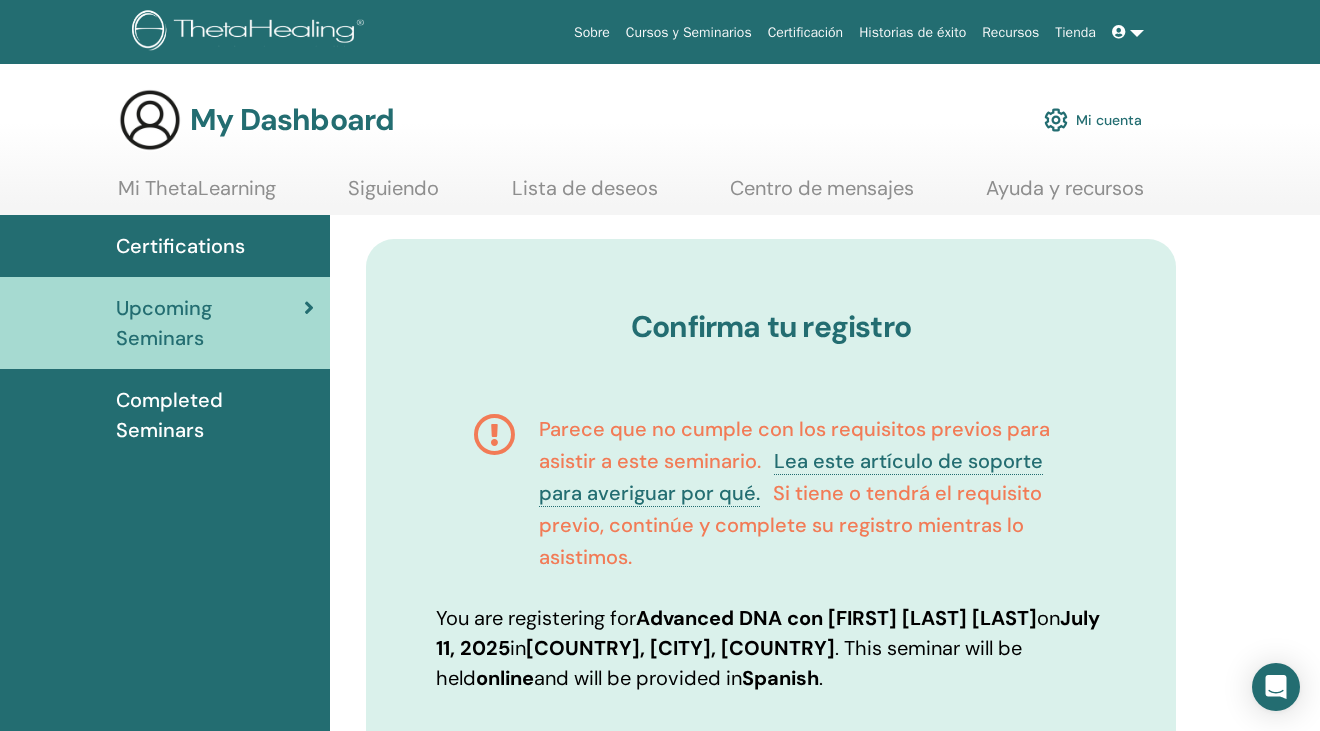 click on "Mi cuenta" at bounding box center (1093, 120) 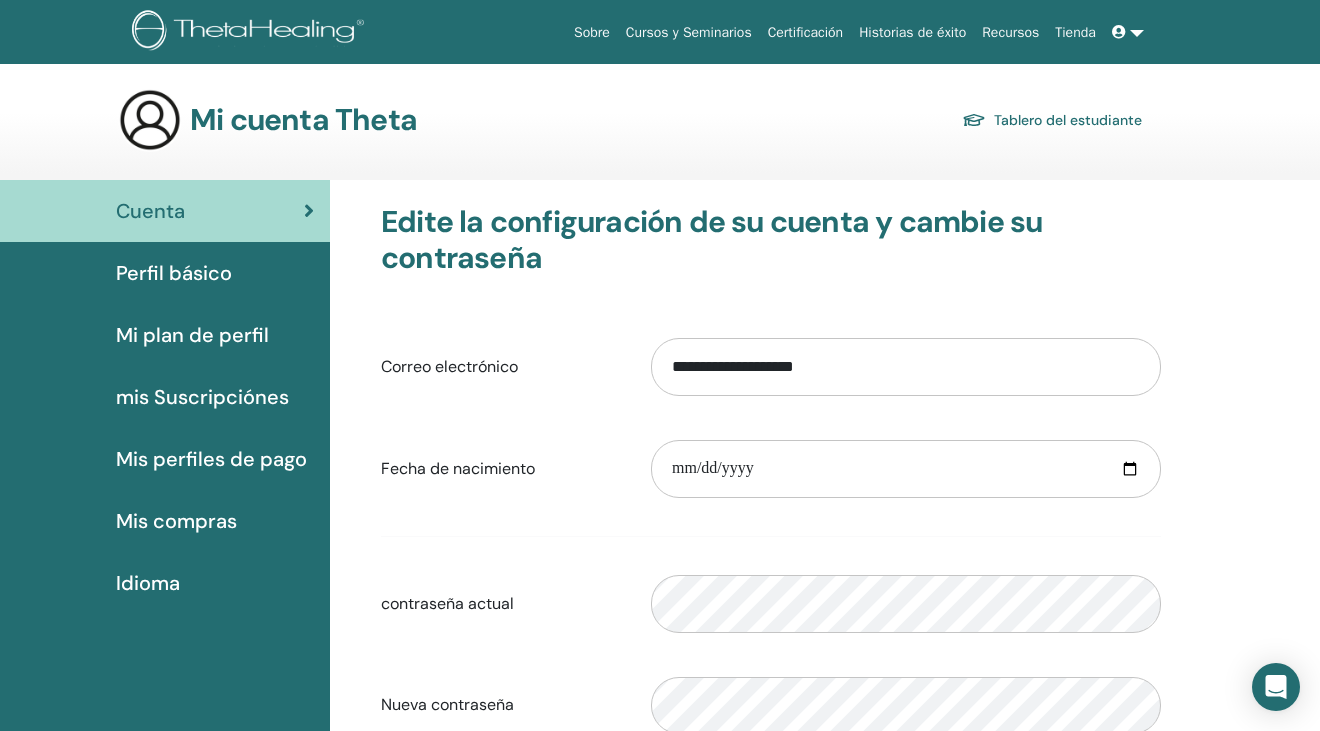 scroll, scrollTop: 0, scrollLeft: 0, axis: both 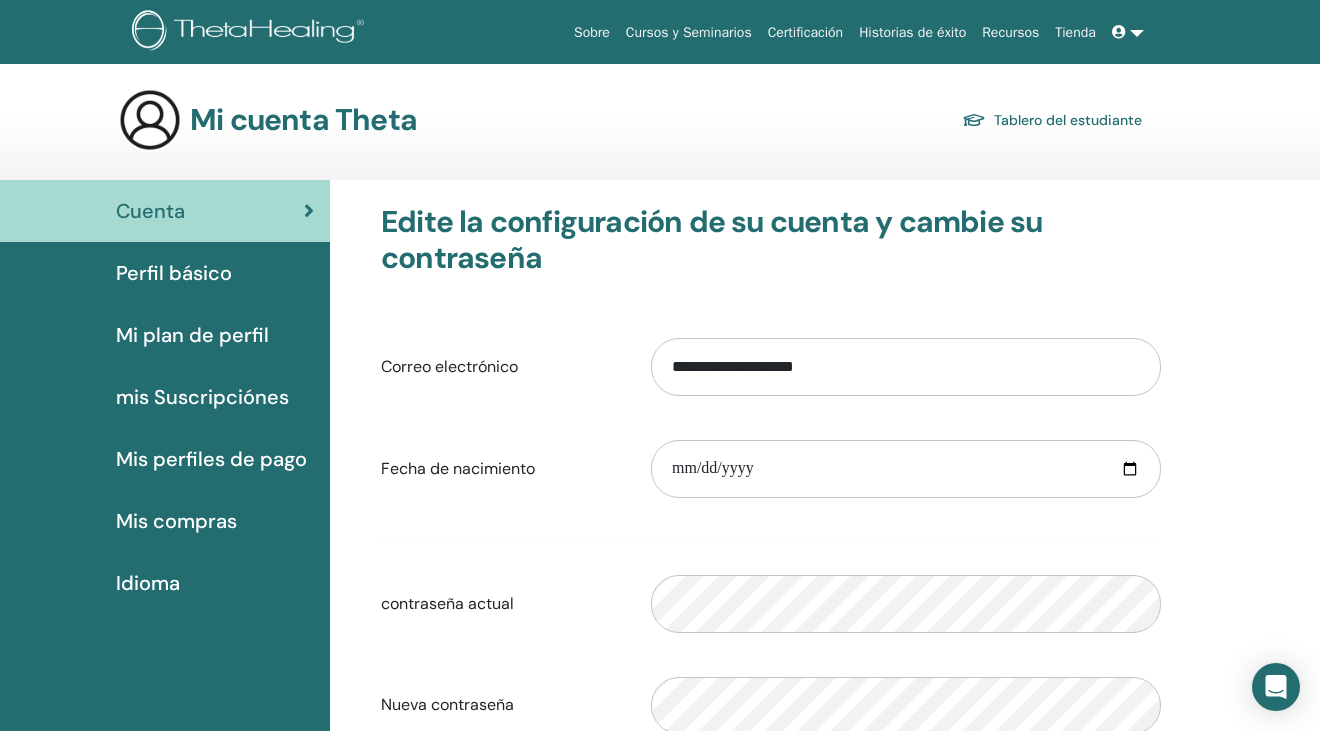 click at bounding box center (1121, 32) 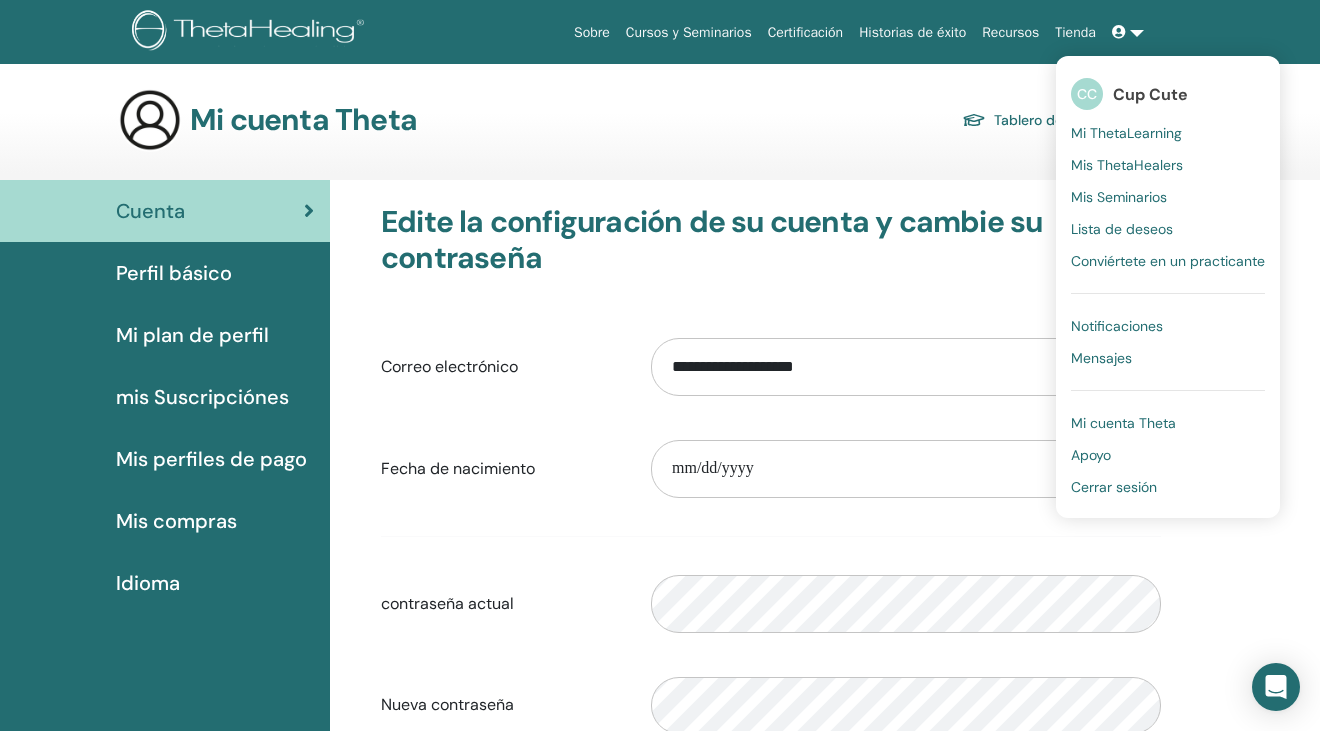 click on "Mi ThetaLearning" at bounding box center [1126, 133] 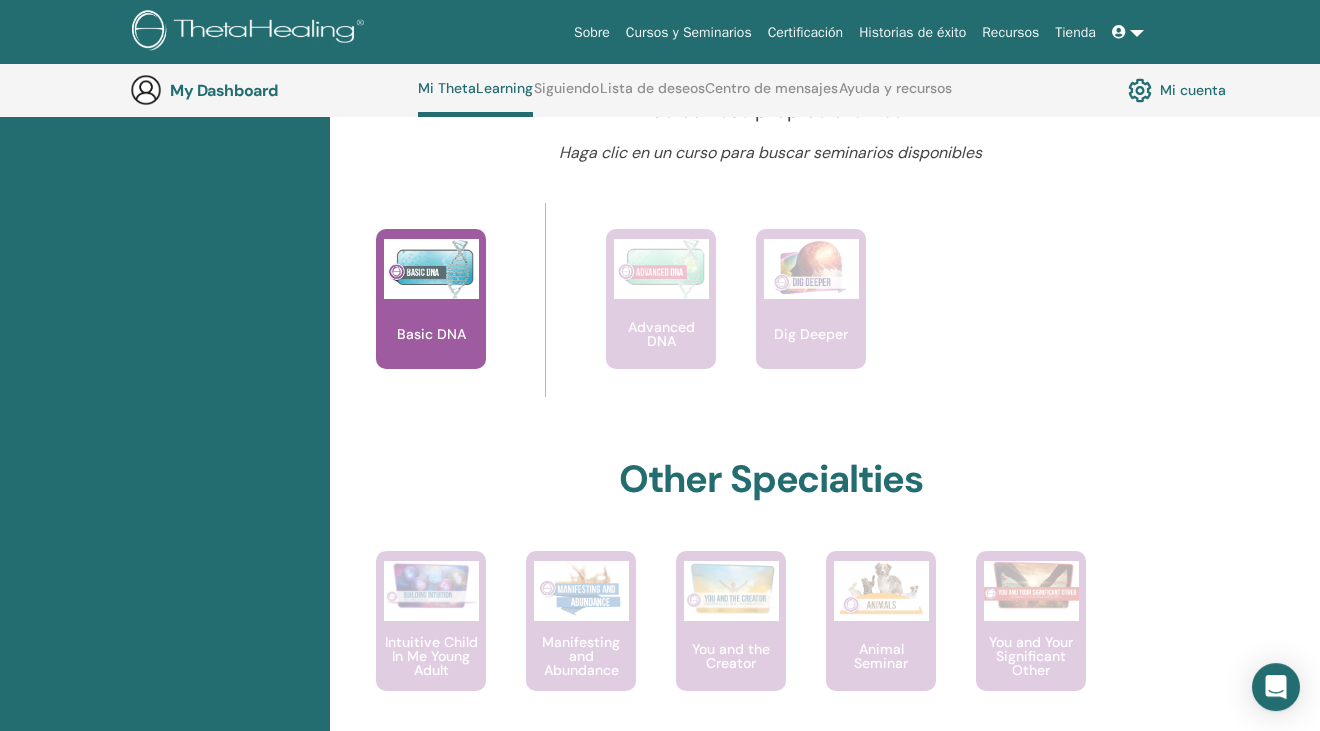 scroll, scrollTop: 686, scrollLeft: 0, axis: vertical 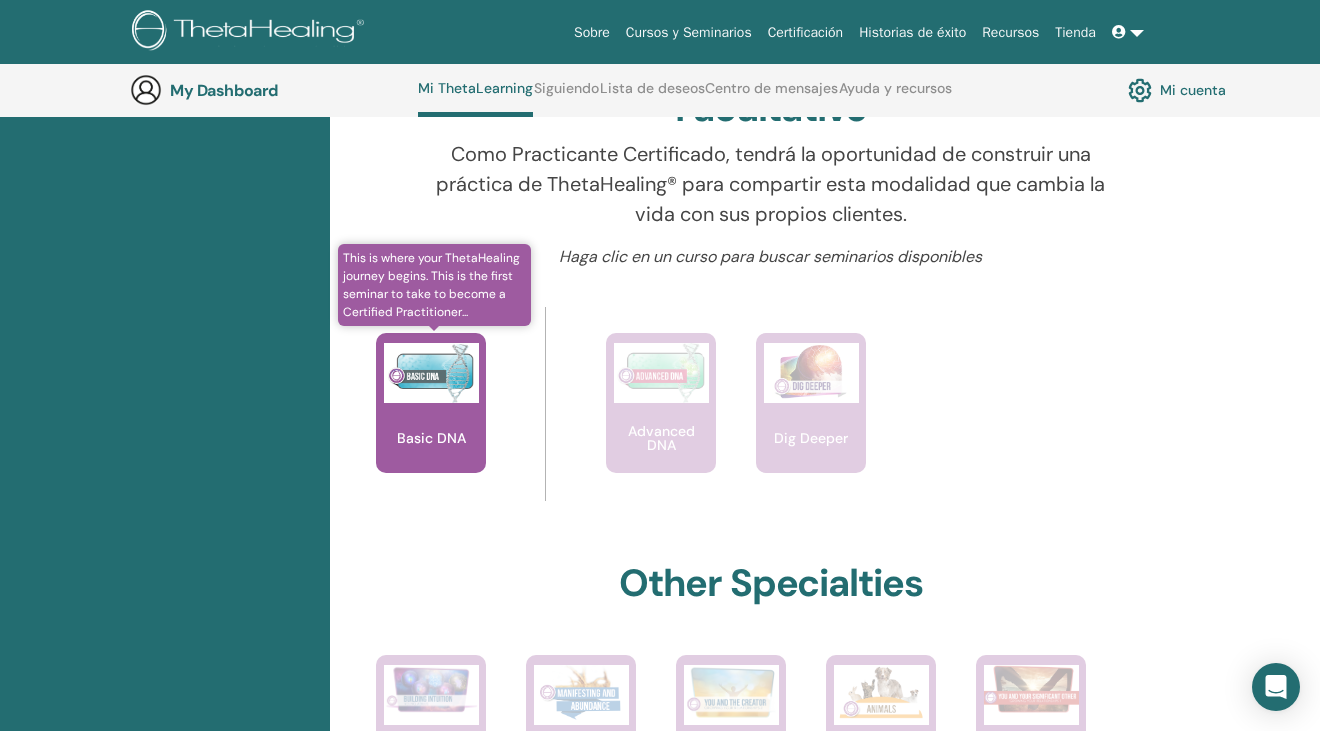 click on "Basic DNA" at bounding box center (431, 403) 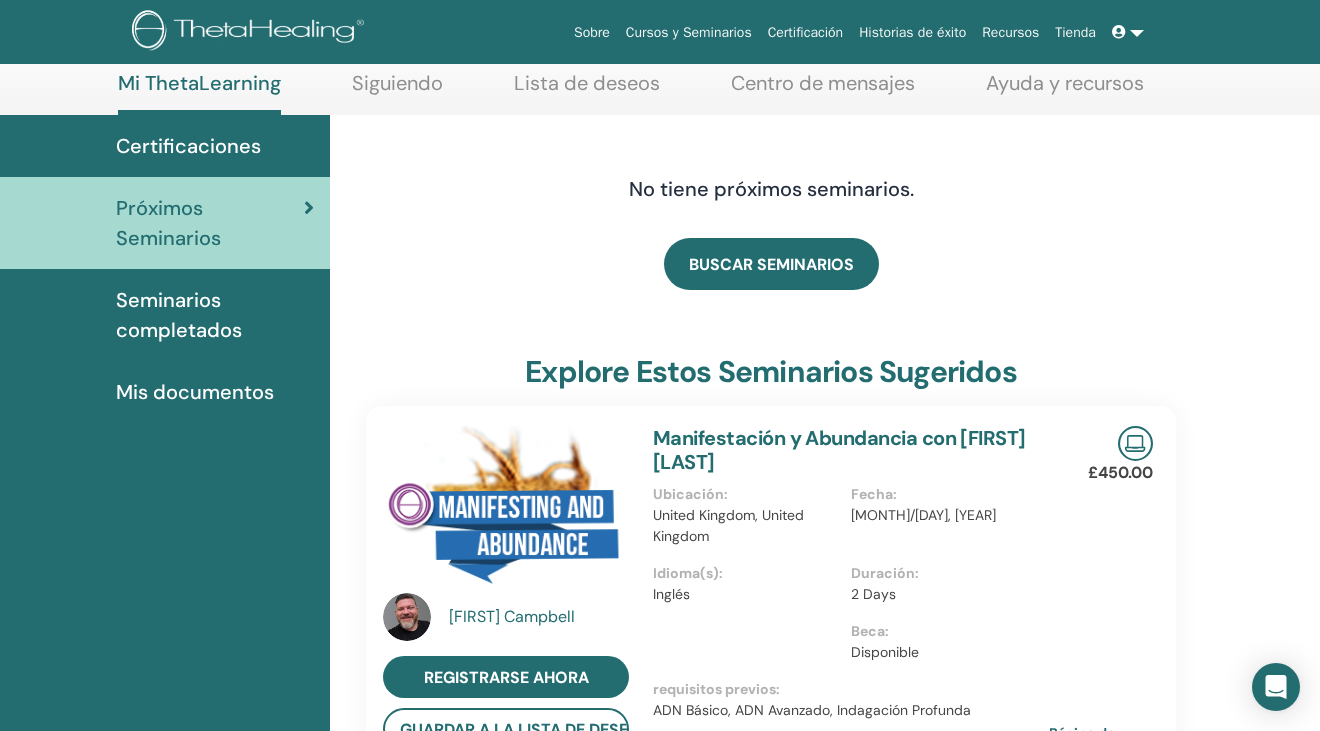 scroll, scrollTop: 0, scrollLeft: 0, axis: both 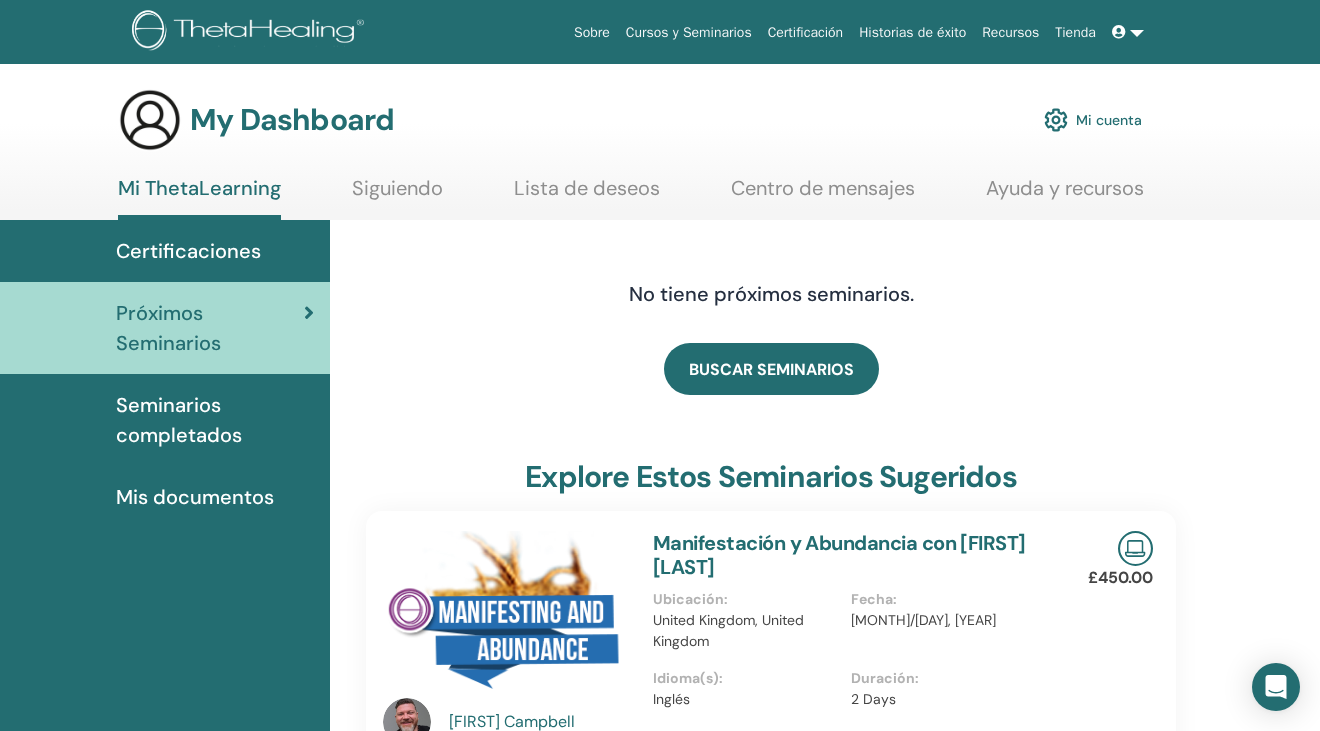 click on "Mis documentos" at bounding box center (195, 497) 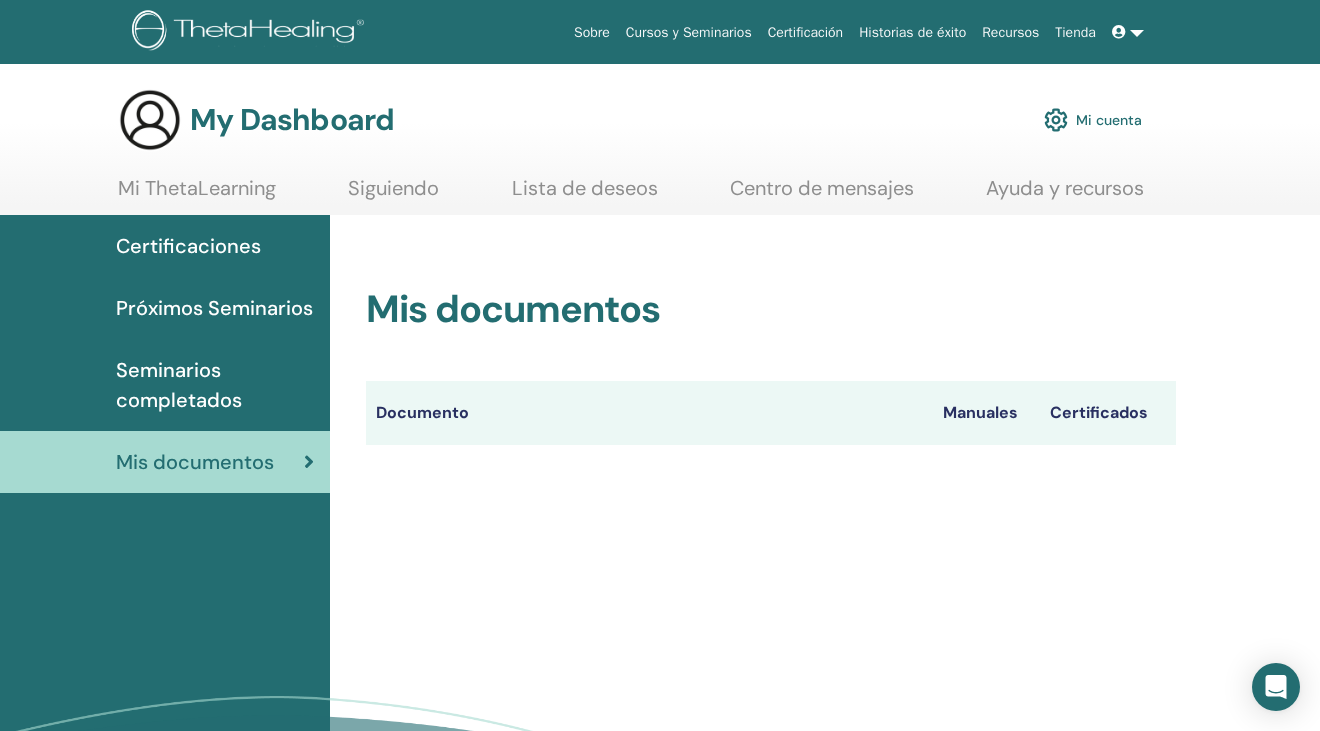 scroll, scrollTop: 0, scrollLeft: 0, axis: both 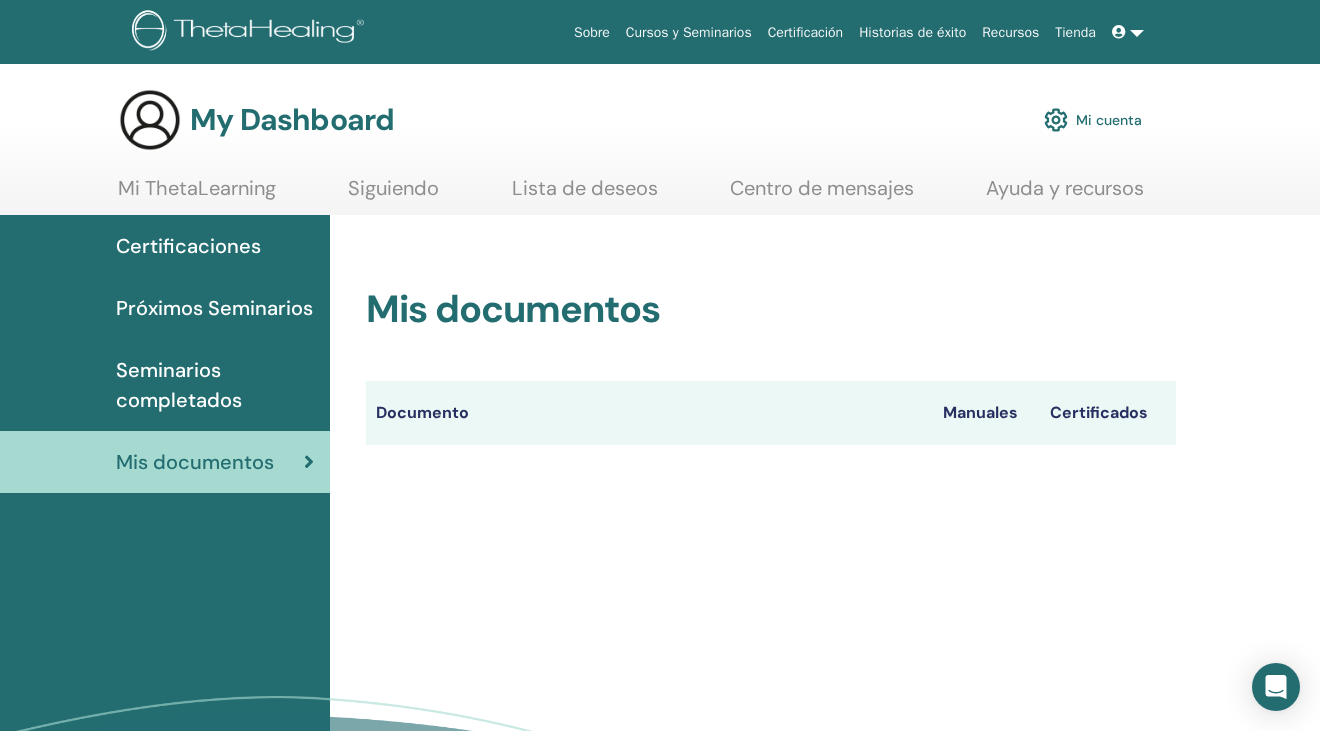click on "Mi cuenta" at bounding box center [1093, 120] 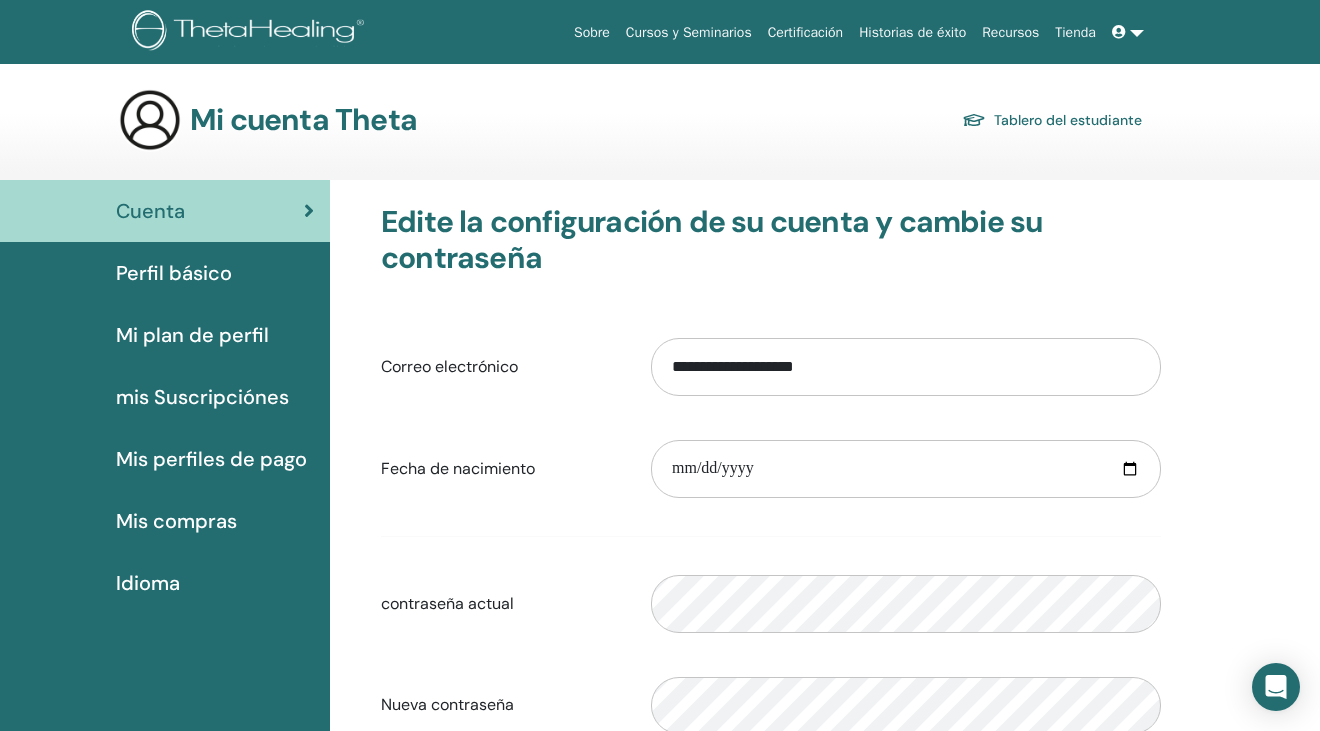 scroll, scrollTop: 0, scrollLeft: 0, axis: both 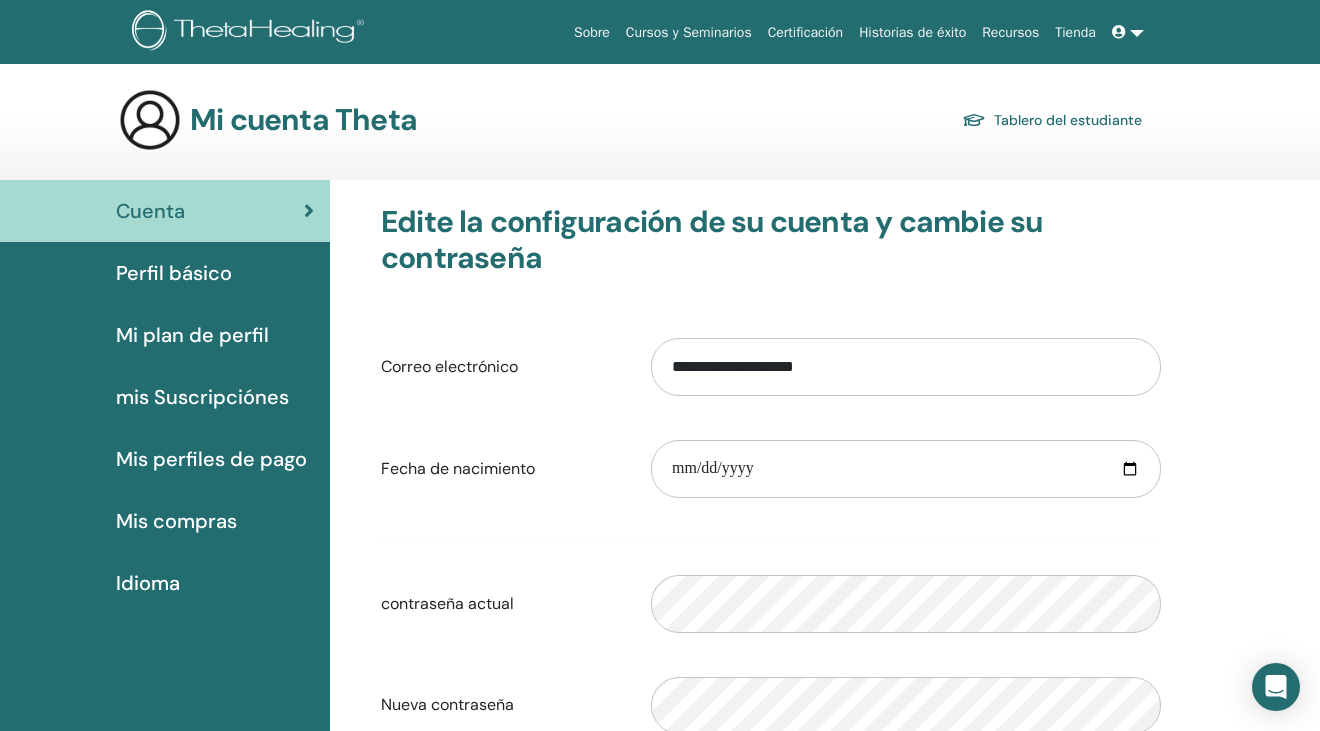 click at bounding box center (1121, 32) 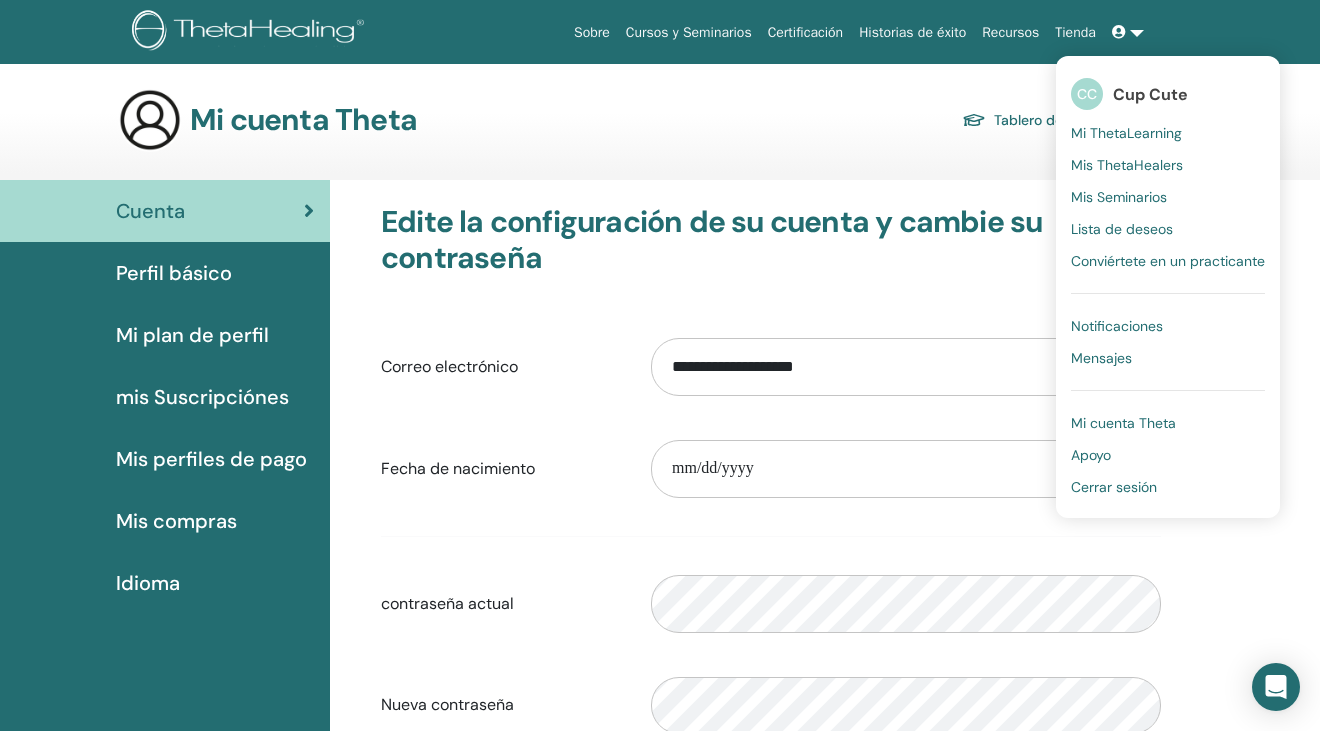 click on "Mi ThetaLearning" at bounding box center [1126, 133] 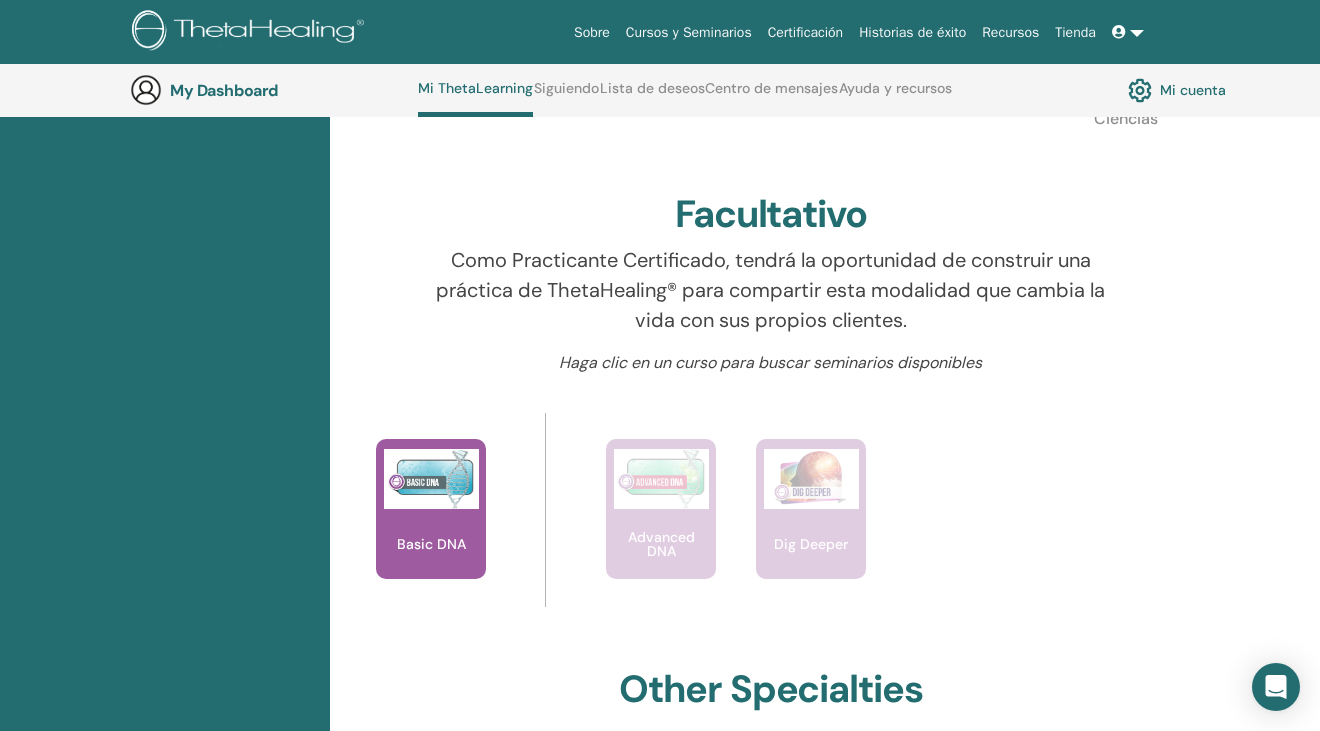 scroll, scrollTop: 0, scrollLeft: 0, axis: both 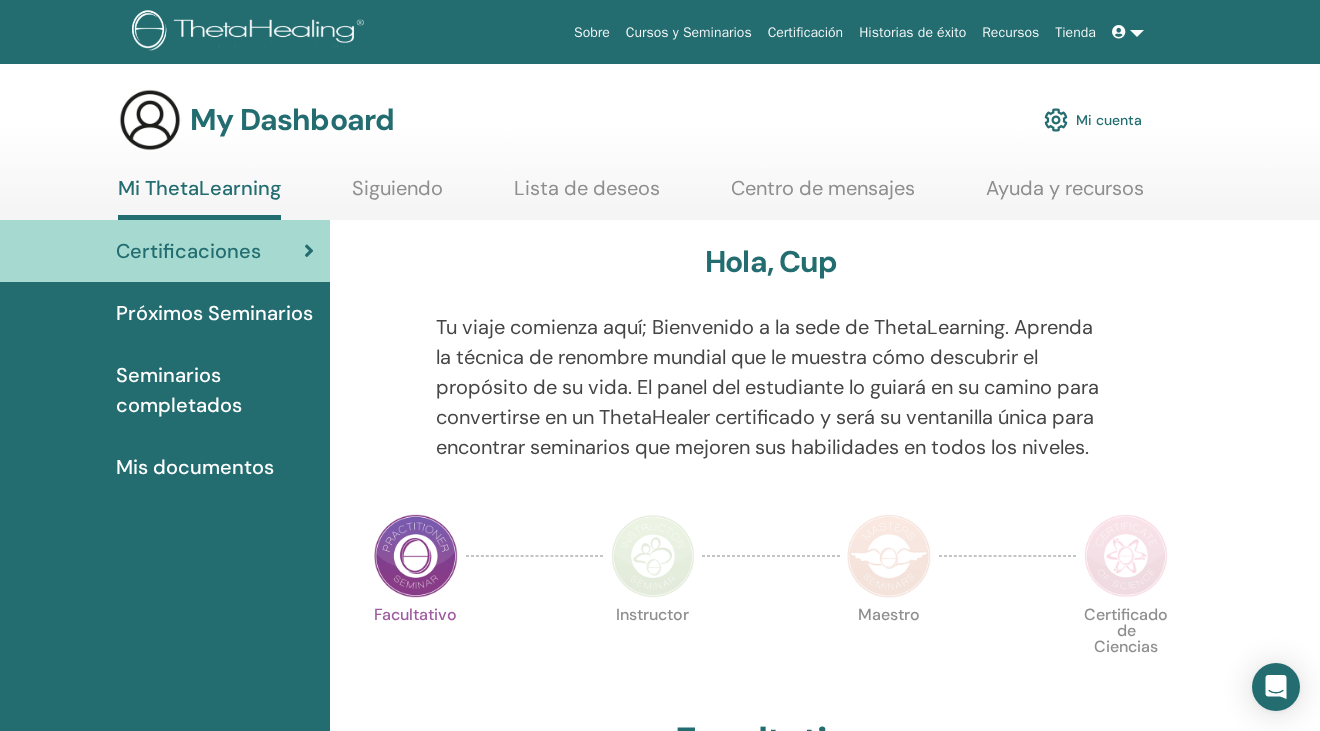 click on "Seminarios completados" at bounding box center [215, 390] 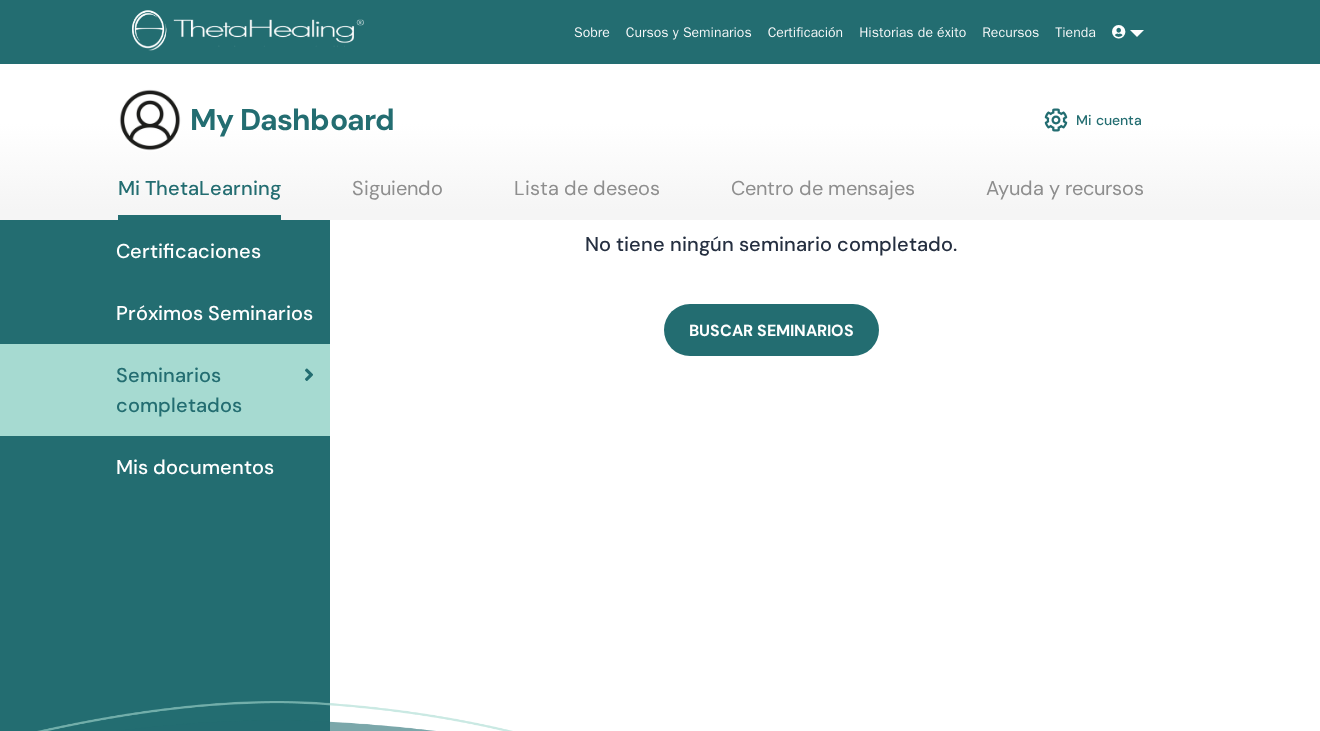 scroll, scrollTop: 0, scrollLeft: 0, axis: both 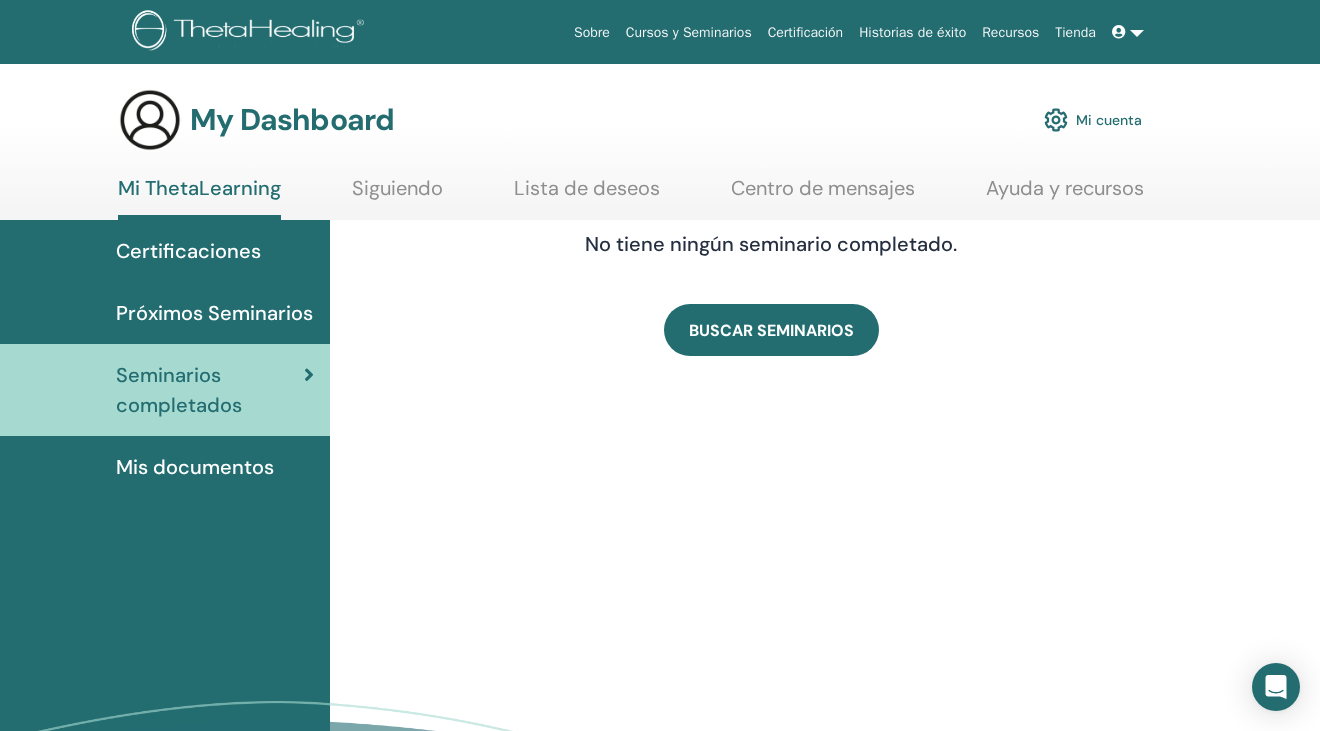 click on "Mi cuenta" at bounding box center (1093, 120) 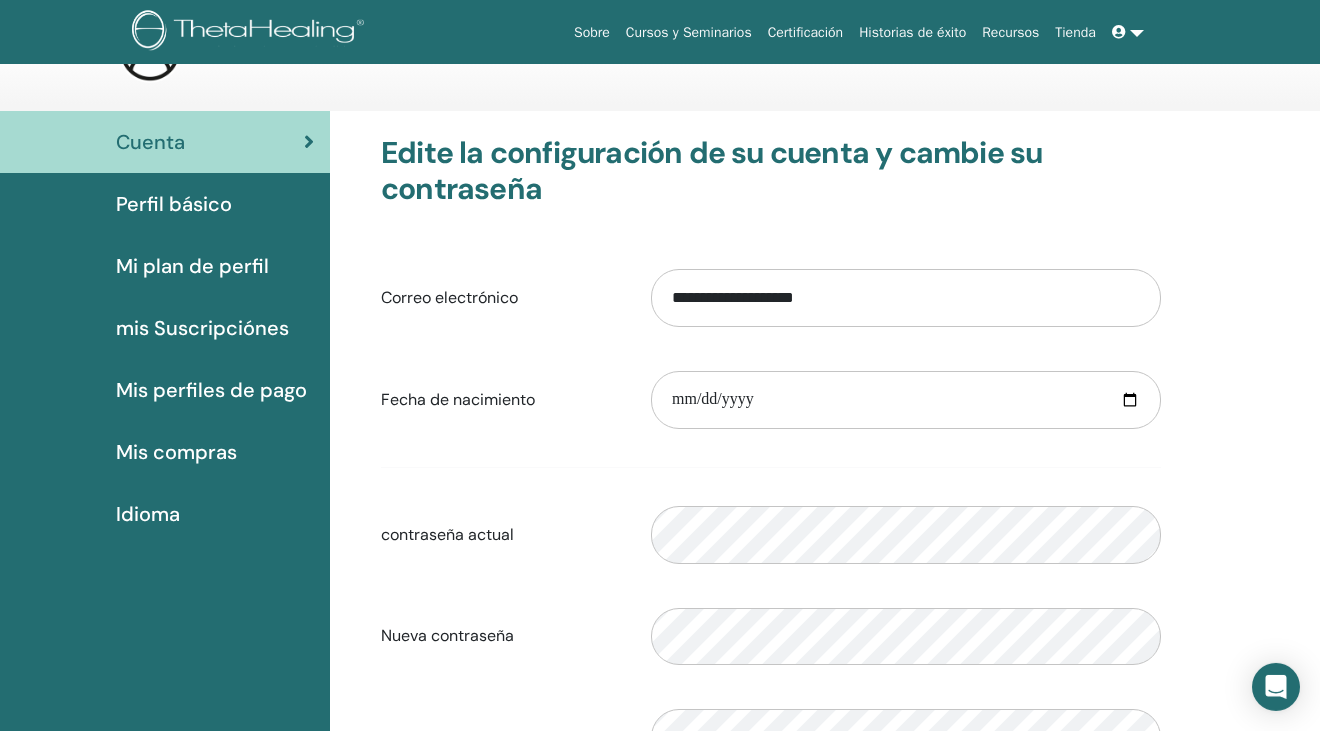 scroll, scrollTop: 0, scrollLeft: 0, axis: both 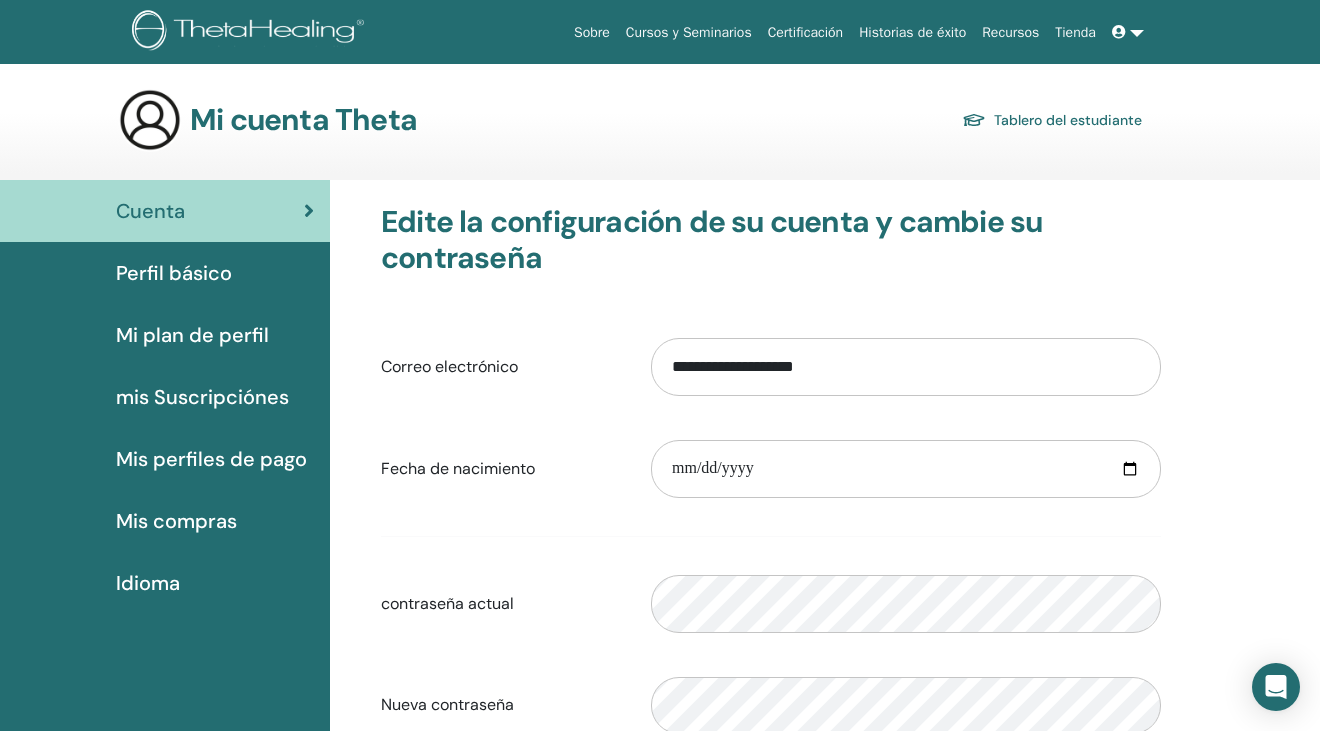click at bounding box center [1128, 32] 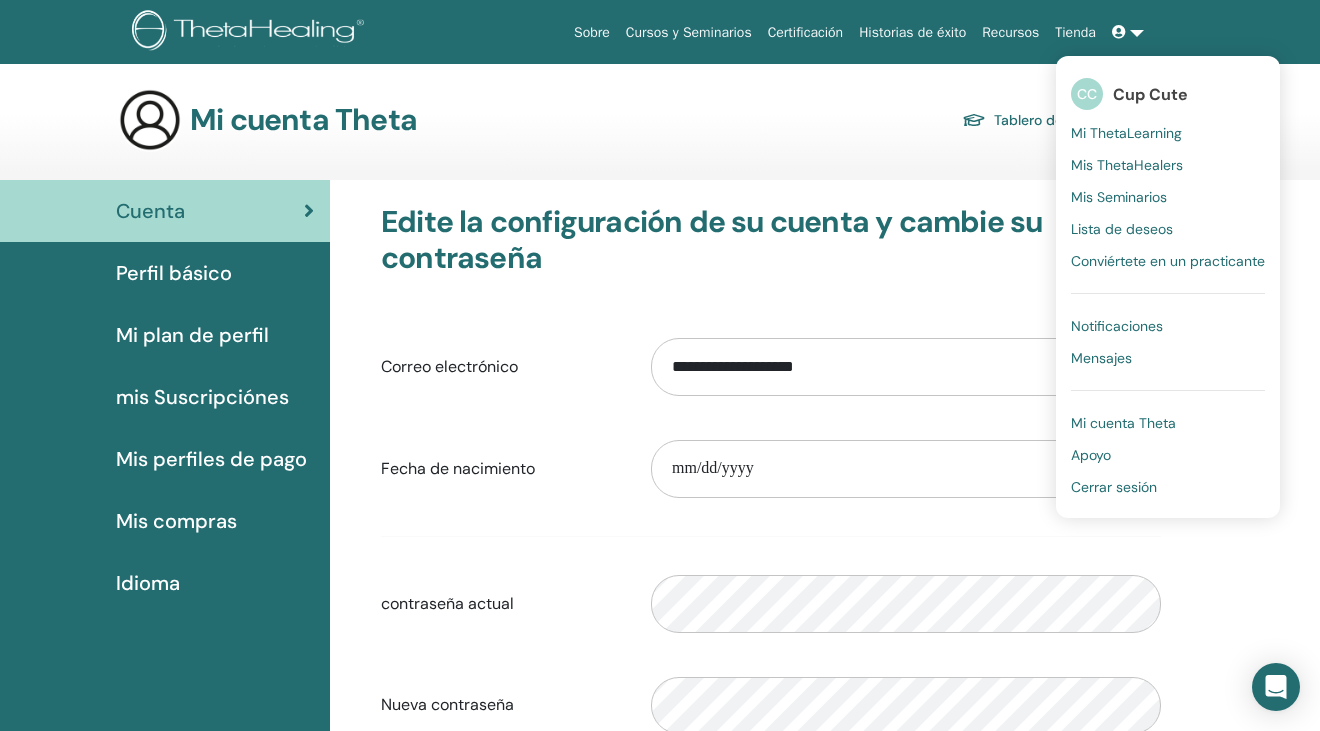 click on "Cerrar sesión" at bounding box center [1114, 487] 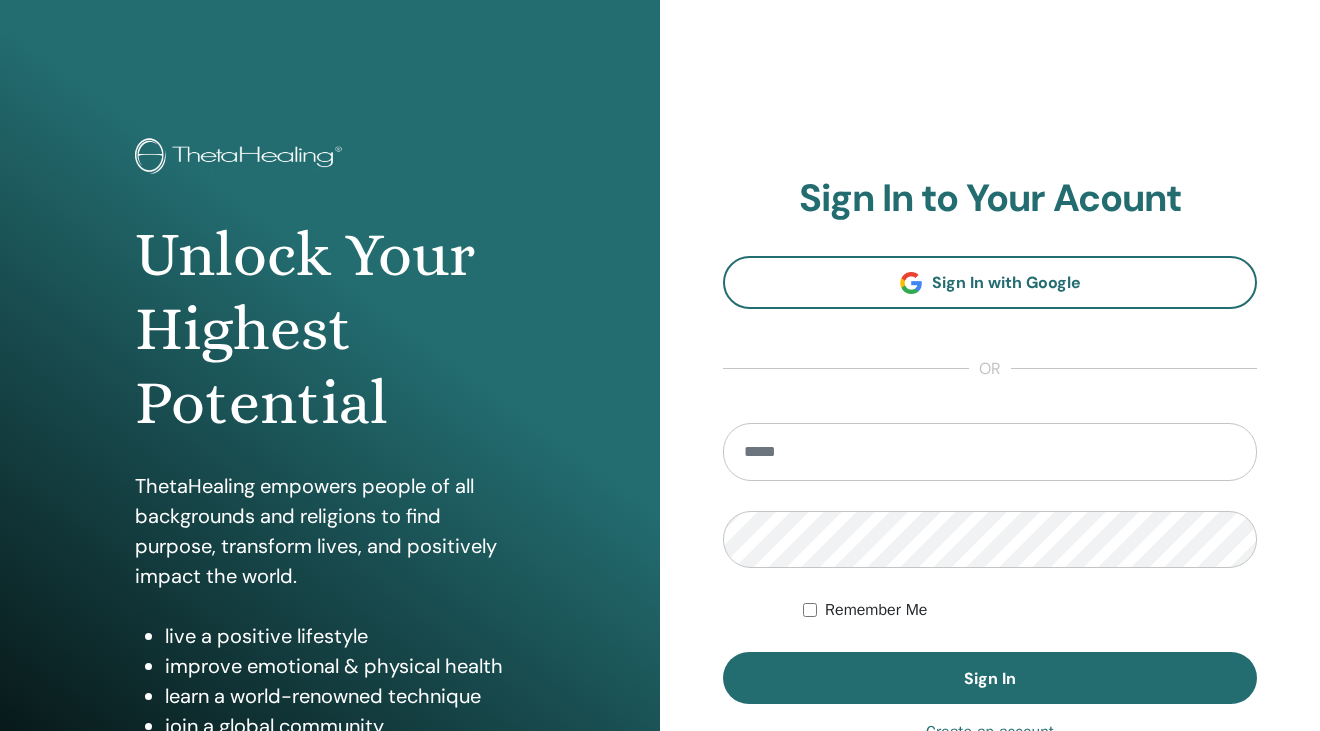 scroll, scrollTop: 0, scrollLeft: 0, axis: both 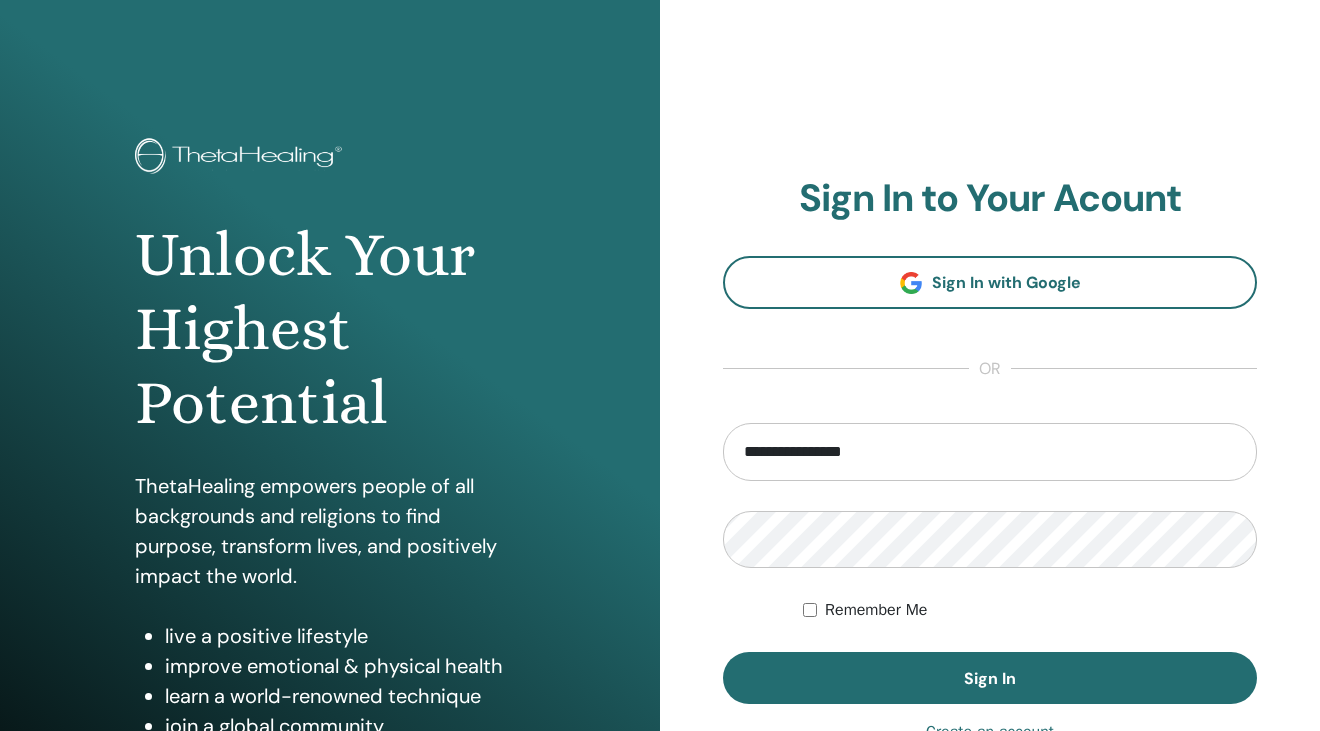 type on "**********" 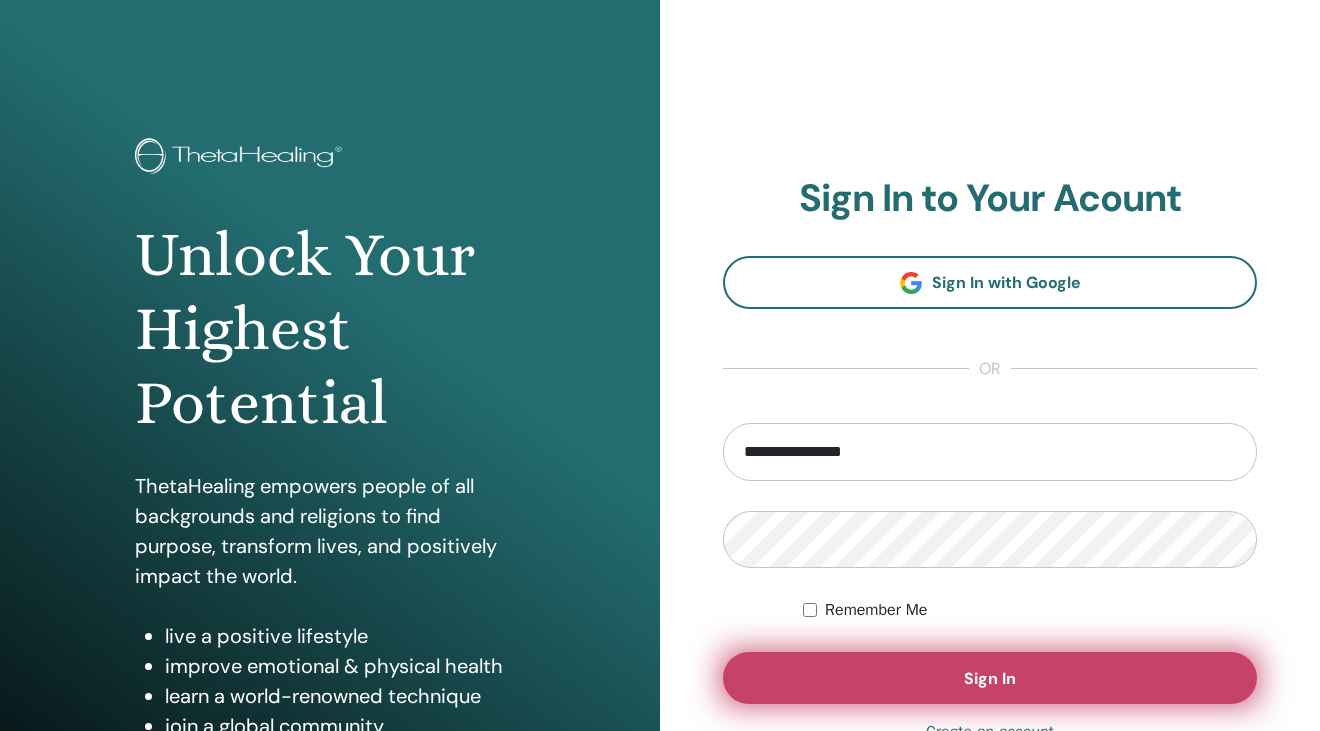click on "Sign In" at bounding box center [990, 678] 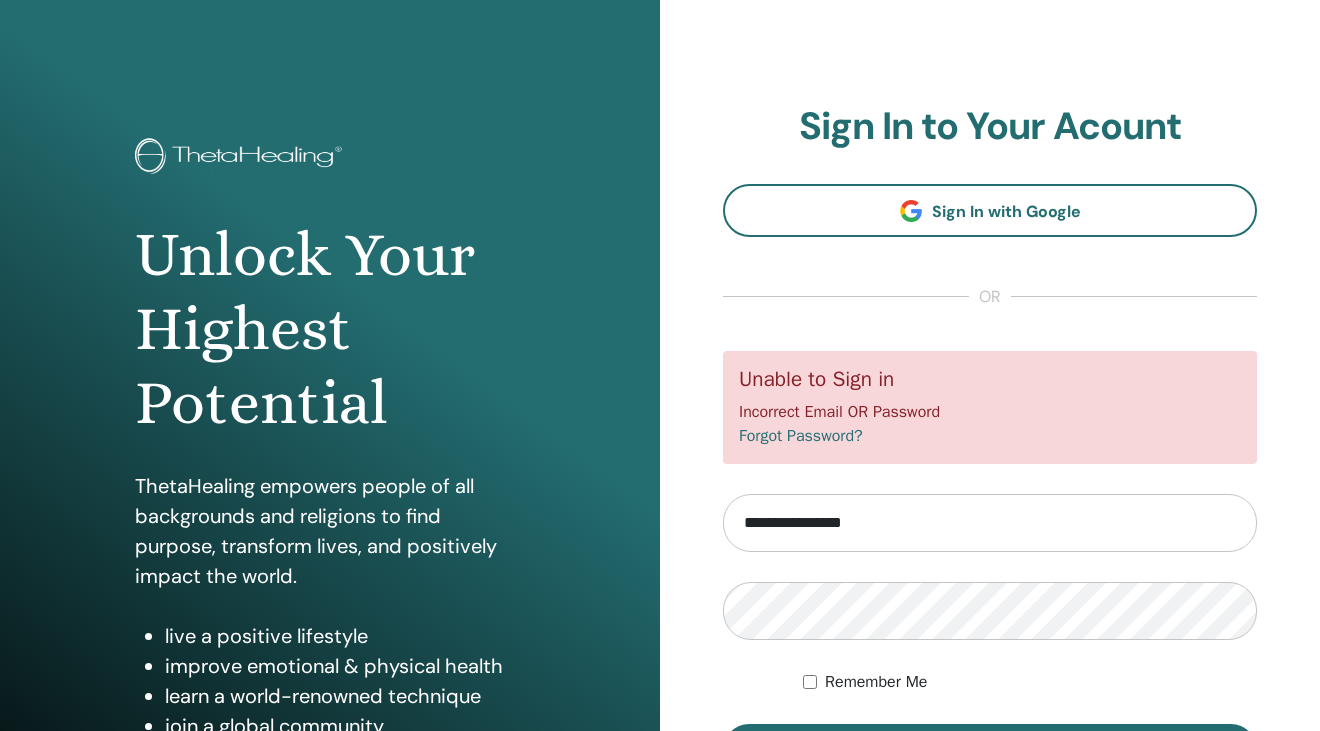 scroll, scrollTop: 0, scrollLeft: 0, axis: both 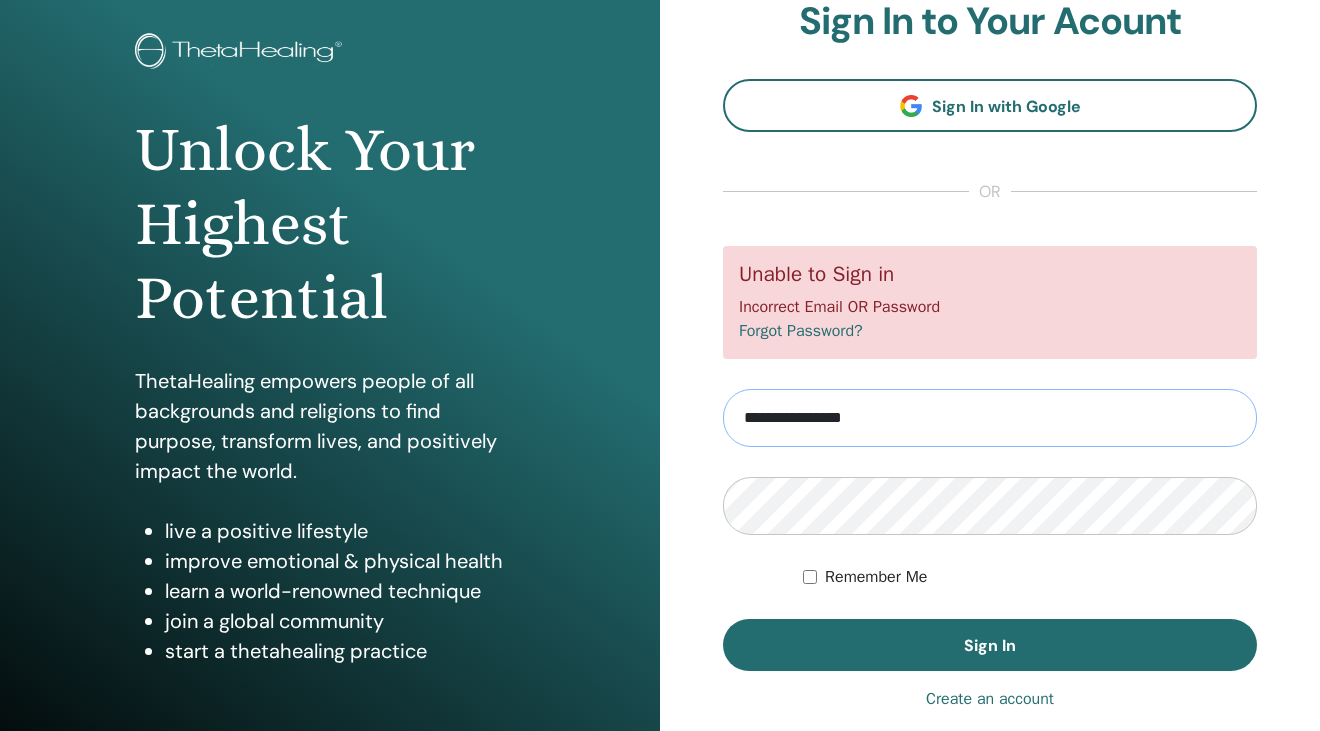 drag, startPoint x: 939, startPoint y: 410, endPoint x: 426, endPoint y: 400, distance: 513.0975 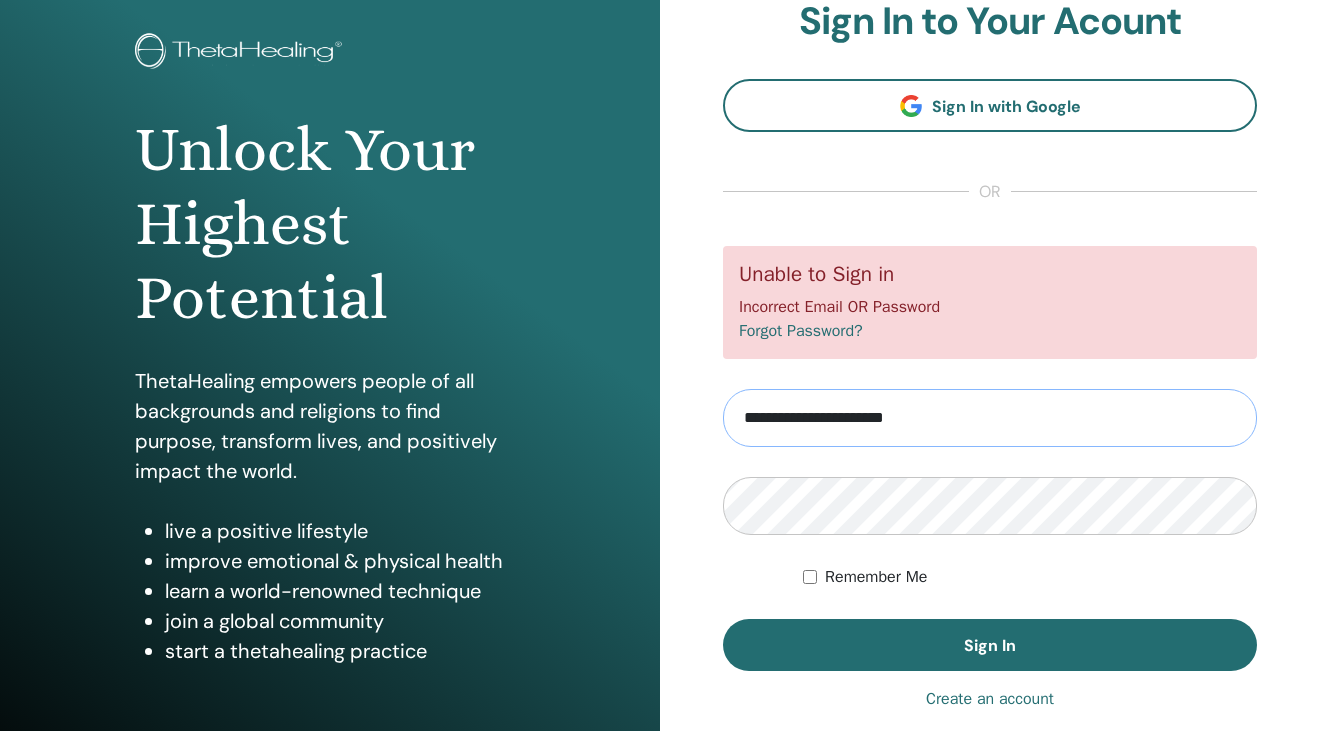 type on "**********" 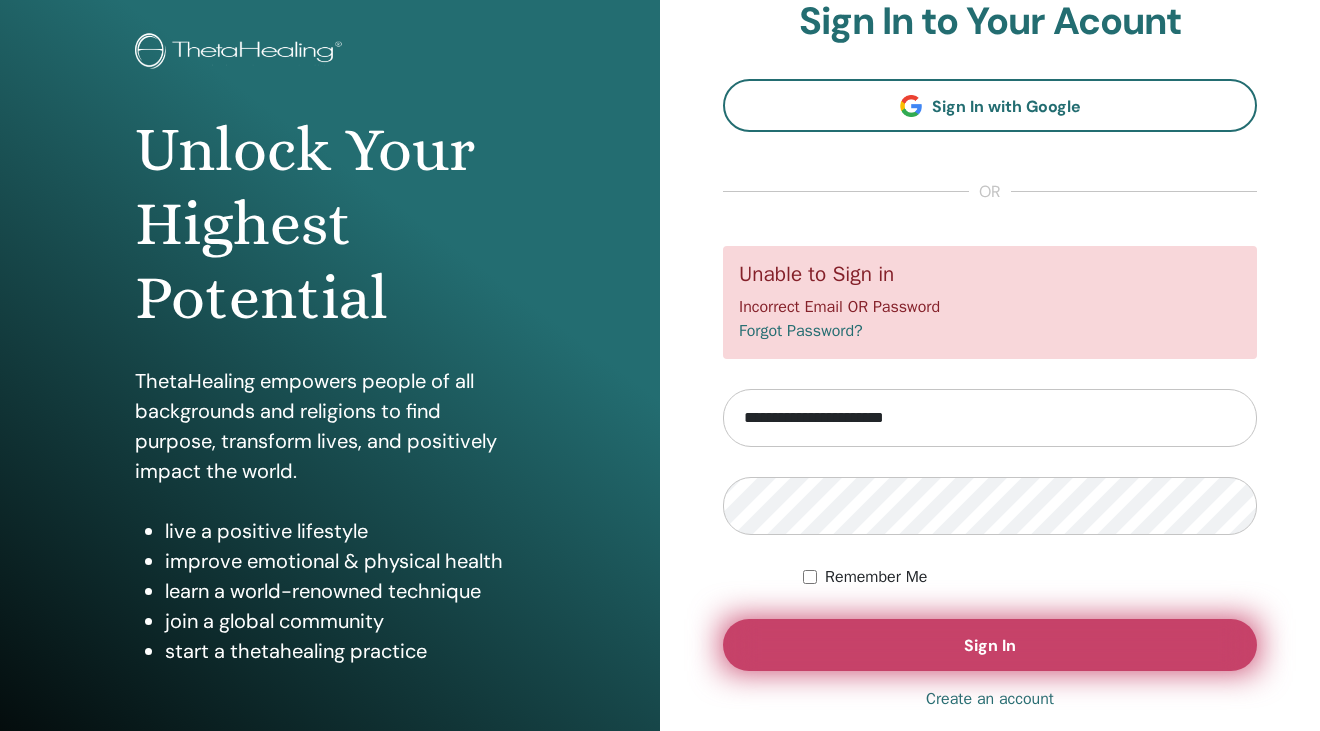 click on "Sign In" at bounding box center [990, 645] 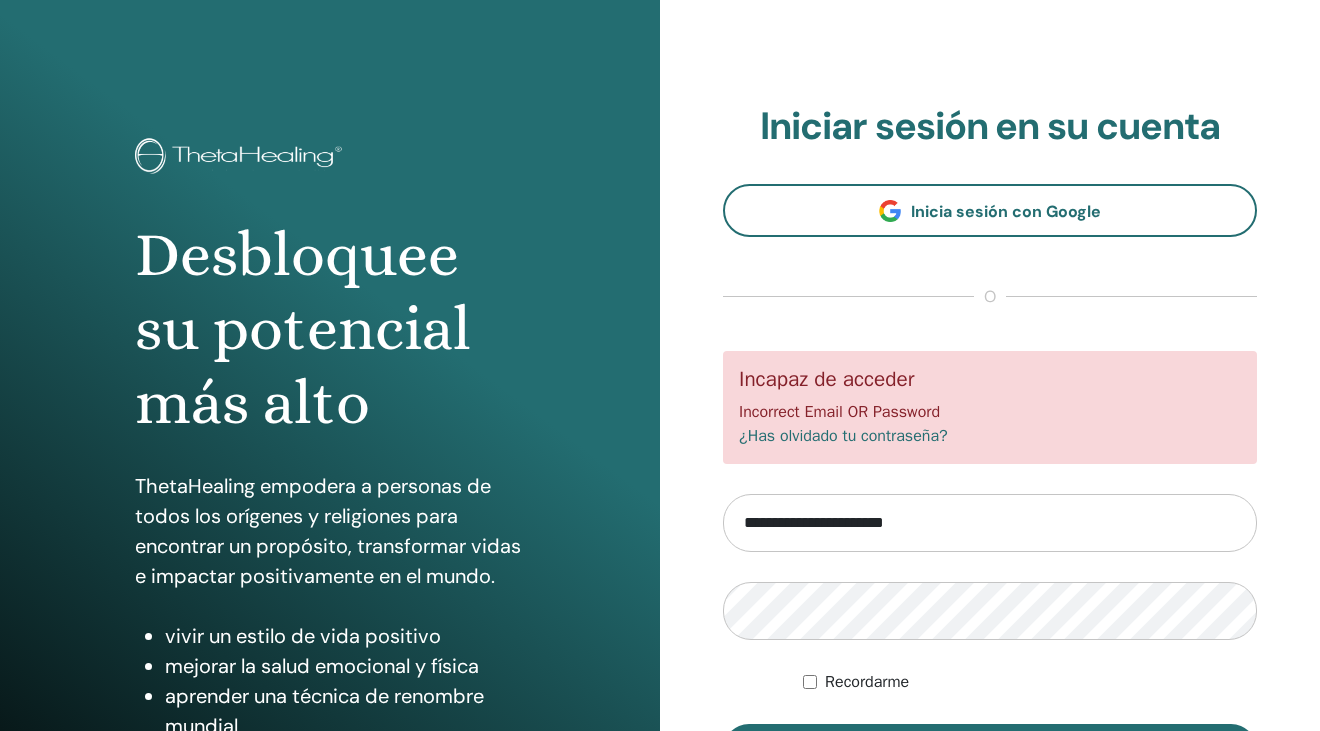 scroll, scrollTop: 0, scrollLeft: 0, axis: both 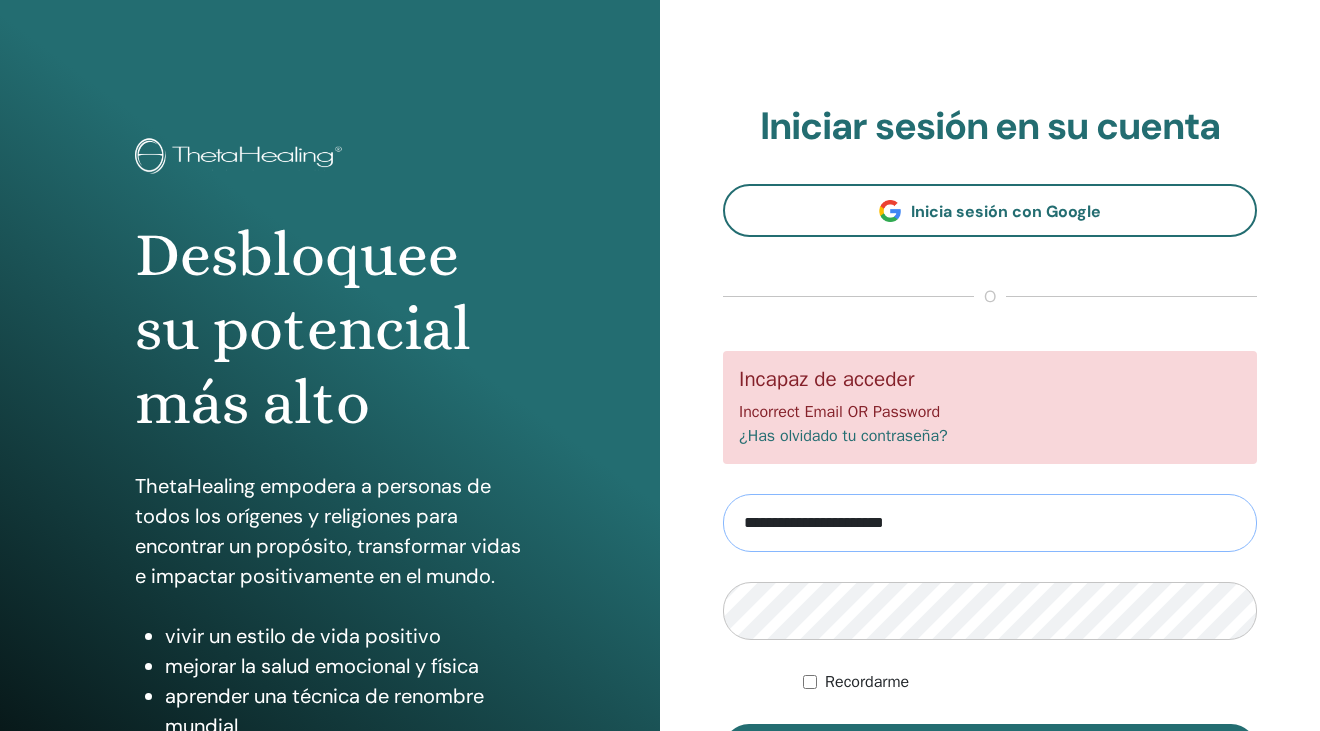 drag, startPoint x: 998, startPoint y: 531, endPoint x: 112, endPoint y: 511, distance: 886.2257 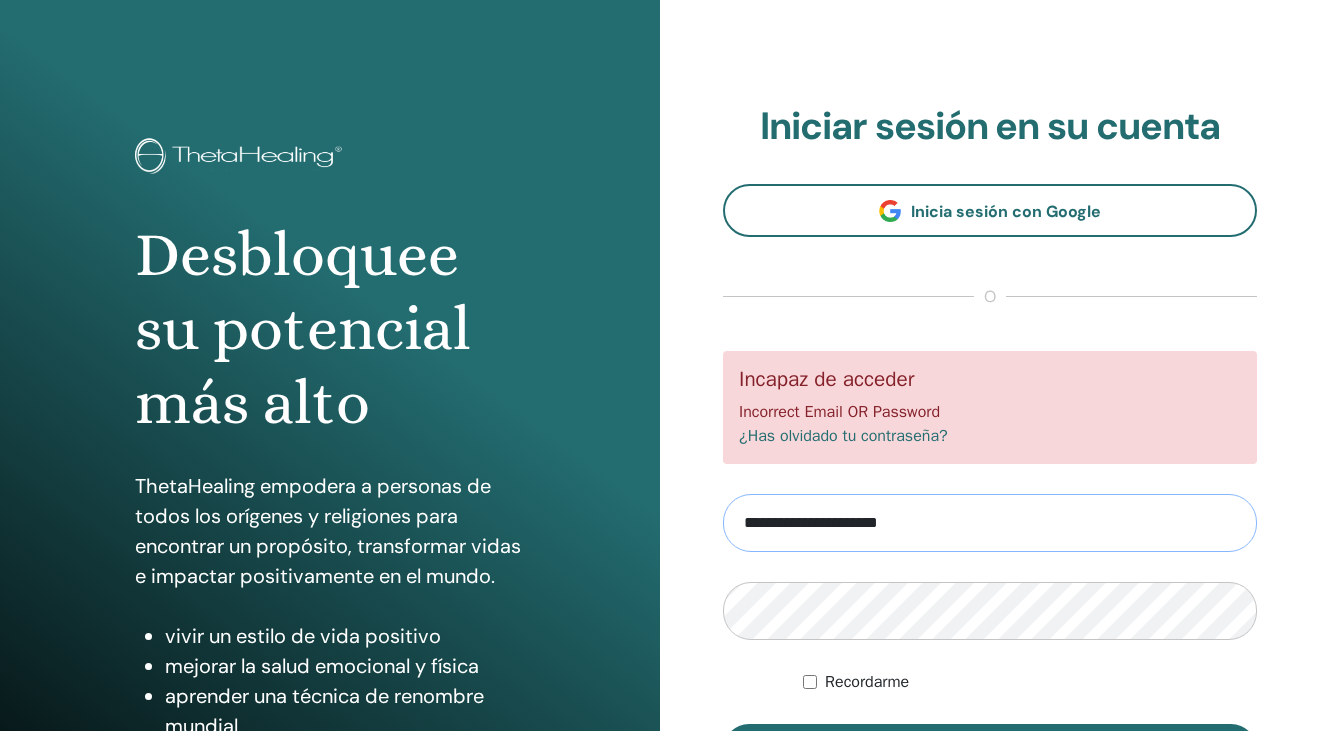 type on "**********" 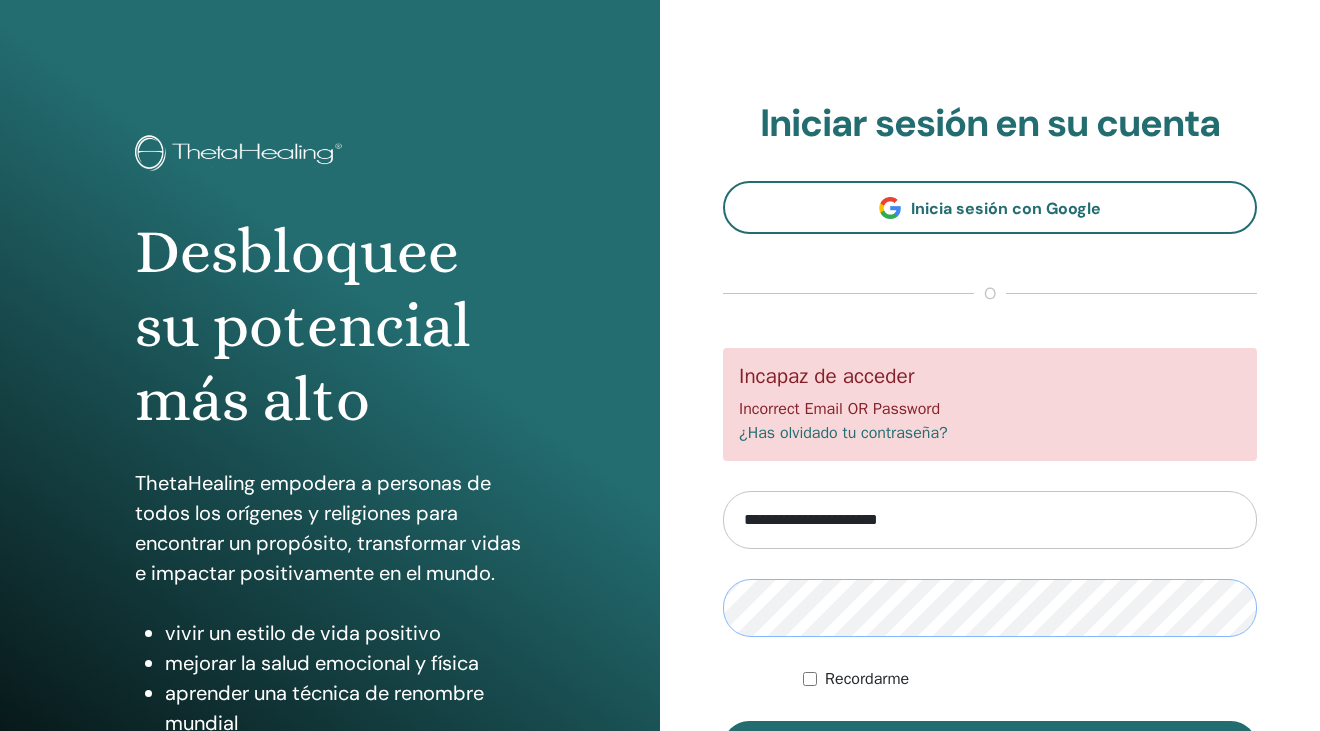 scroll, scrollTop: 211, scrollLeft: 0, axis: vertical 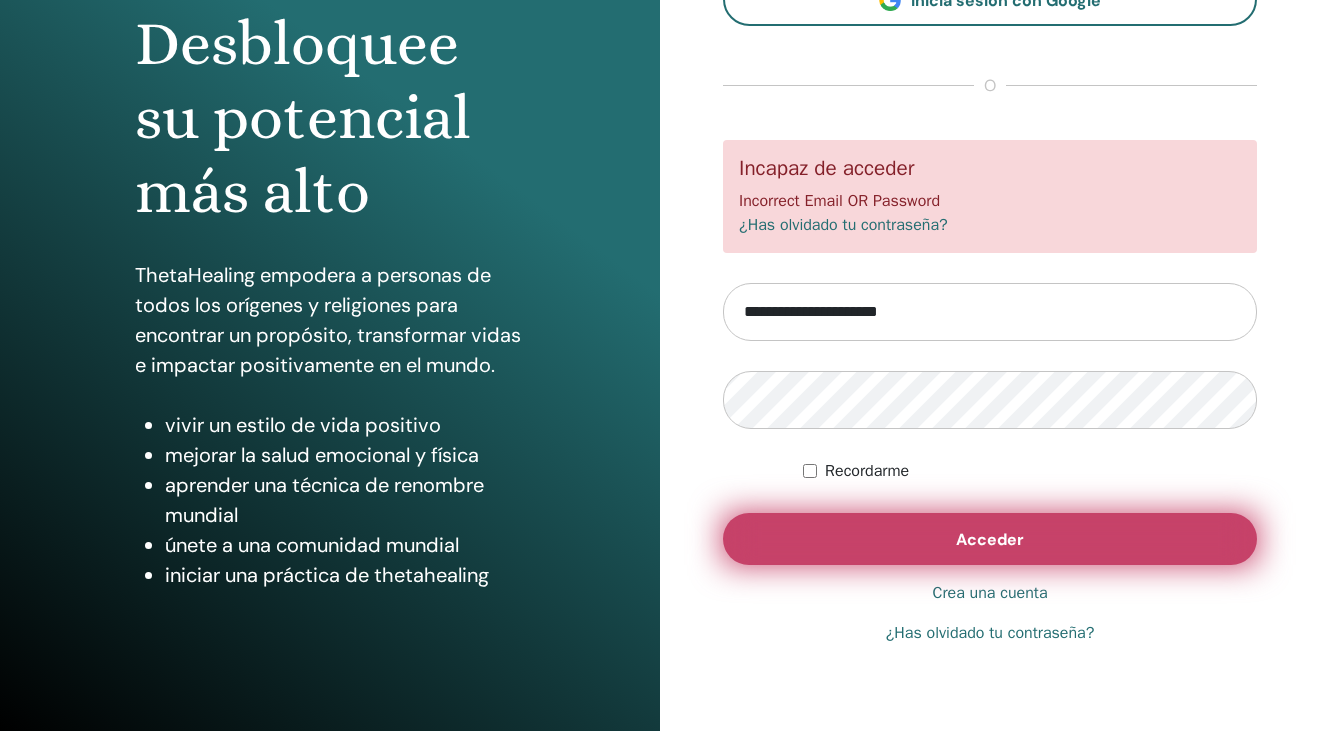 click on "Acceder" at bounding box center [990, 539] 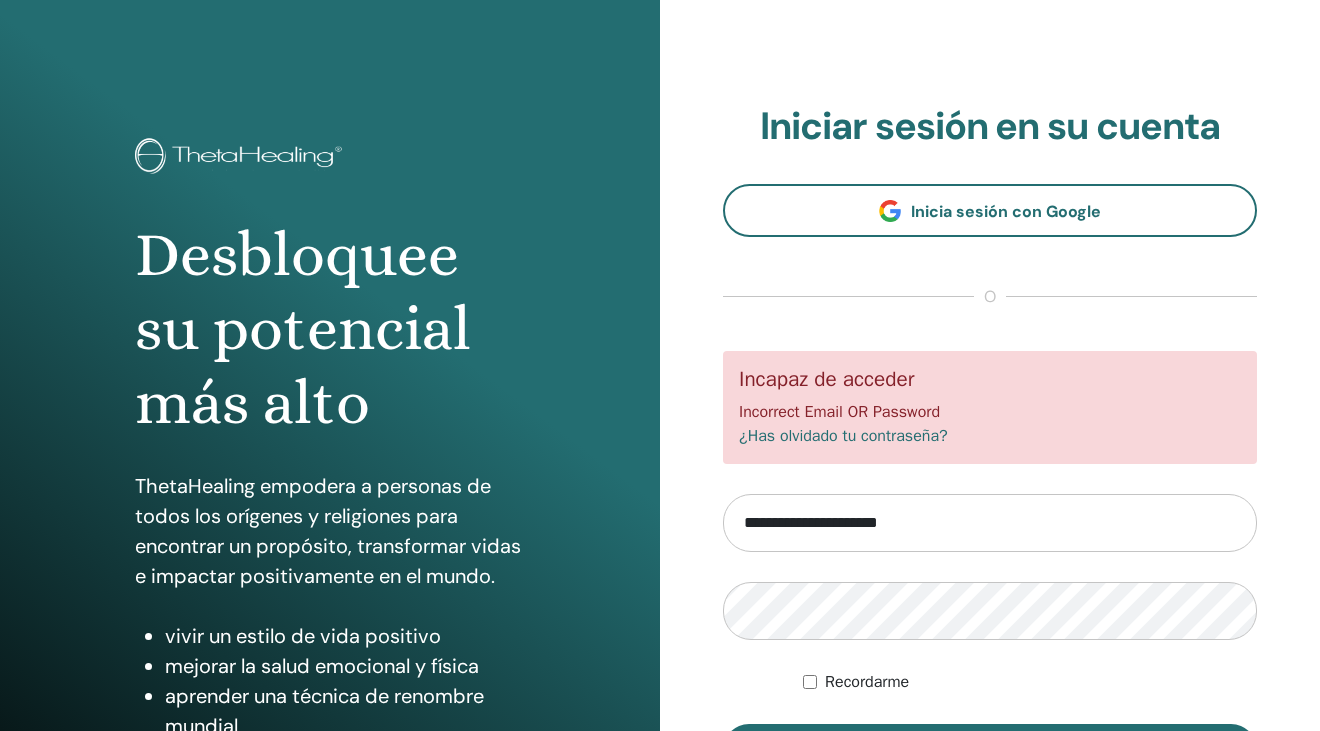 scroll, scrollTop: 0, scrollLeft: 0, axis: both 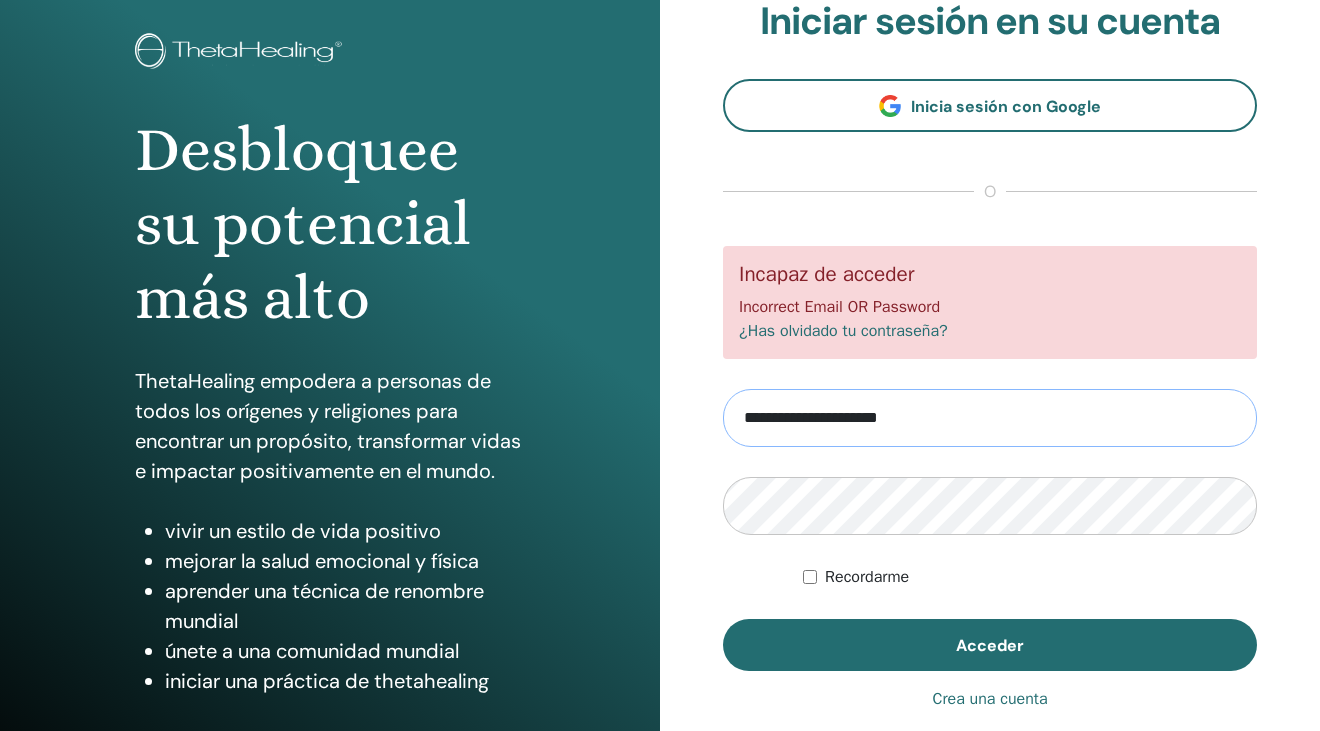 drag, startPoint x: 1018, startPoint y: 418, endPoint x: 298, endPoint y: 404, distance: 720.1361 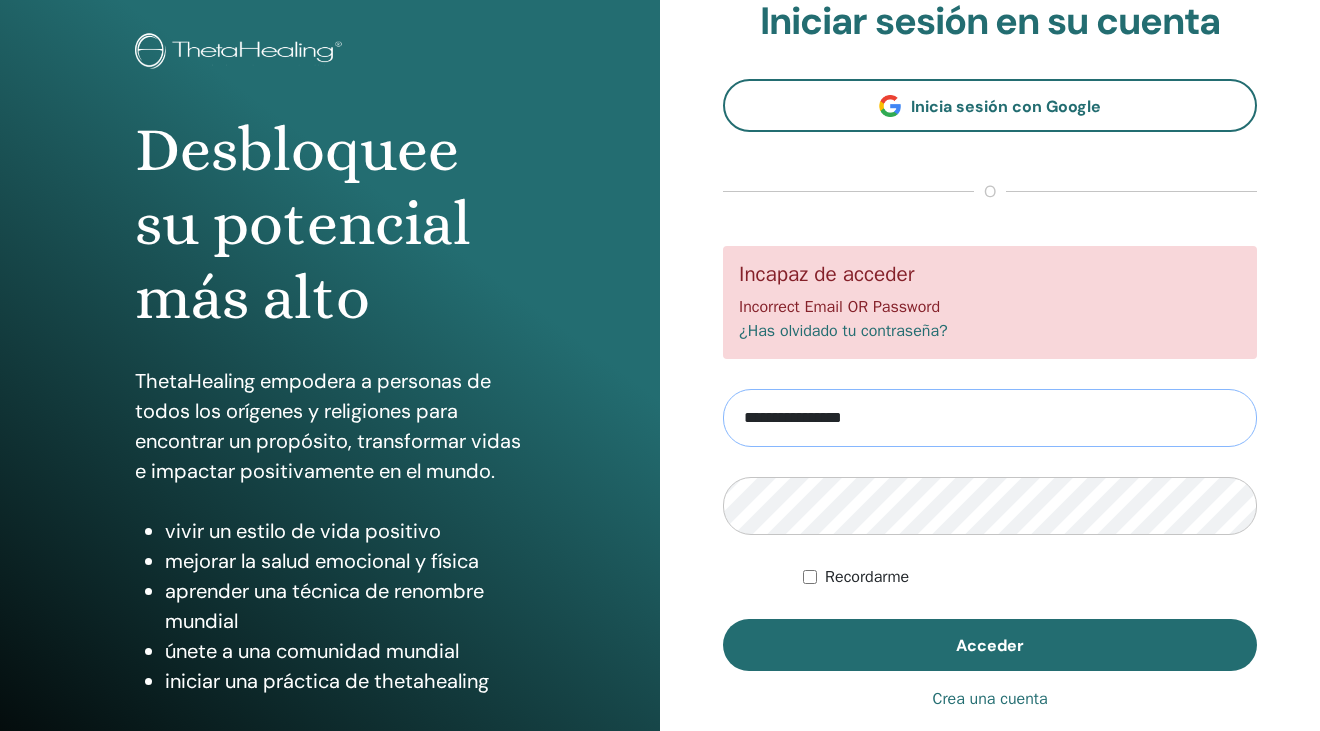 type on "**********" 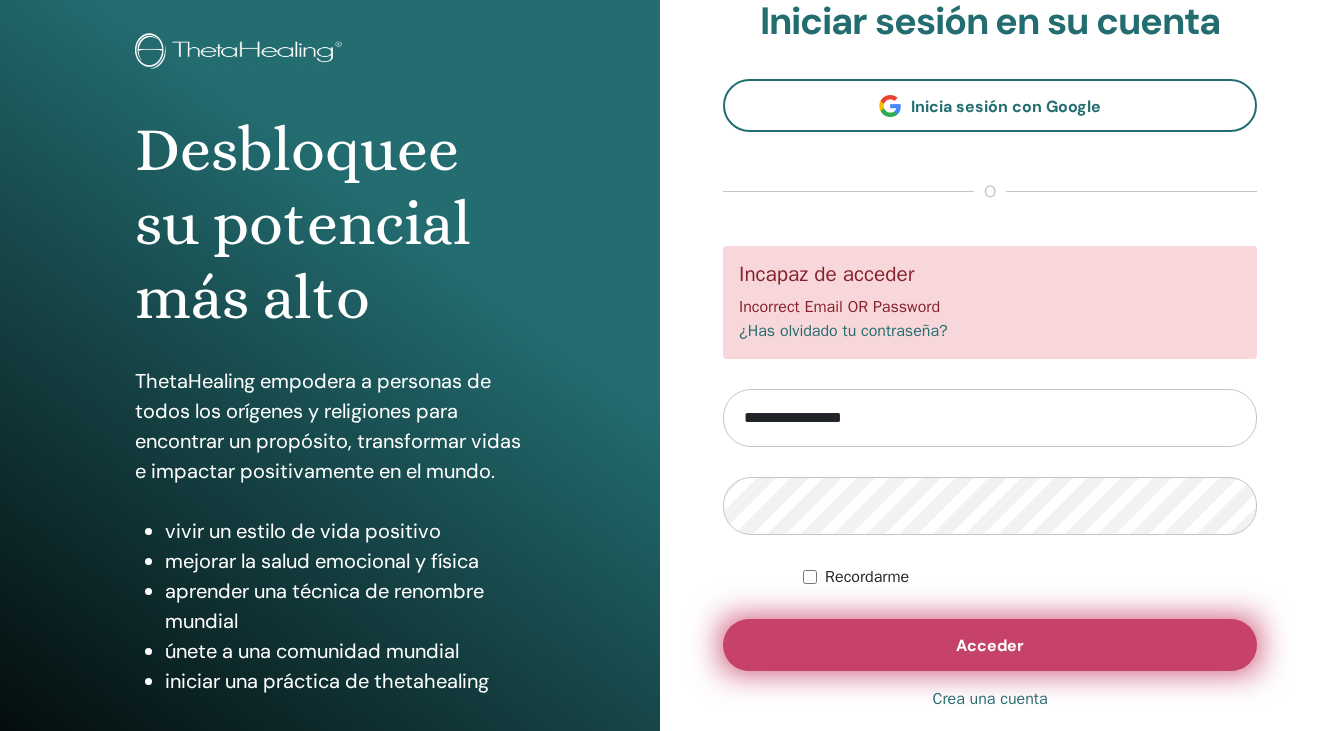 click on "Acceder" at bounding box center (990, 645) 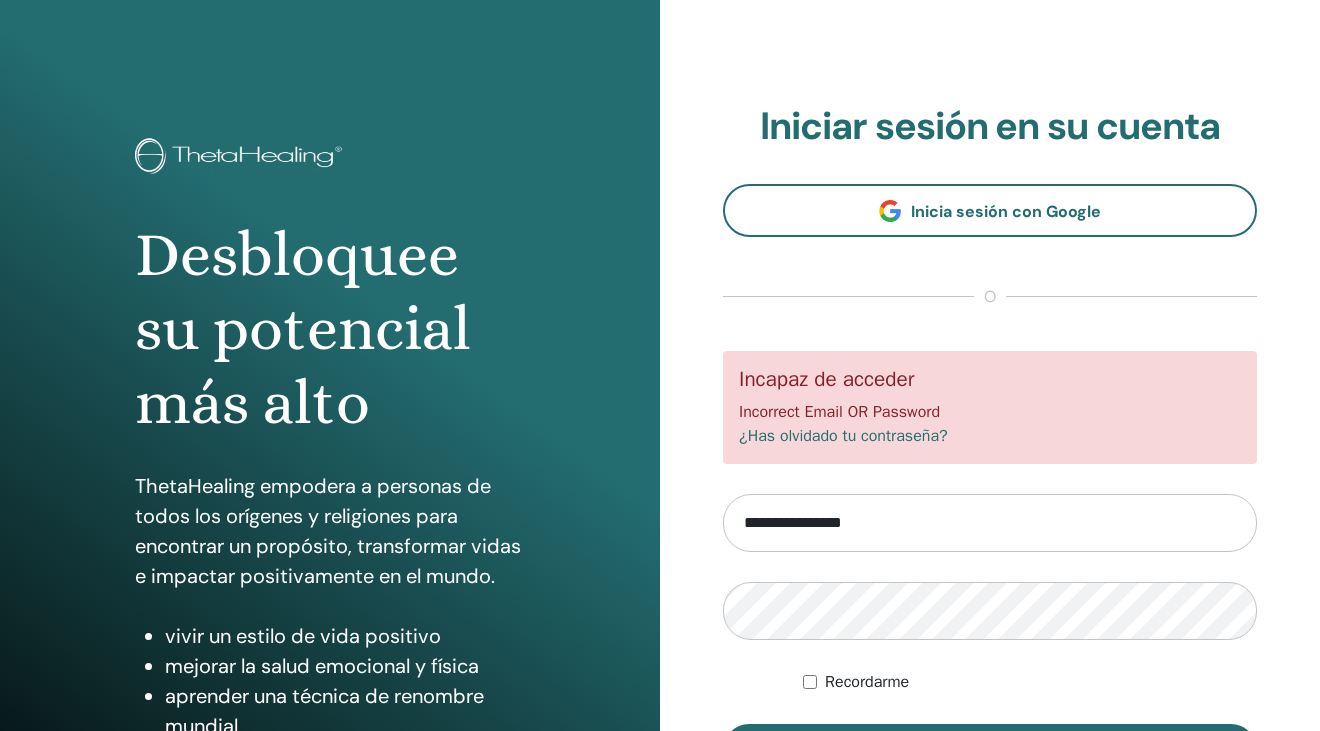 scroll, scrollTop: 0, scrollLeft: 0, axis: both 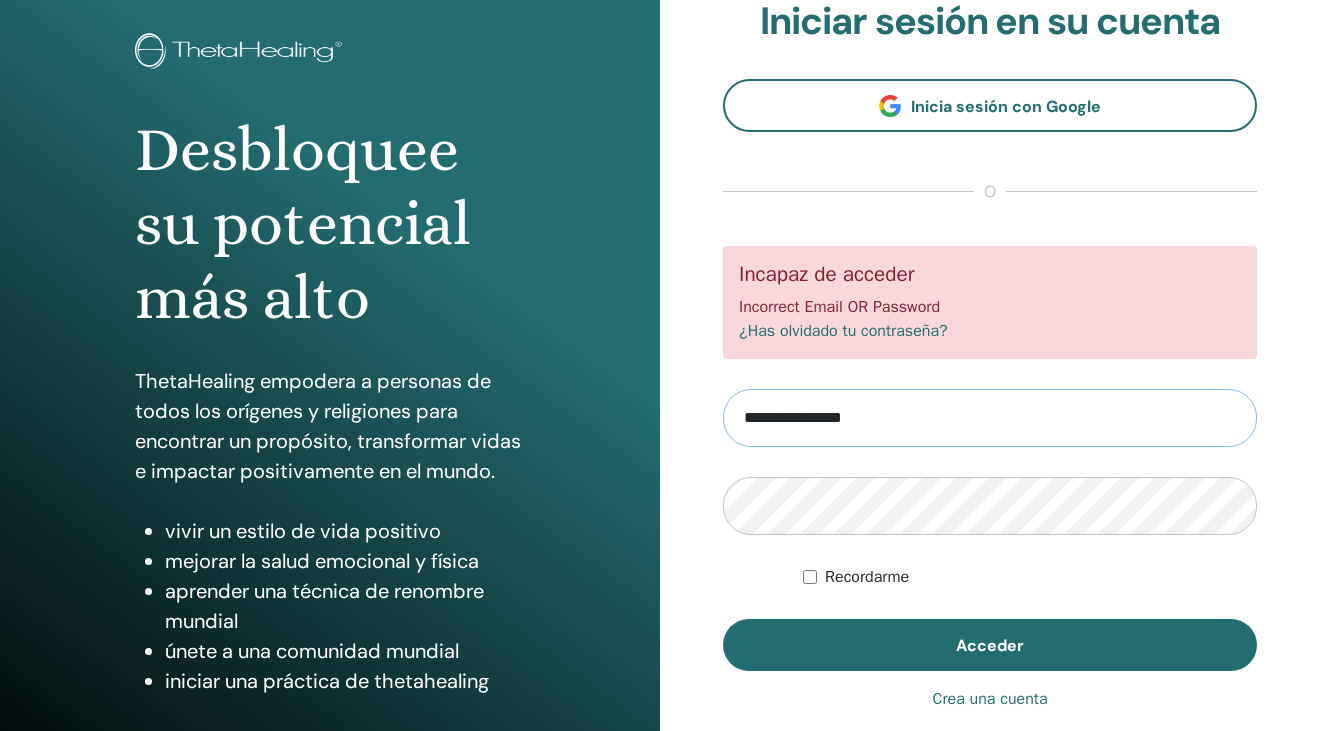 drag, startPoint x: 1014, startPoint y: 406, endPoint x: 219, endPoint y: 405, distance: 795.0006 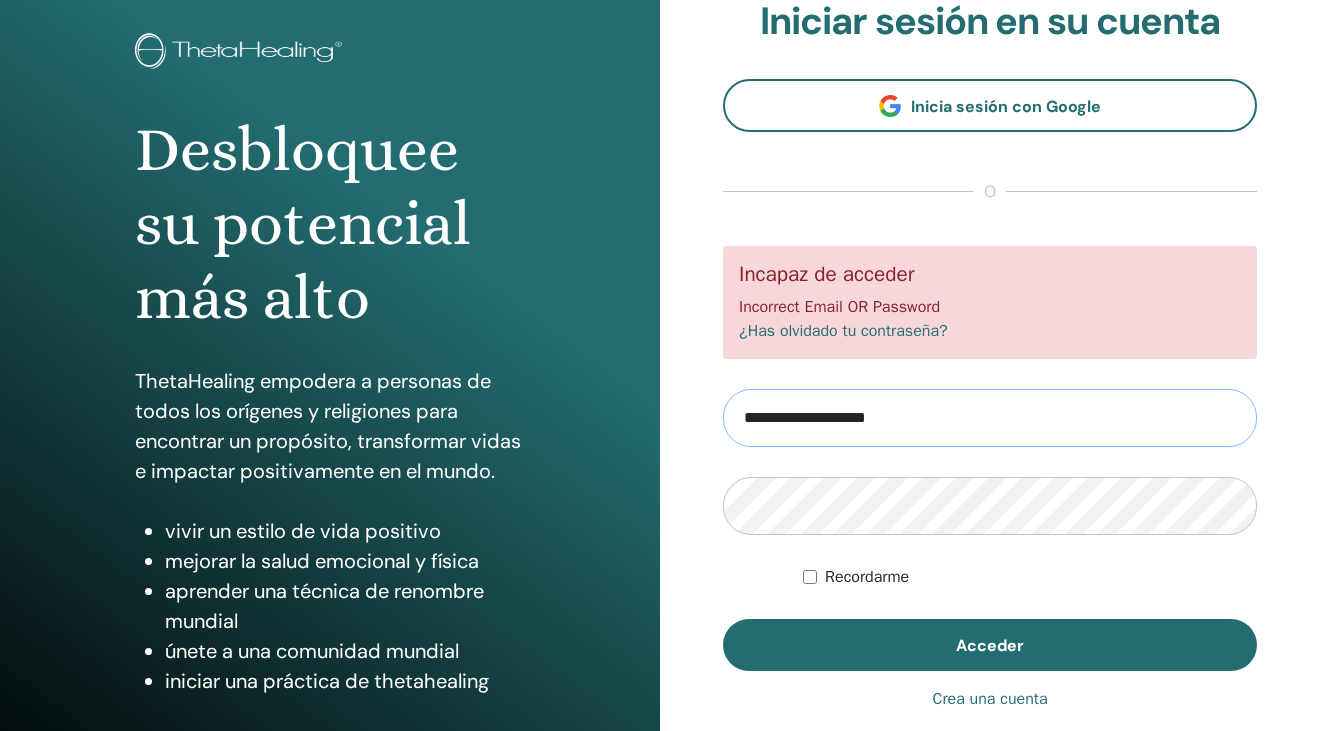 type on "**********" 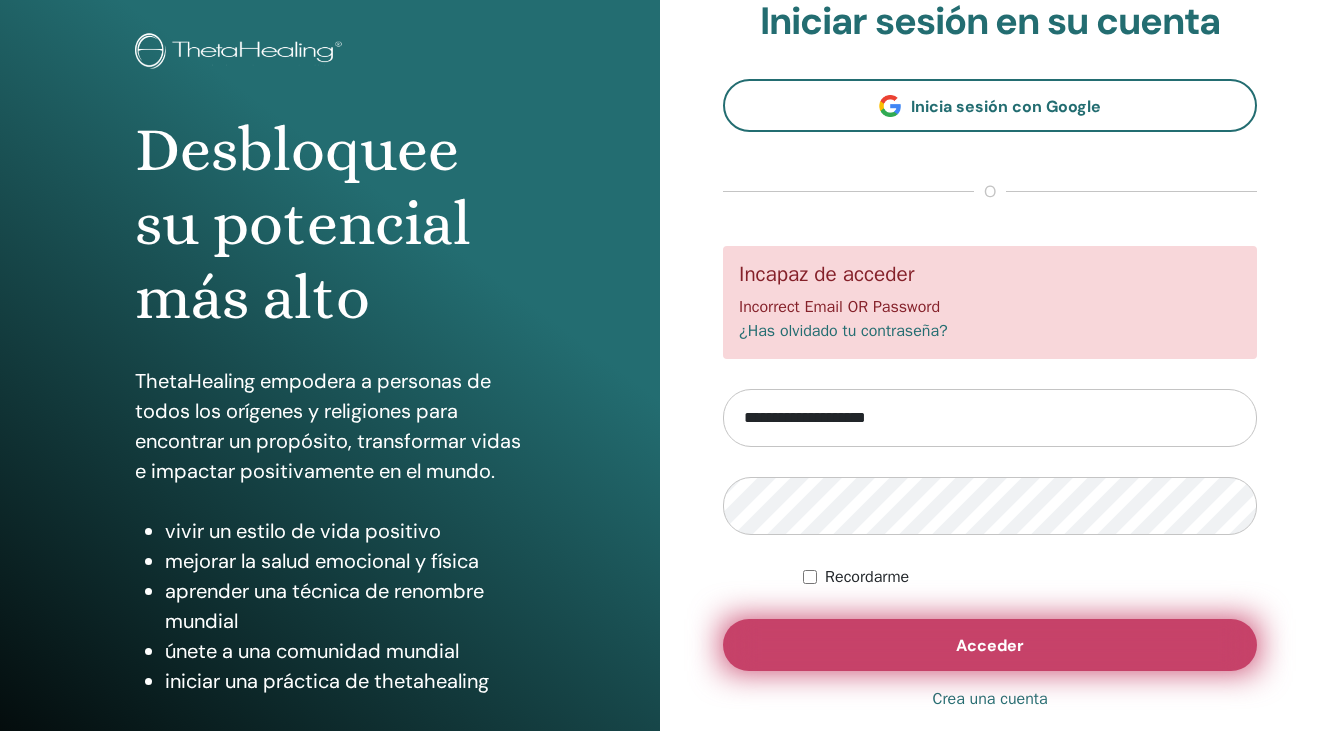 click on "Acceder" at bounding box center [990, 645] 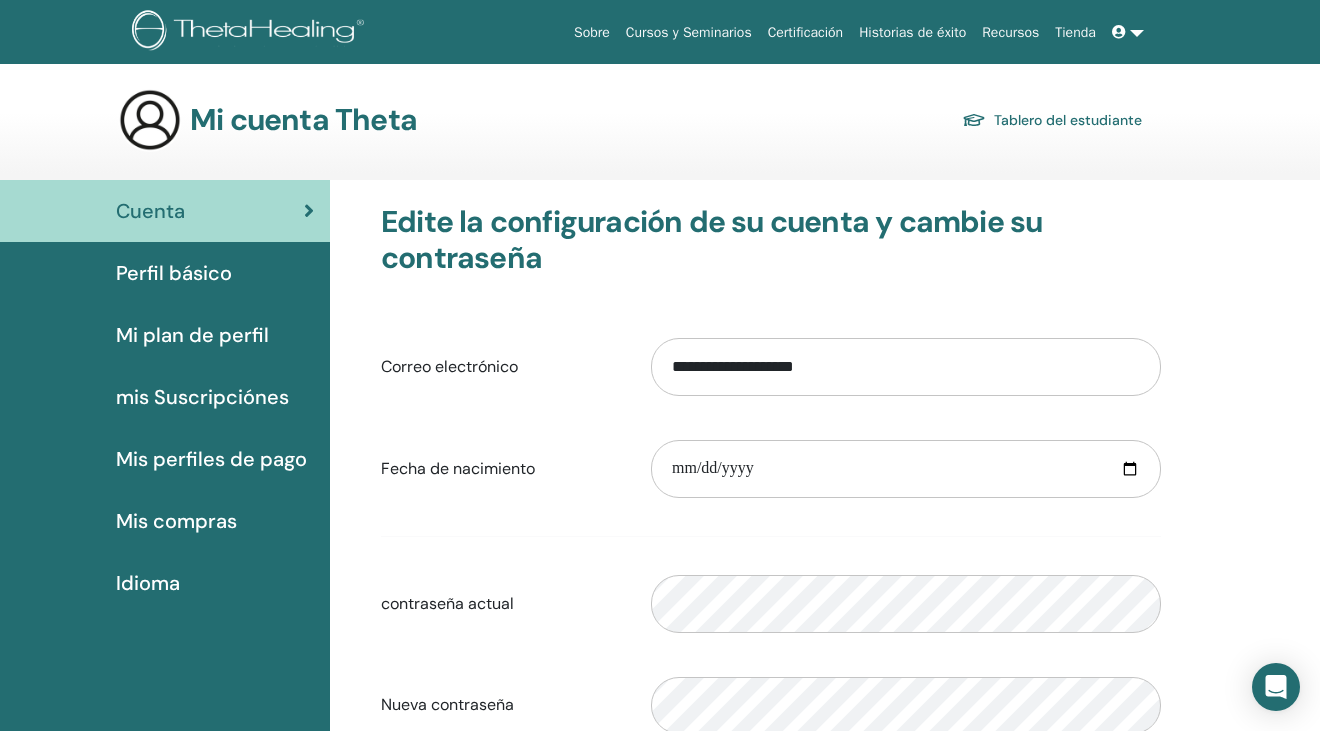 scroll, scrollTop: 0, scrollLeft: 0, axis: both 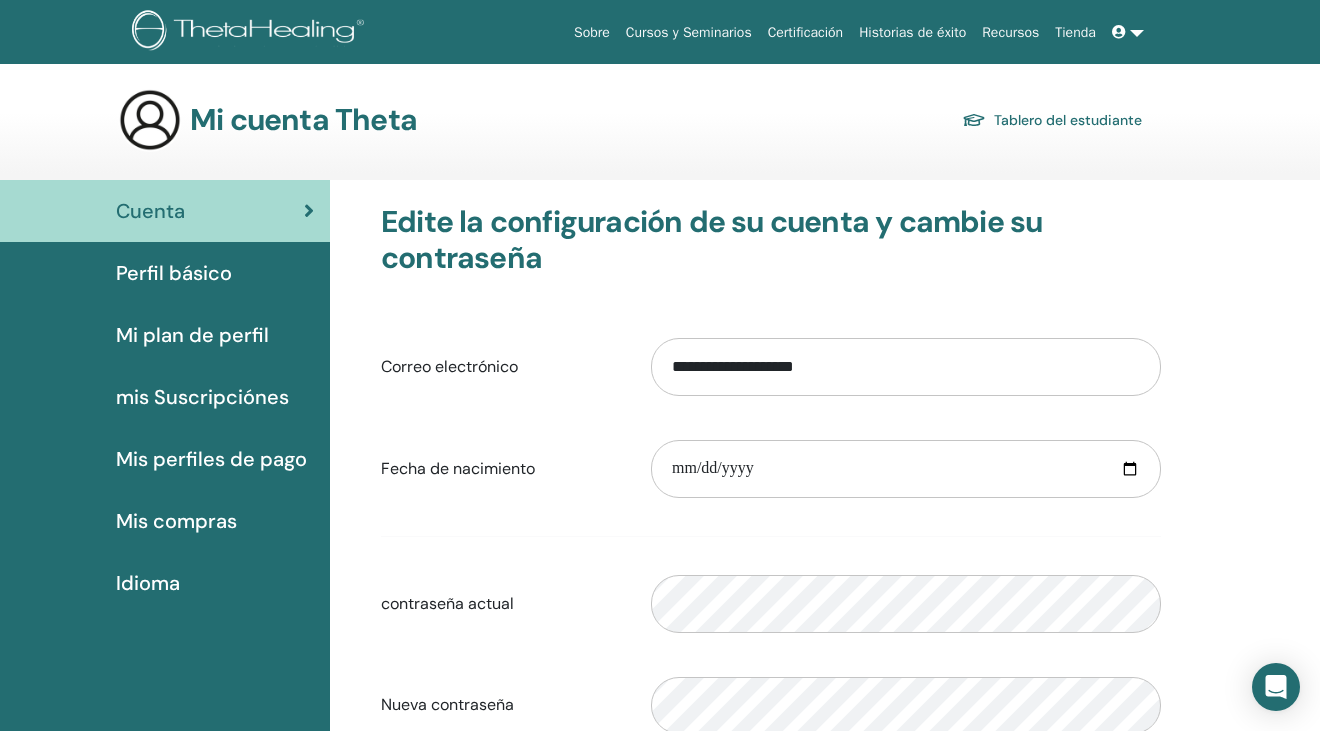click on "Perfil básico" at bounding box center [174, 273] 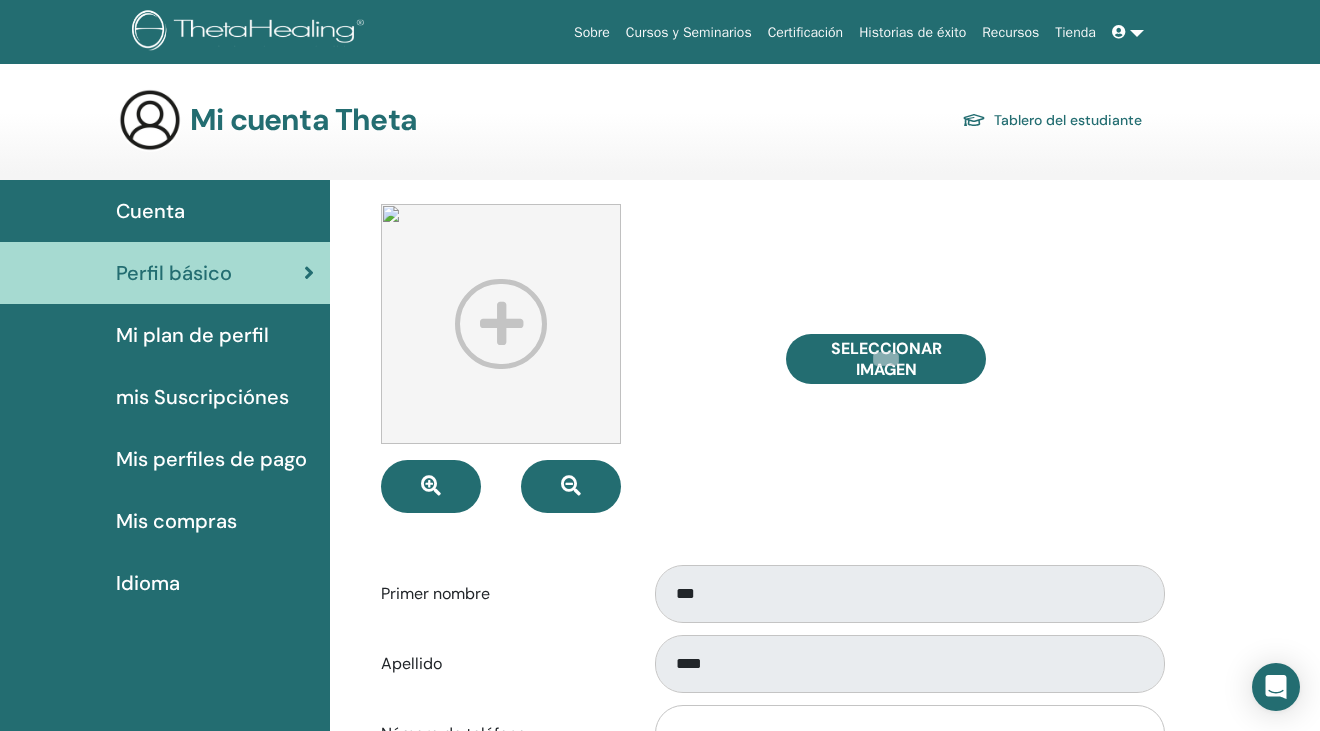 scroll, scrollTop: 0, scrollLeft: 0, axis: both 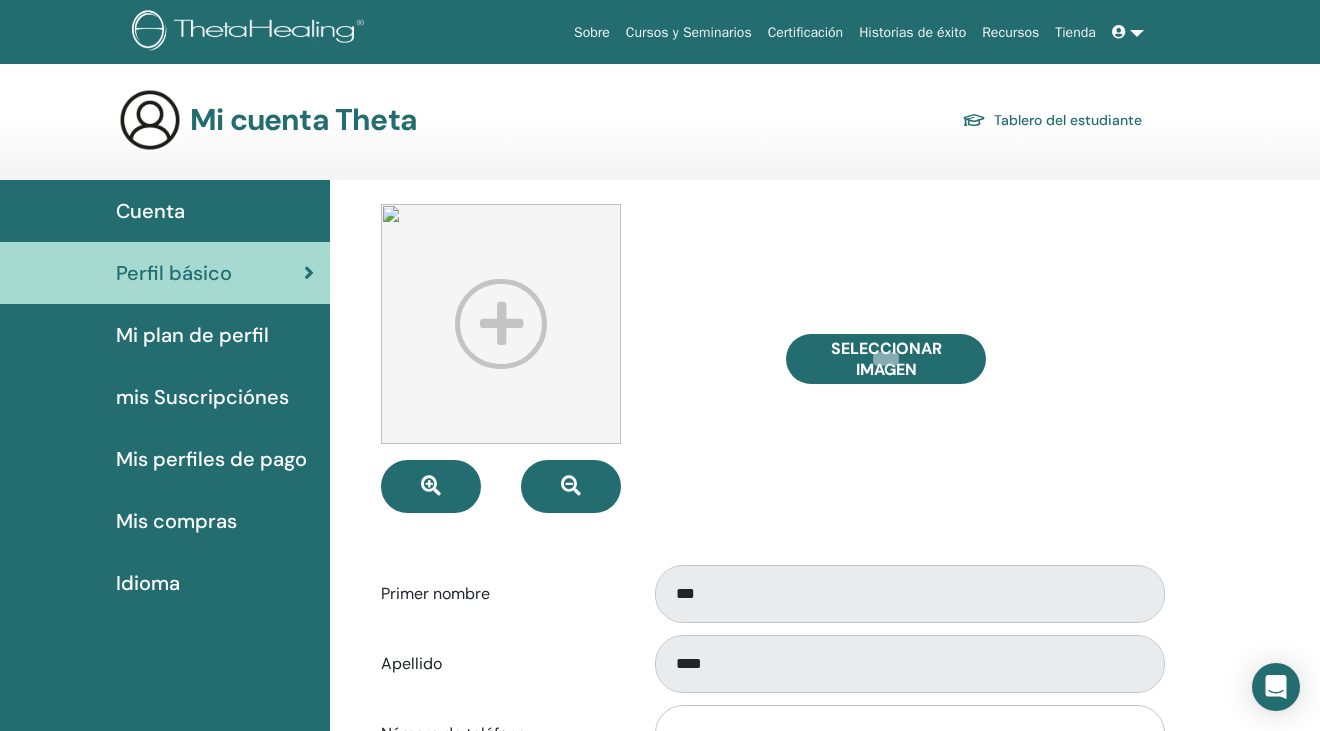 click on "Cuenta" at bounding box center (150, 211) 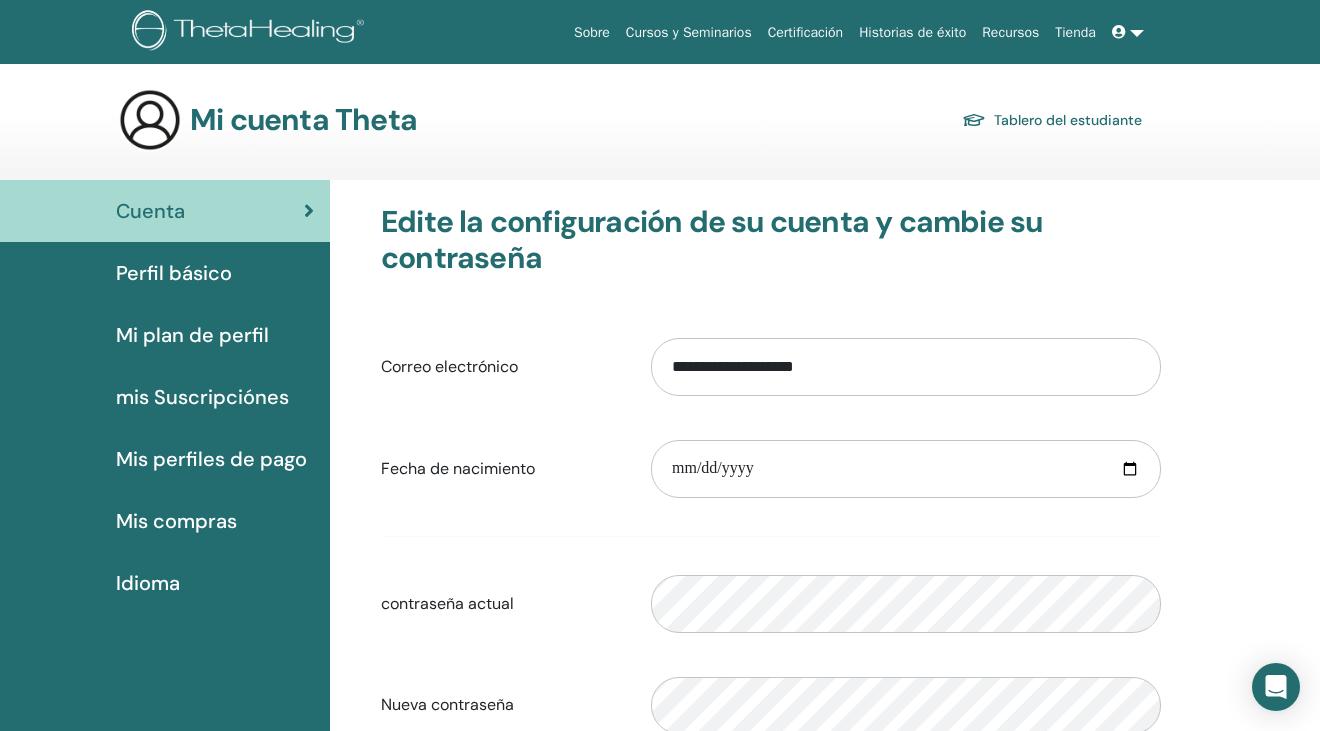 scroll, scrollTop: 0, scrollLeft: 0, axis: both 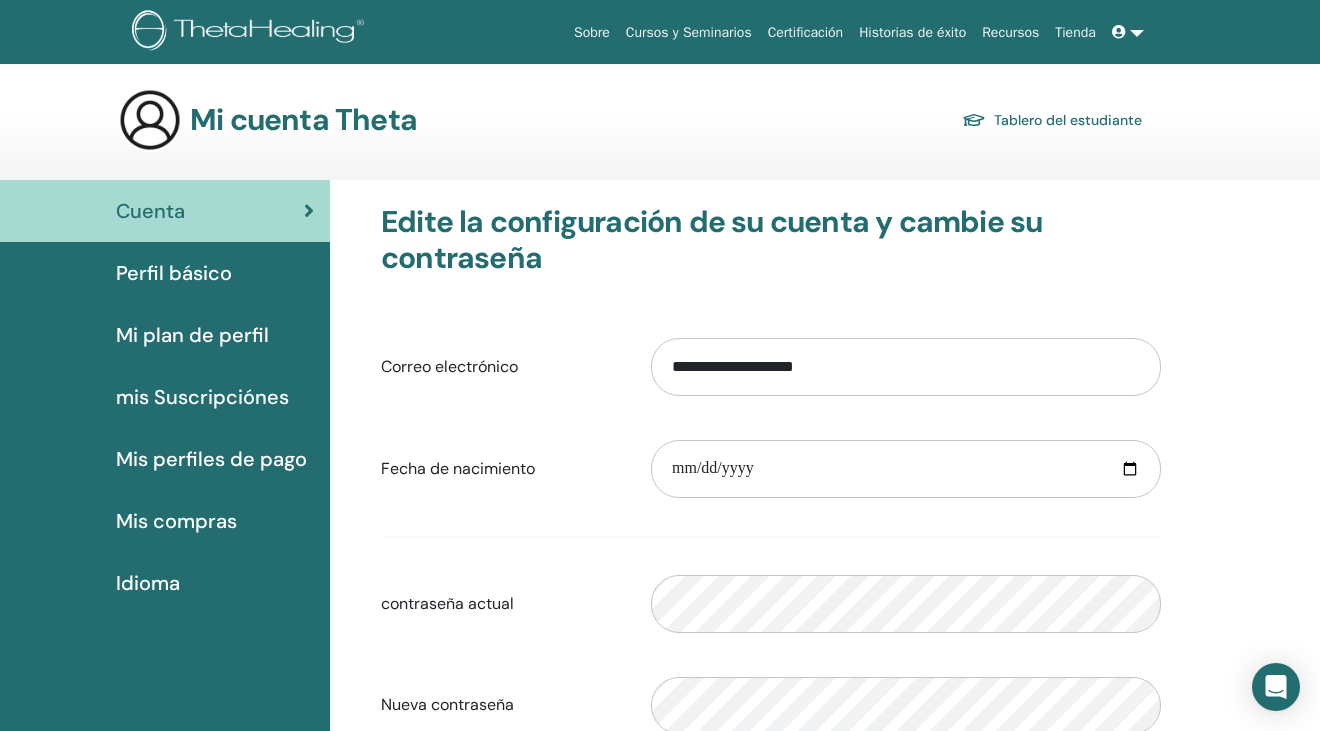 click on "Mi plan de perfil" at bounding box center (192, 335) 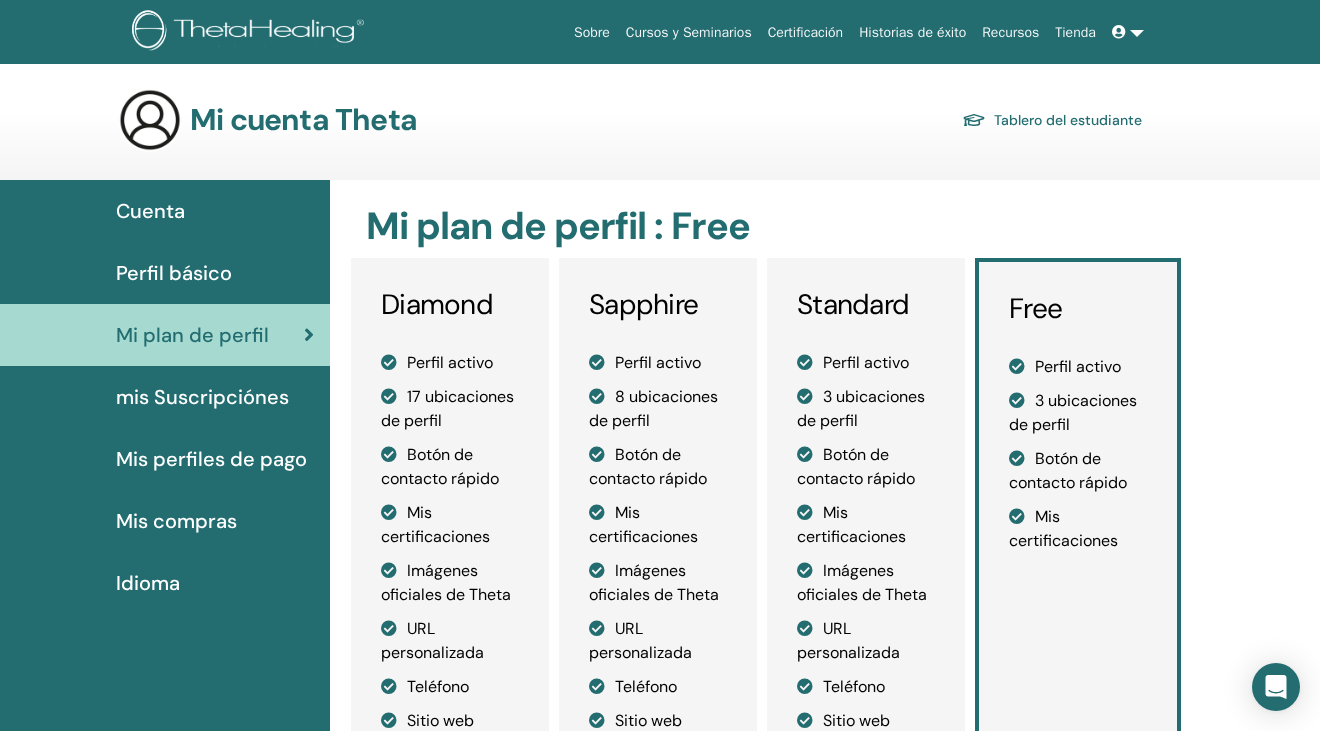 scroll, scrollTop: 0, scrollLeft: 0, axis: both 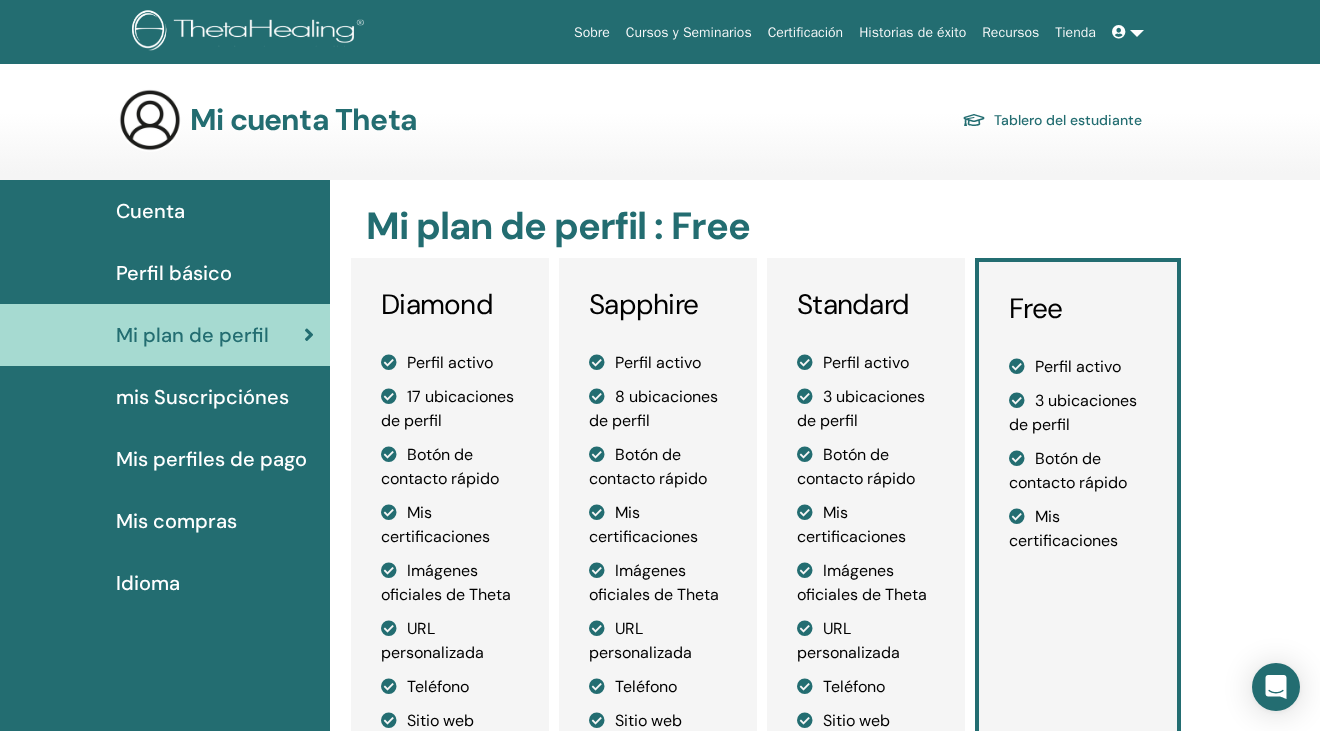 click on "mis Suscripciónes" at bounding box center (202, 397) 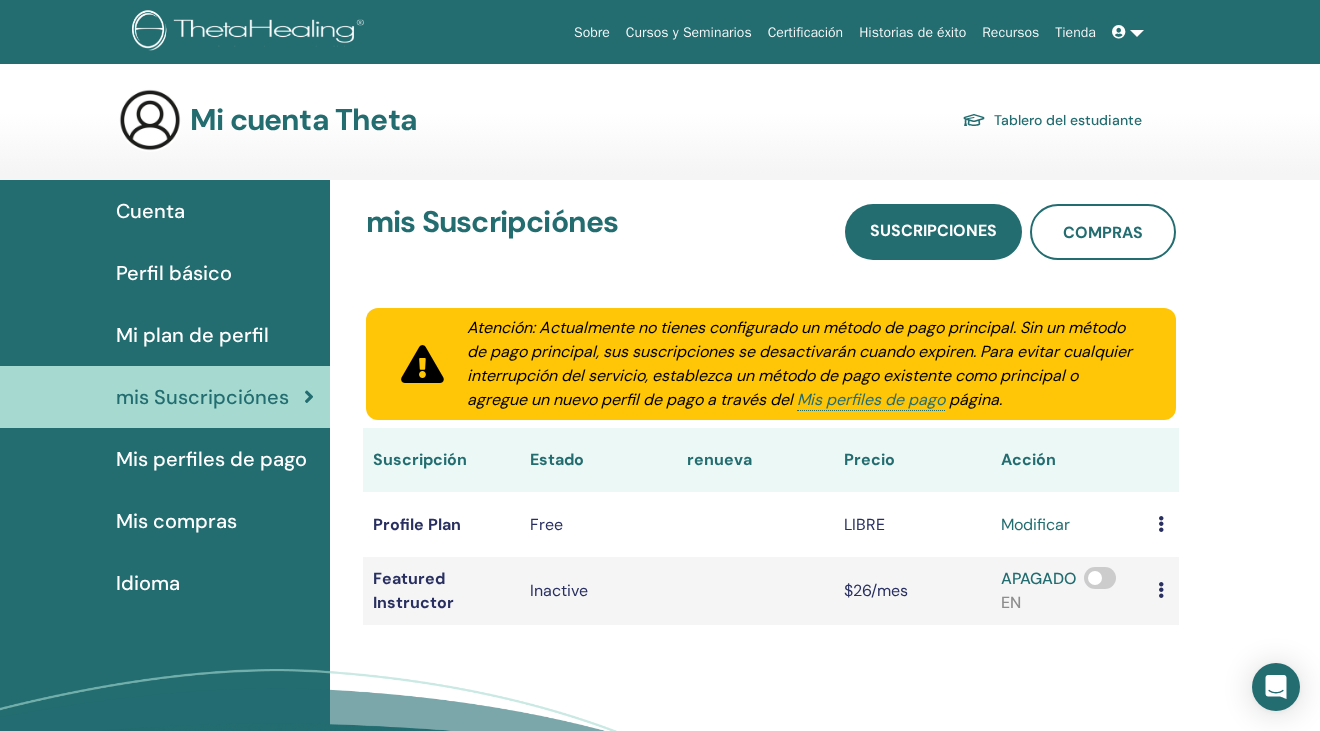 scroll, scrollTop: 105, scrollLeft: 0, axis: vertical 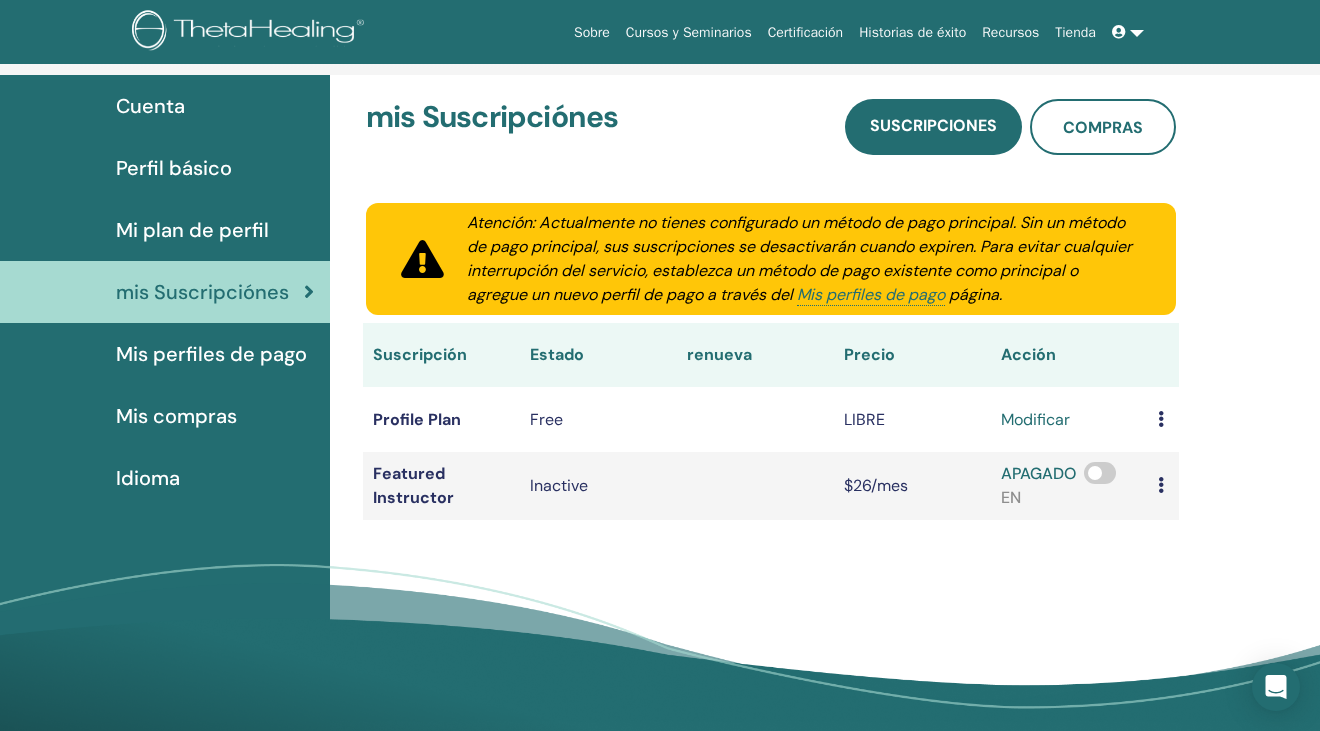 click on "Mis perfiles de pago" at bounding box center (211, 354) 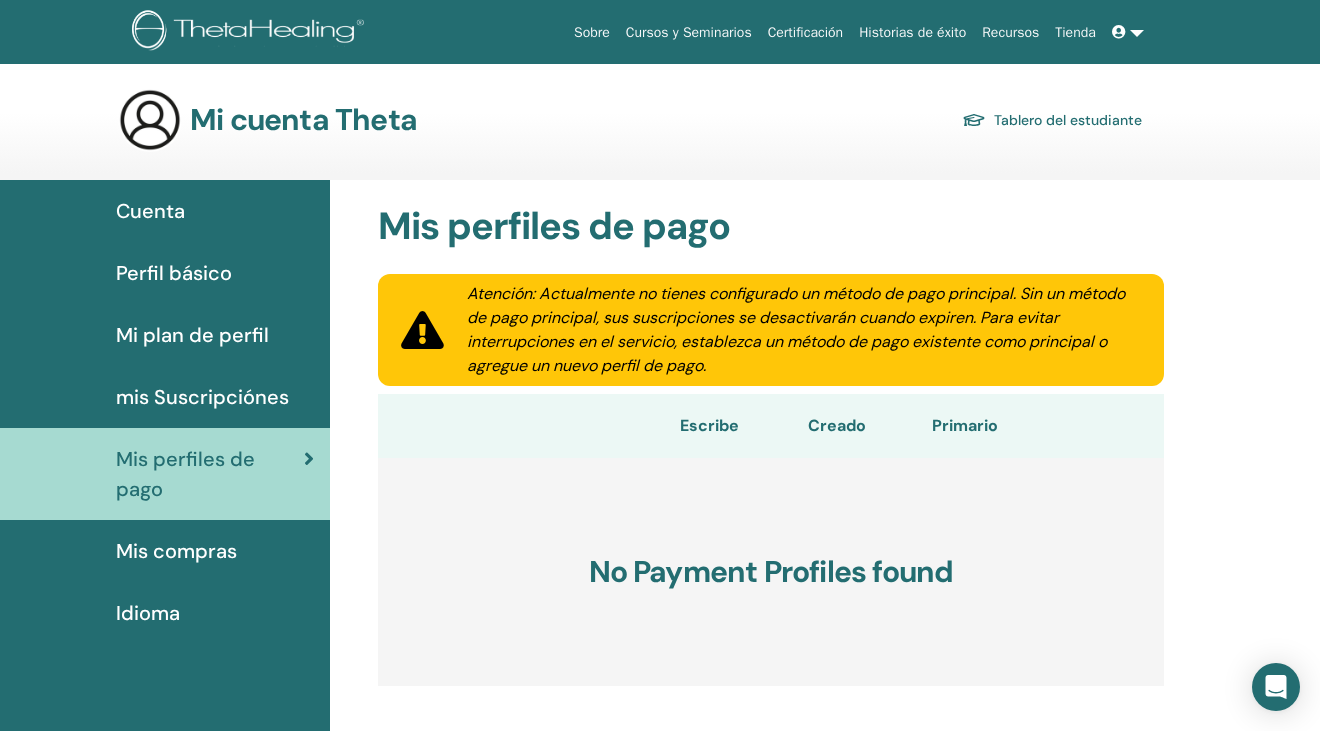 scroll, scrollTop: 0, scrollLeft: 0, axis: both 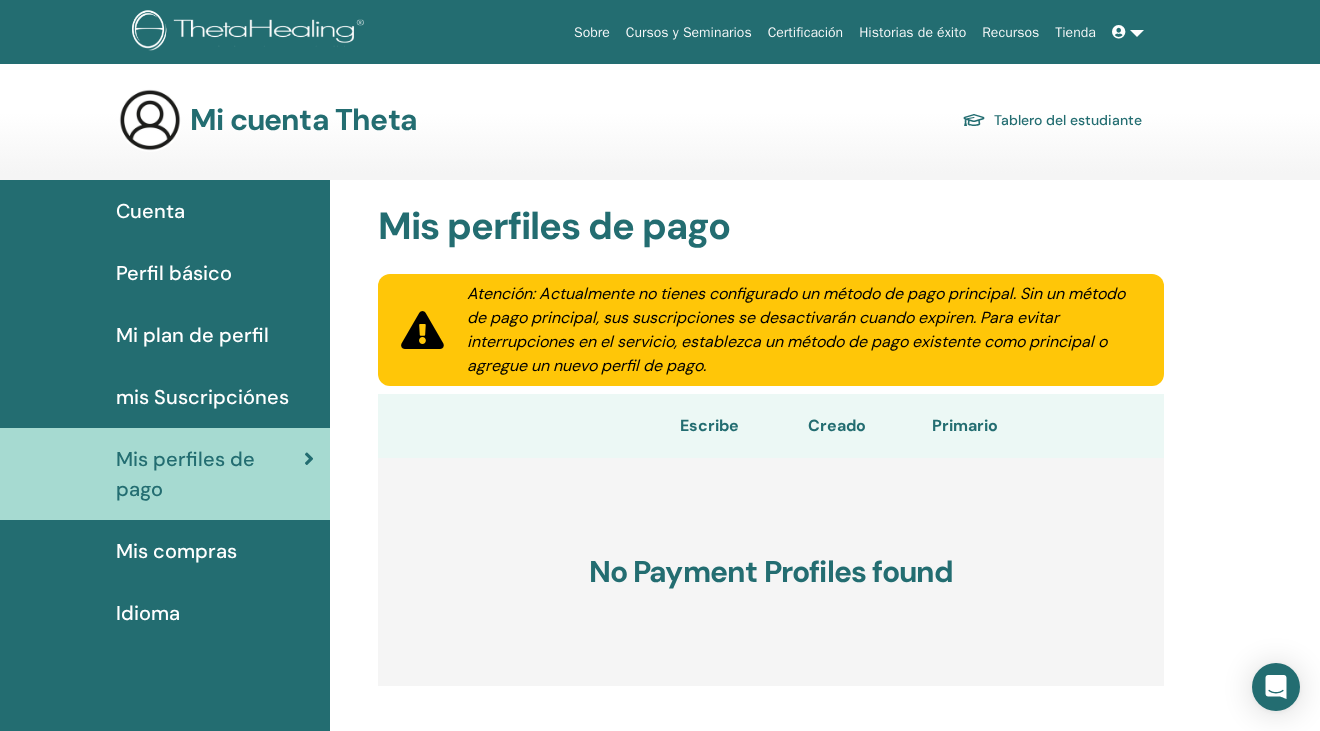 click at bounding box center [1119, 32] 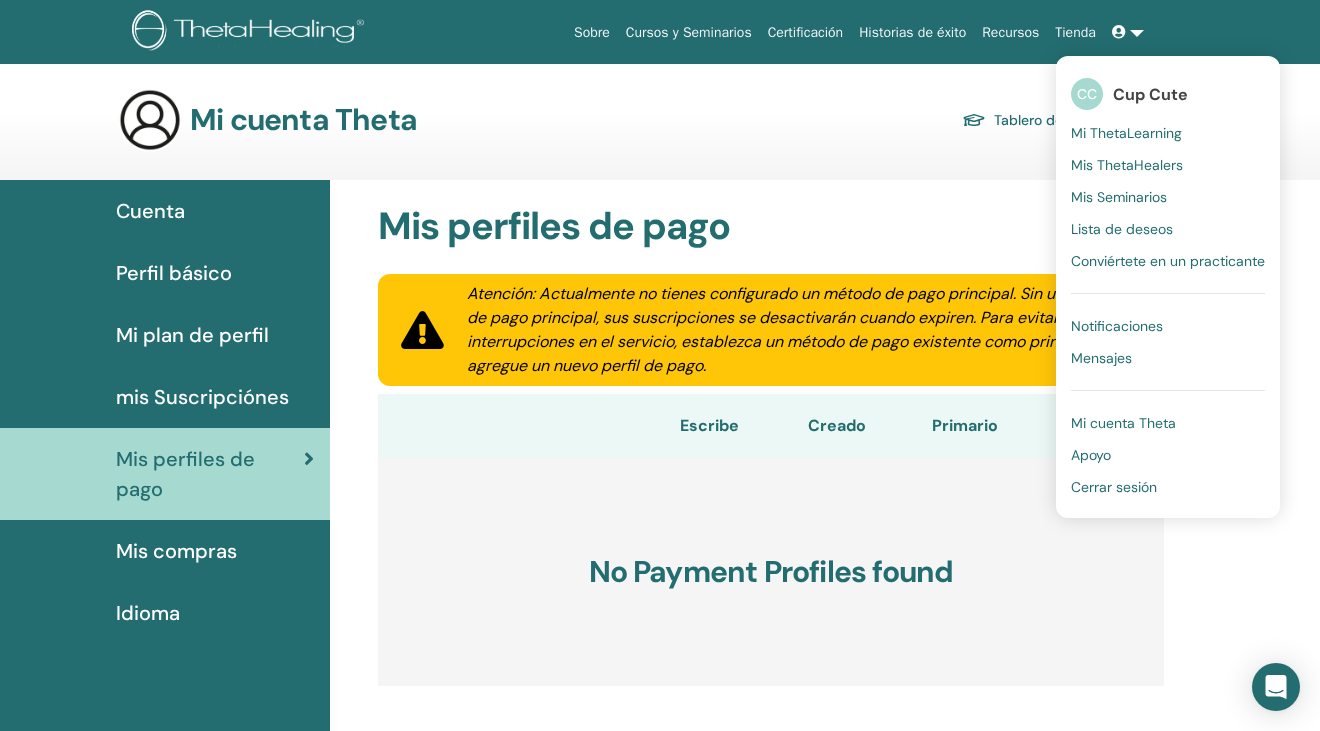 click on "Mi ThetaLearning" at bounding box center (1126, 133) 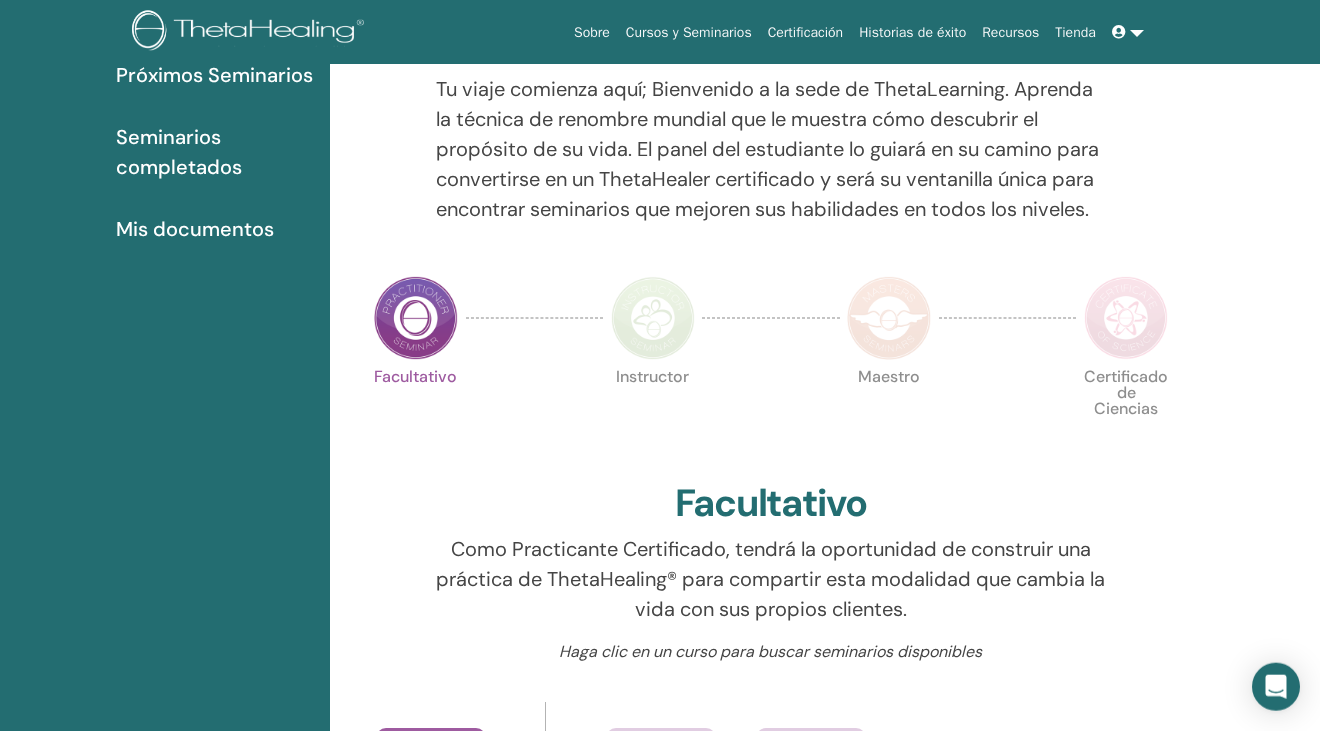 scroll, scrollTop: 0, scrollLeft: 0, axis: both 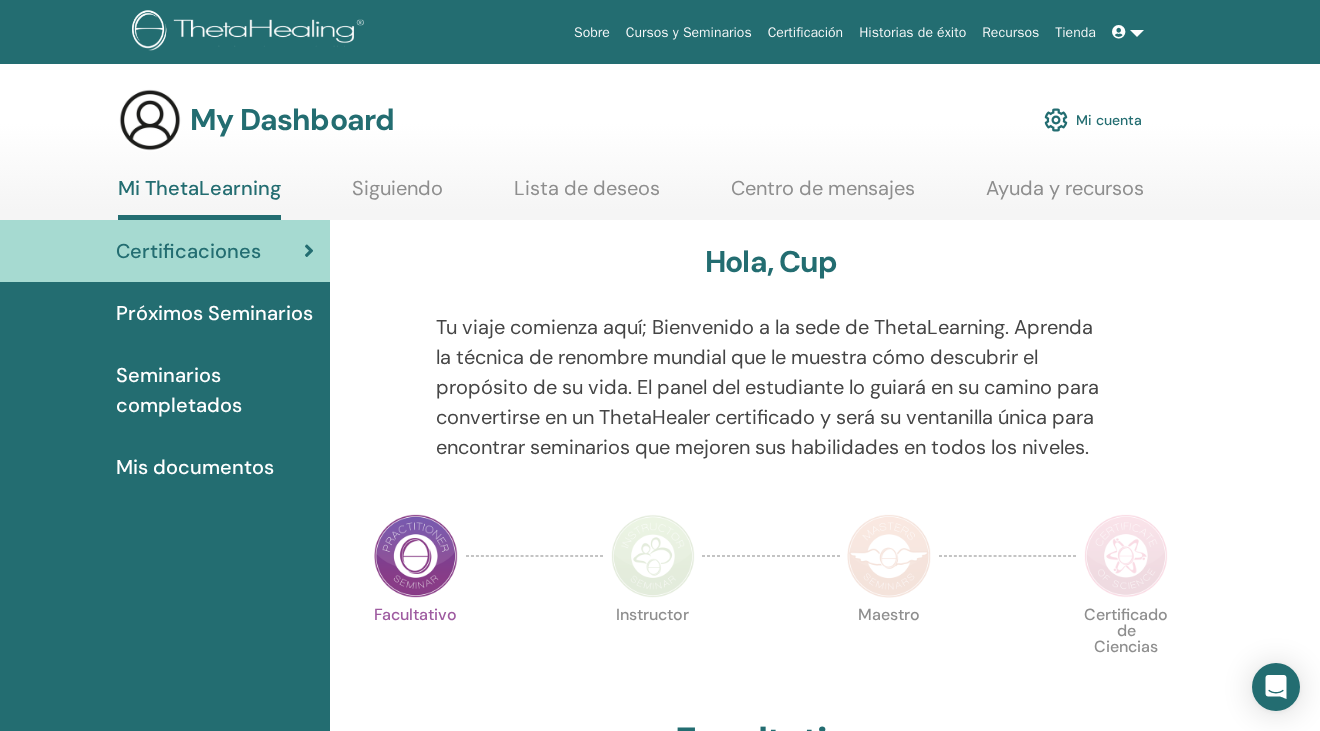 click on "Seminarios completados" at bounding box center (215, 390) 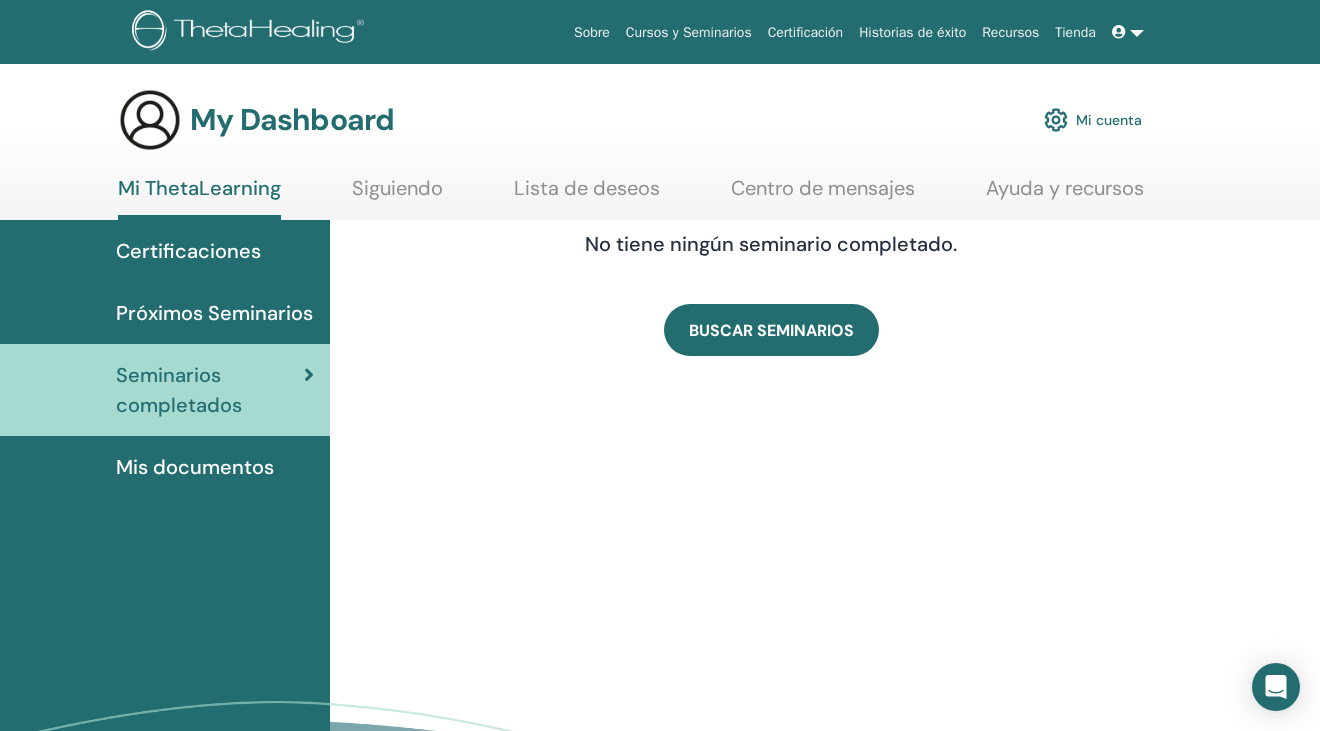 scroll, scrollTop: 0, scrollLeft: 0, axis: both 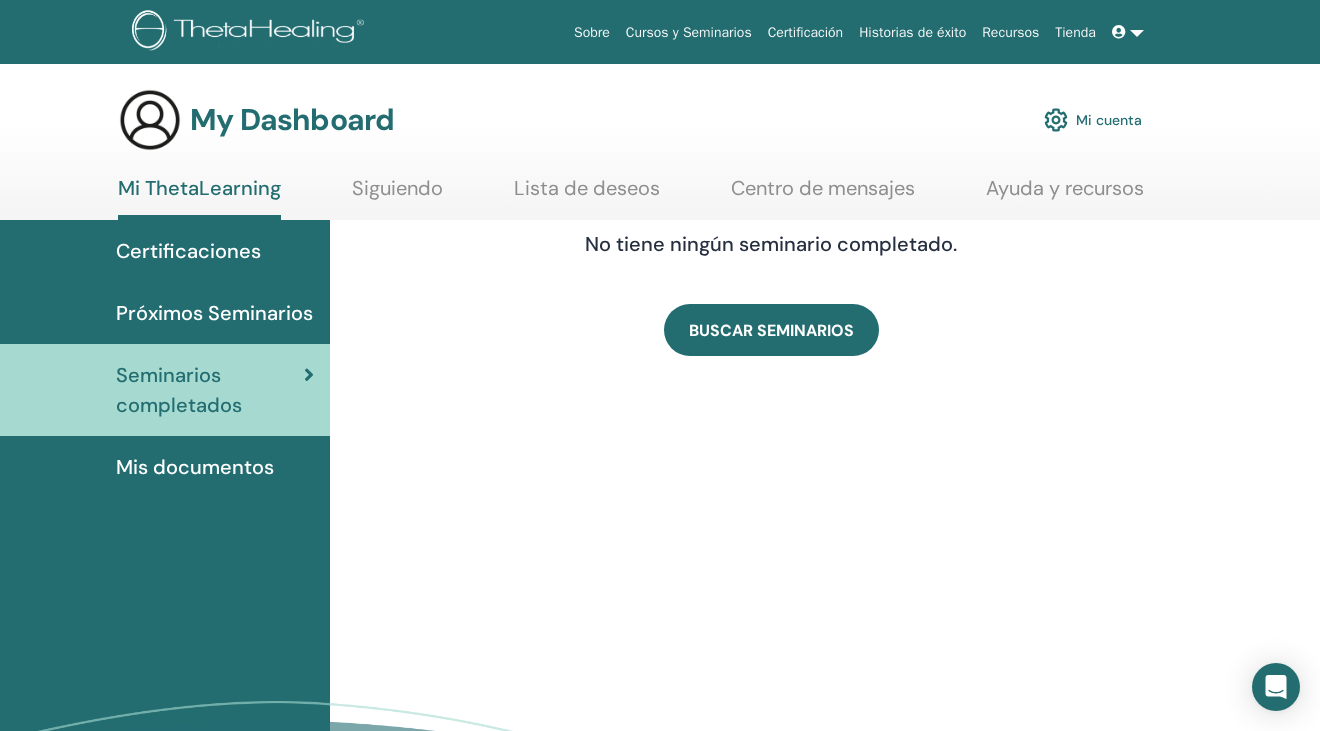 click on "Mis documentos" at bounding box center [195, 467] 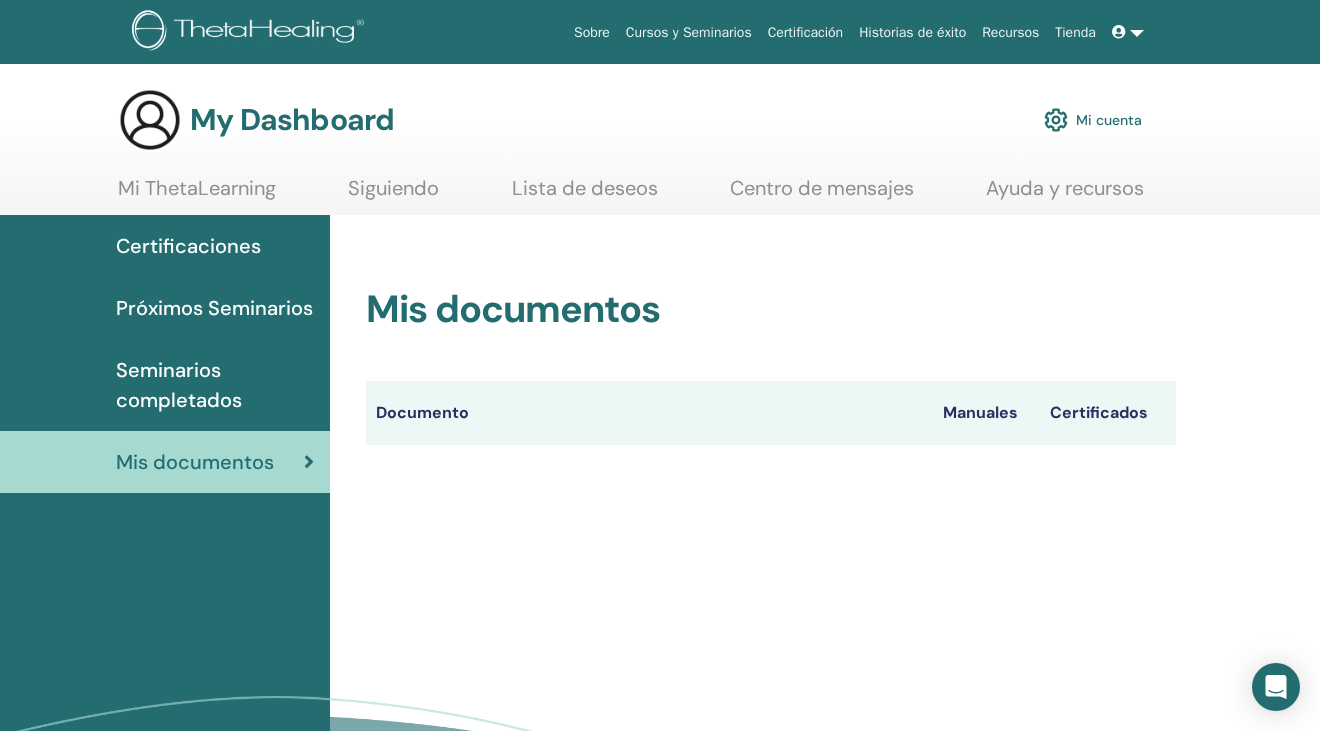 scroll, scrollTop: 0, scrollLeft: 0, axis: both 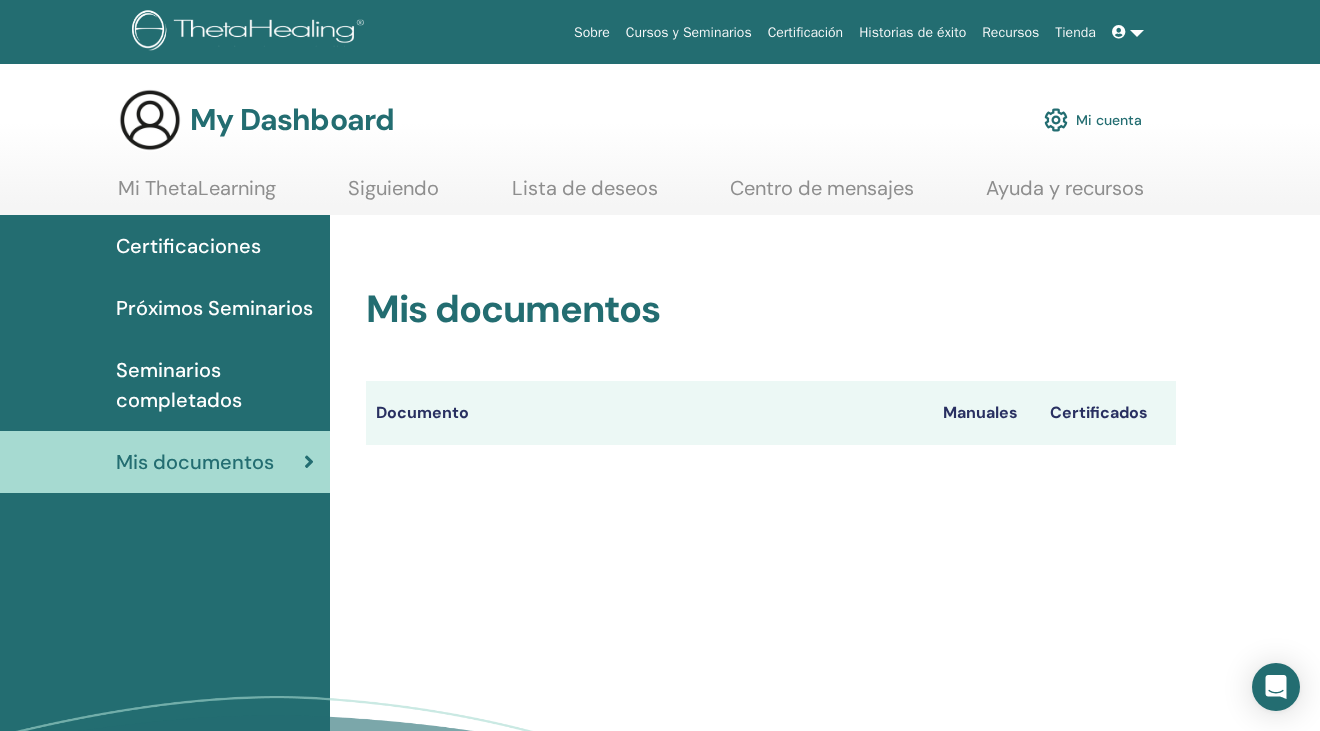 click on "Próximos Seminarios" at bounding box center [214, 308] 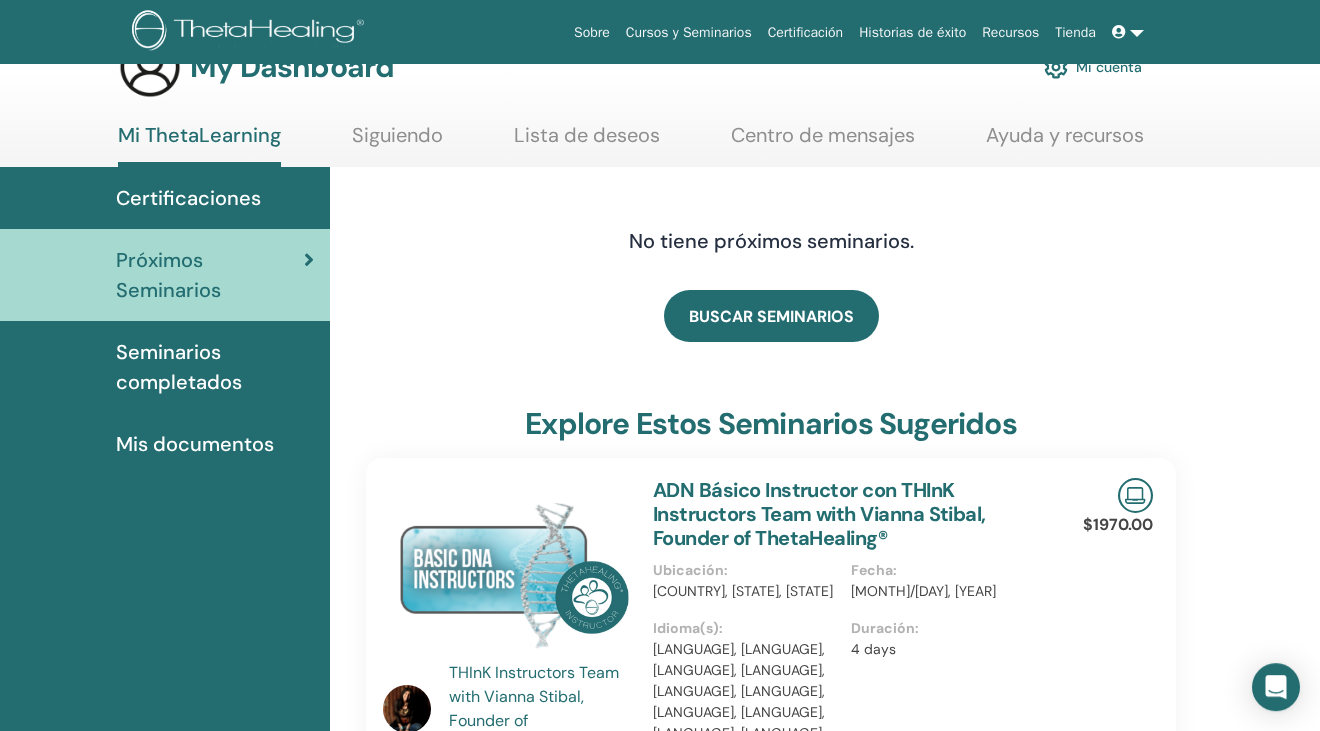 scroll, scrollTop: 0, scrollLeft: 0, axis: both 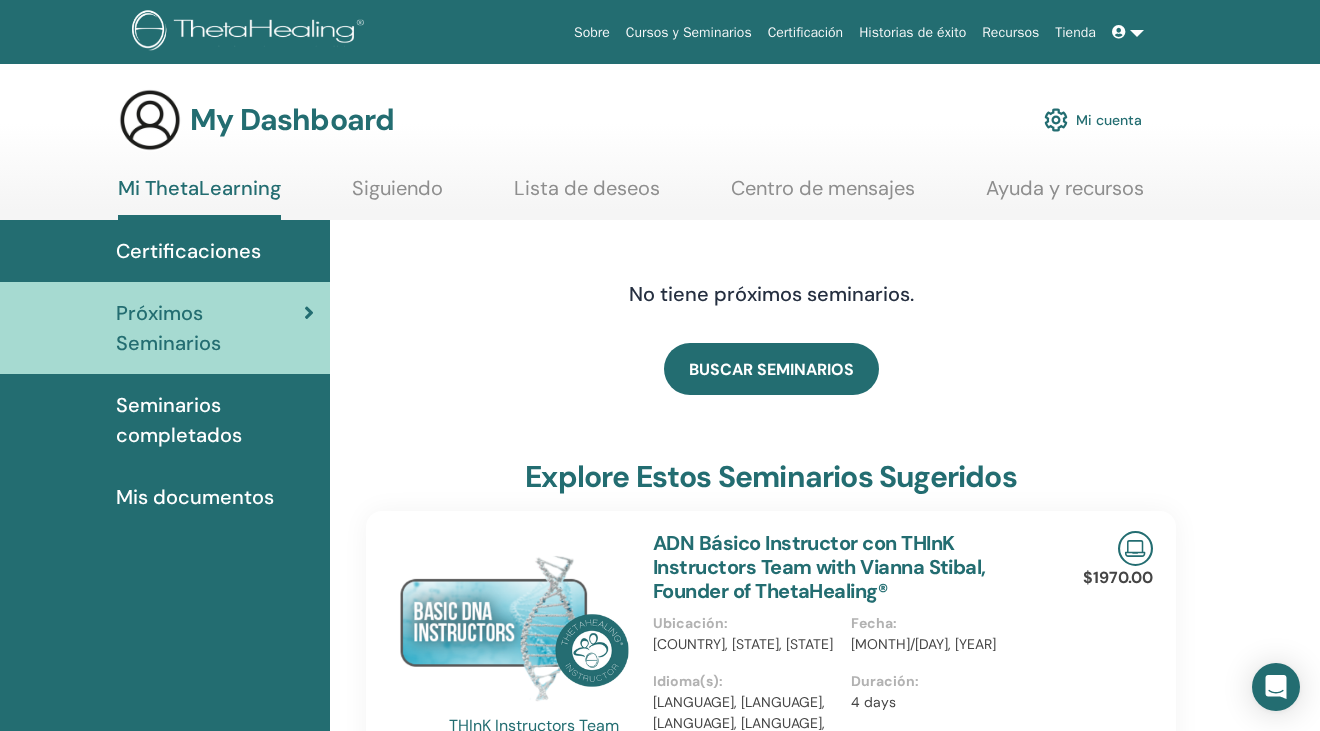click on "Certificaciones" at bounding box center (188, 251) 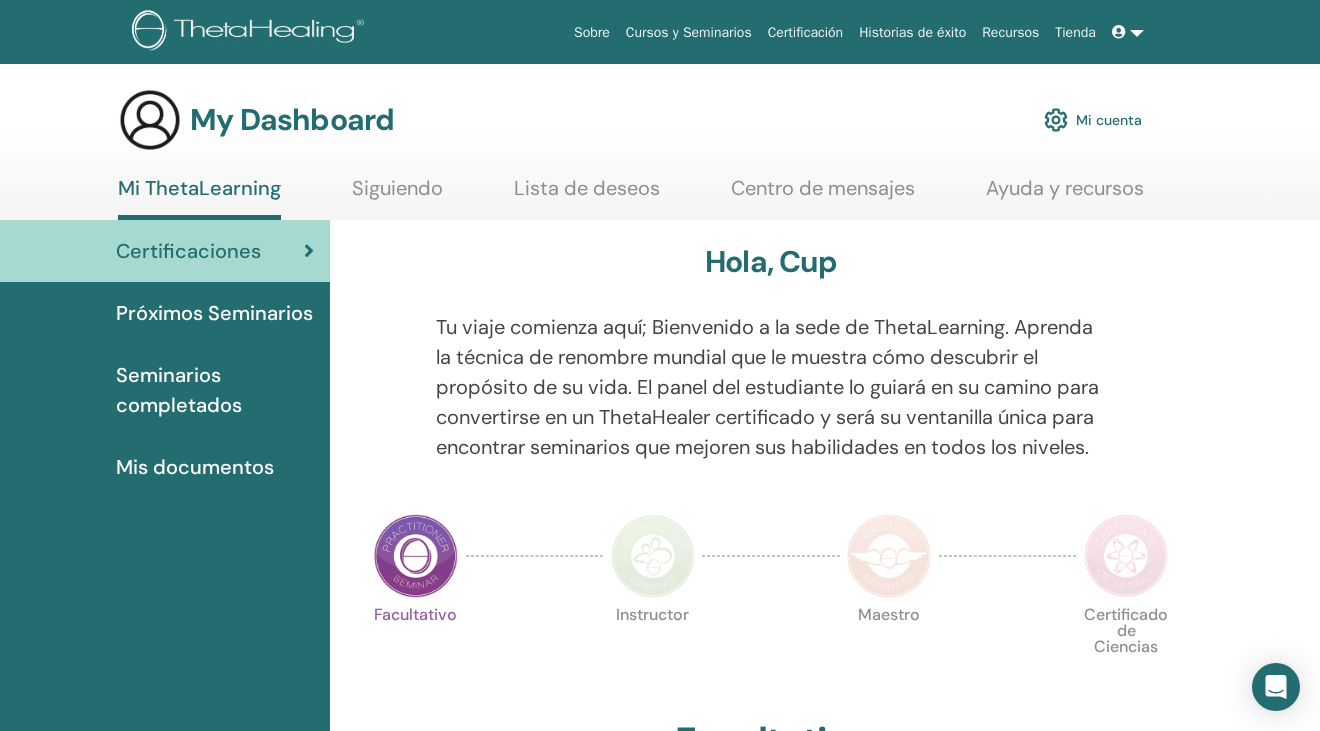 scroll, scrollTop: 0, scrollLeft: 0, axis: both 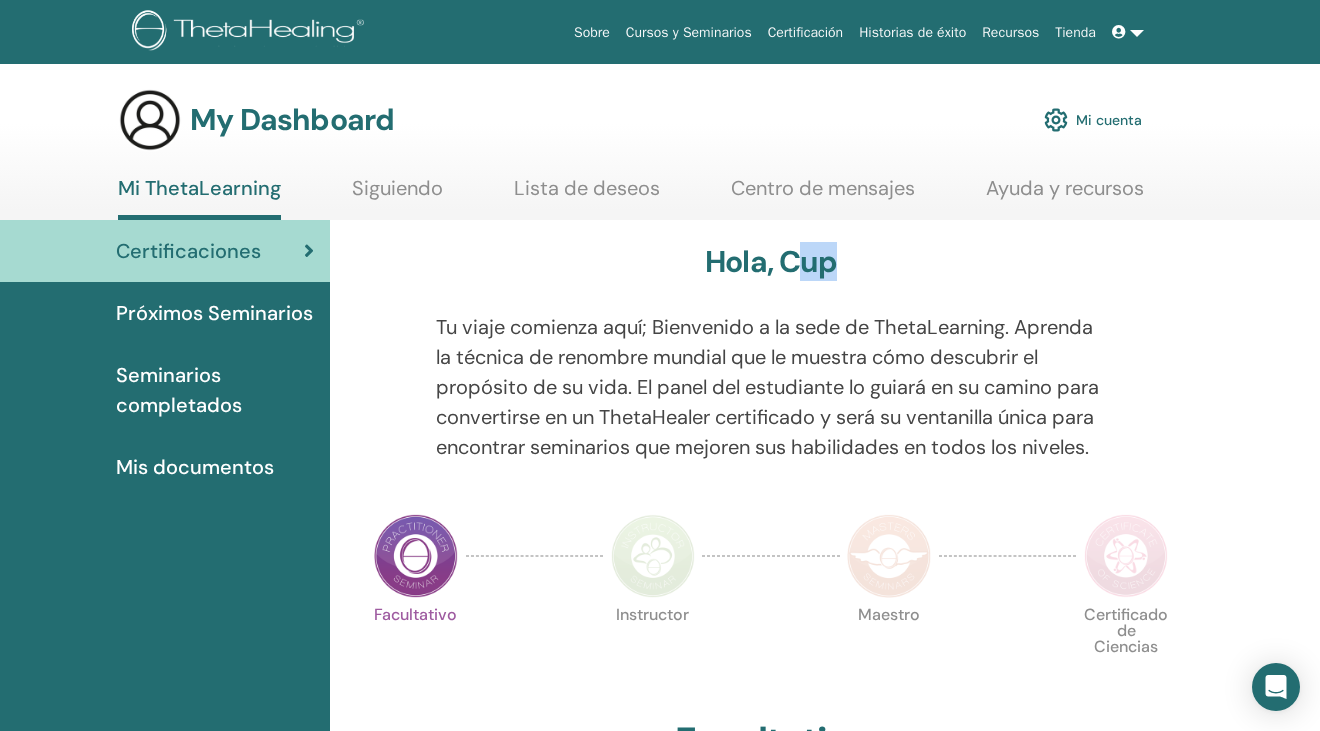 drag, startPoint x: 798, startPoint y: 270, endPoint x: 886, endPoint y: 262, distance: 88.362885 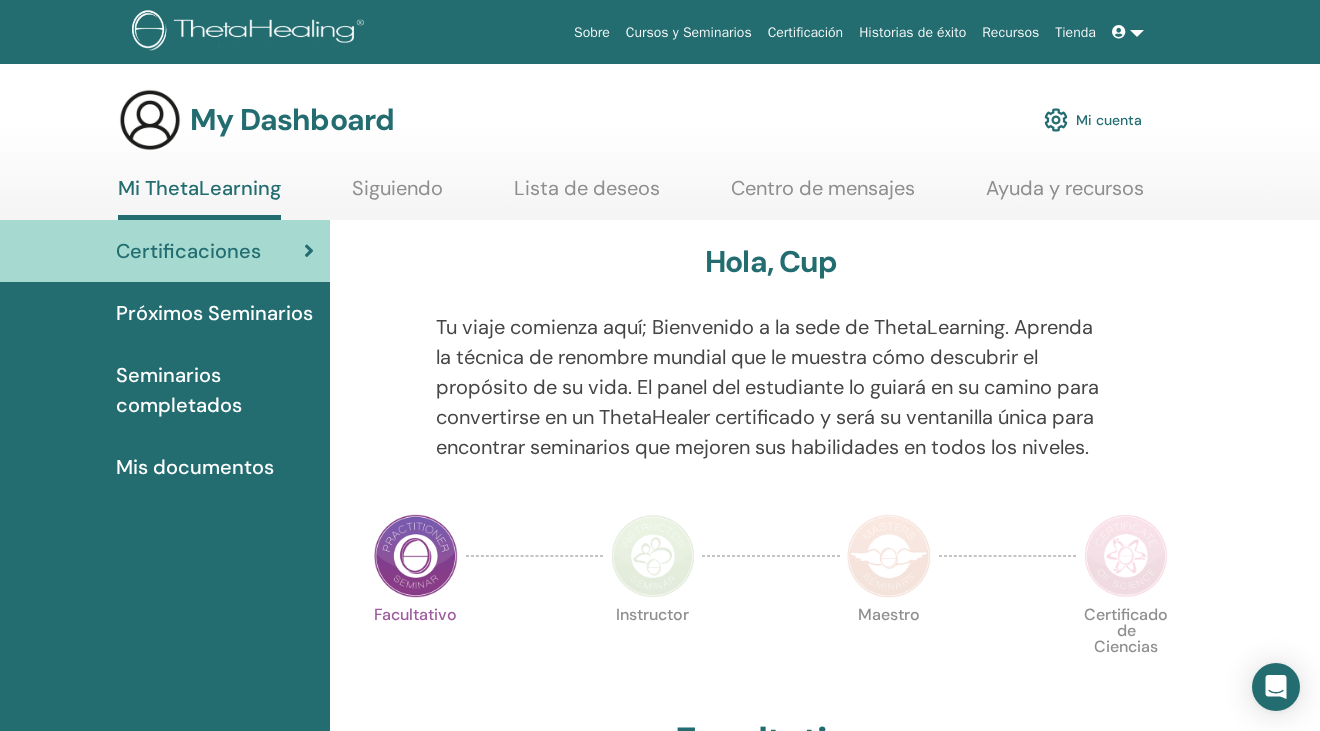 click on "Hola, Cup
Tu viaje comienza aquí; Bienvenido a la sede de ThetaLearning. Aprenda la técnica de renombre mundial que le muestra cómo descubrir el propósito de su vida. El panel del estudiante lo guiará en su camino para convertirse en un ThetaHealer certificado y será su ventanilla única para encontrar seminarios que mejoren sus habilidades en todos los niveles.
Facultativo
Instructor
Maestro" at bounding box center (771, 1216) 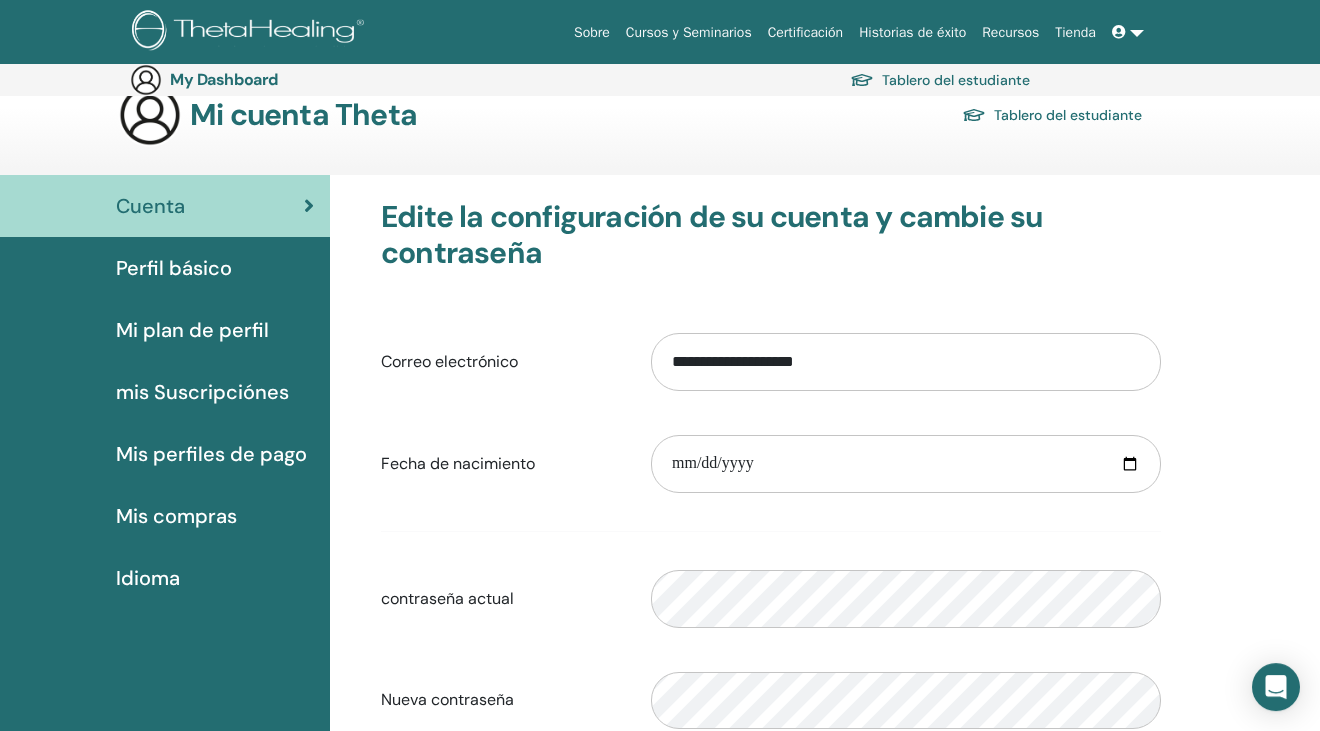 scroll, scrollTop: 0, scrollLeft: 0, axis: both 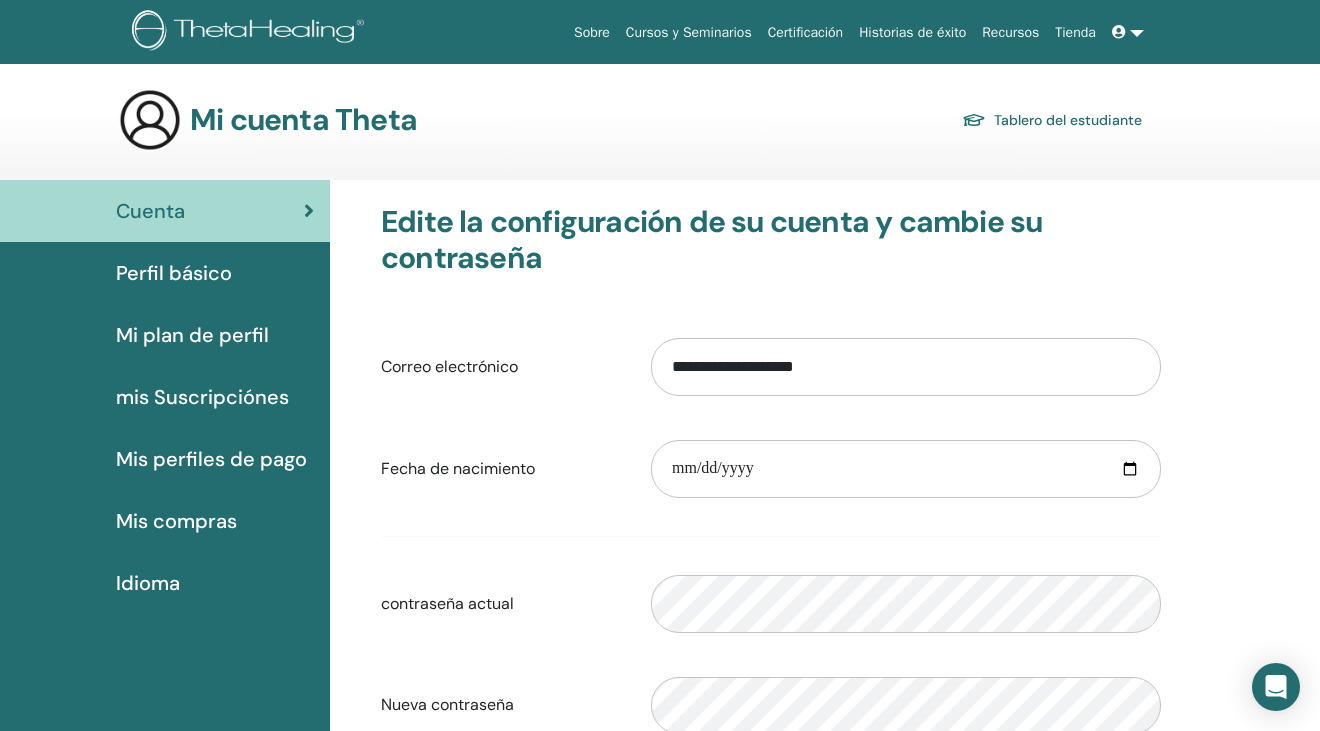 click at bounding box center [1121, 32] 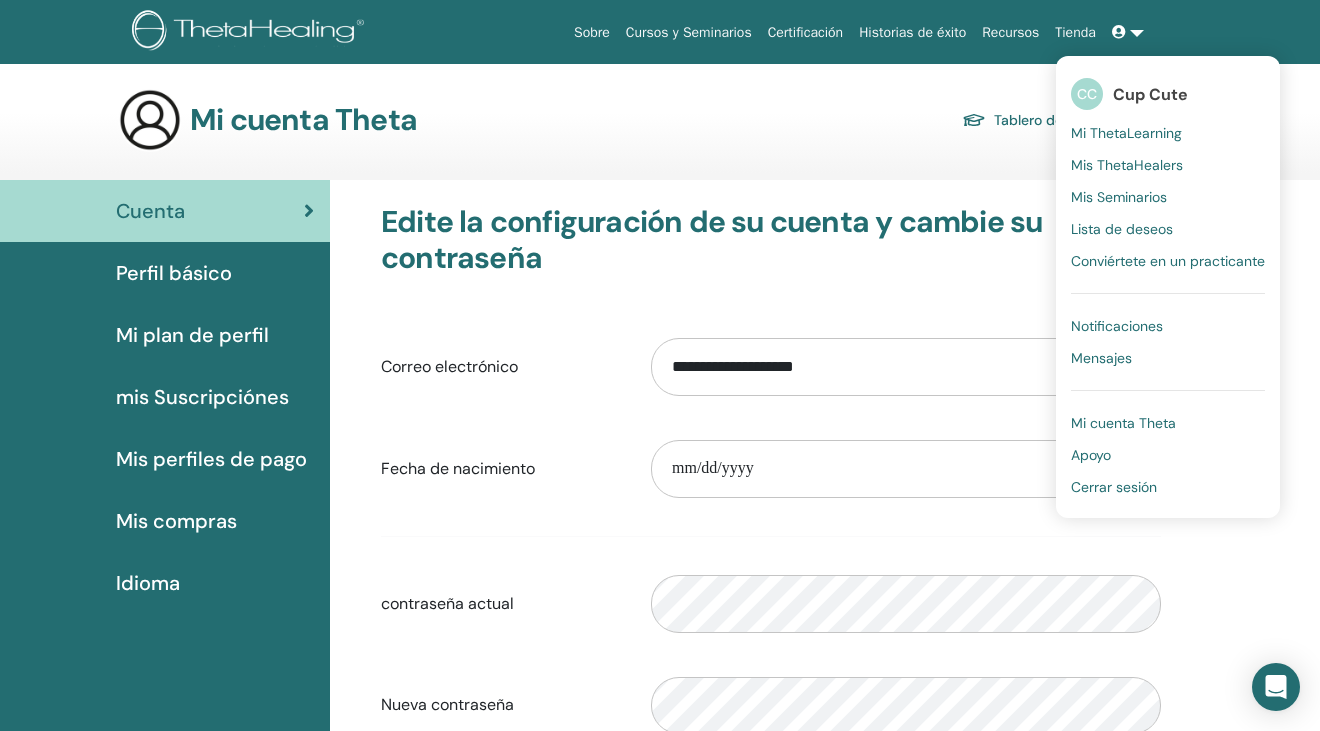 click on "Mi cuenta Theta" at bounding box center [1168, 423] 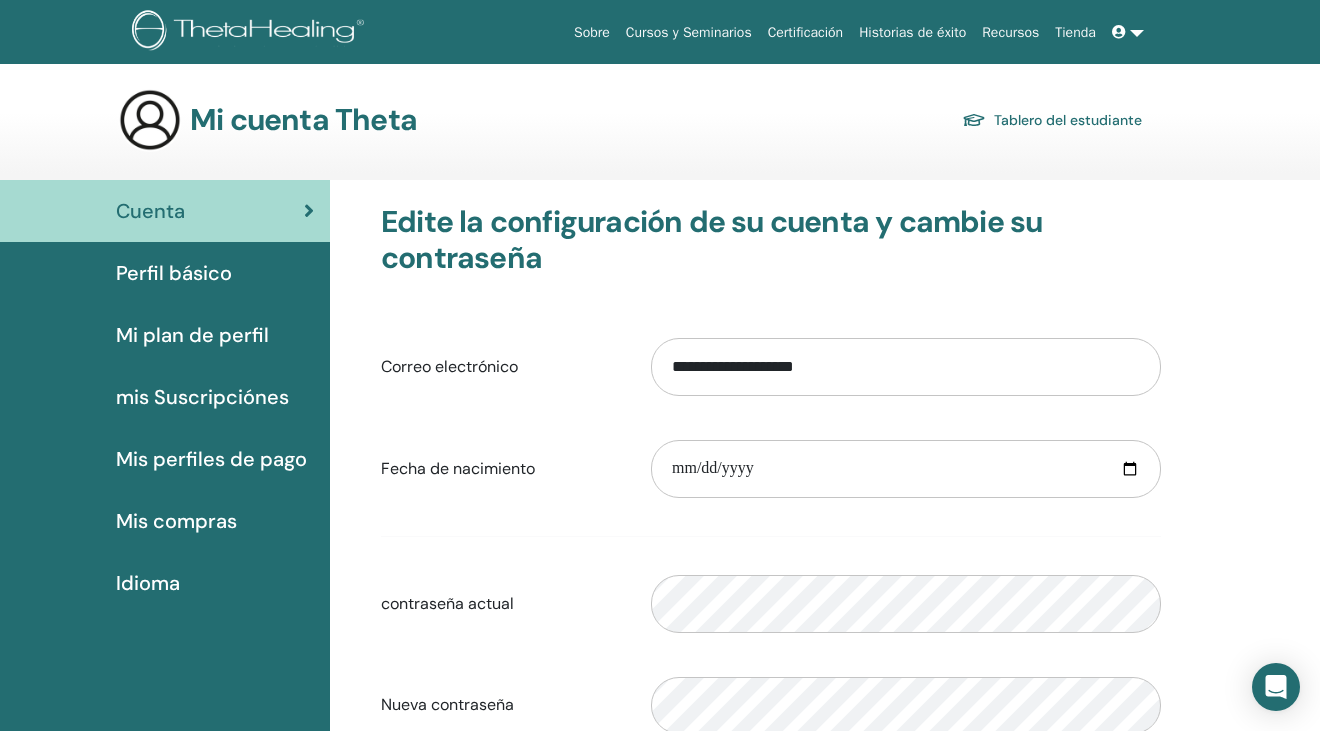 scroll, scrollTop: 0, scrollLeft: 0, axis: both 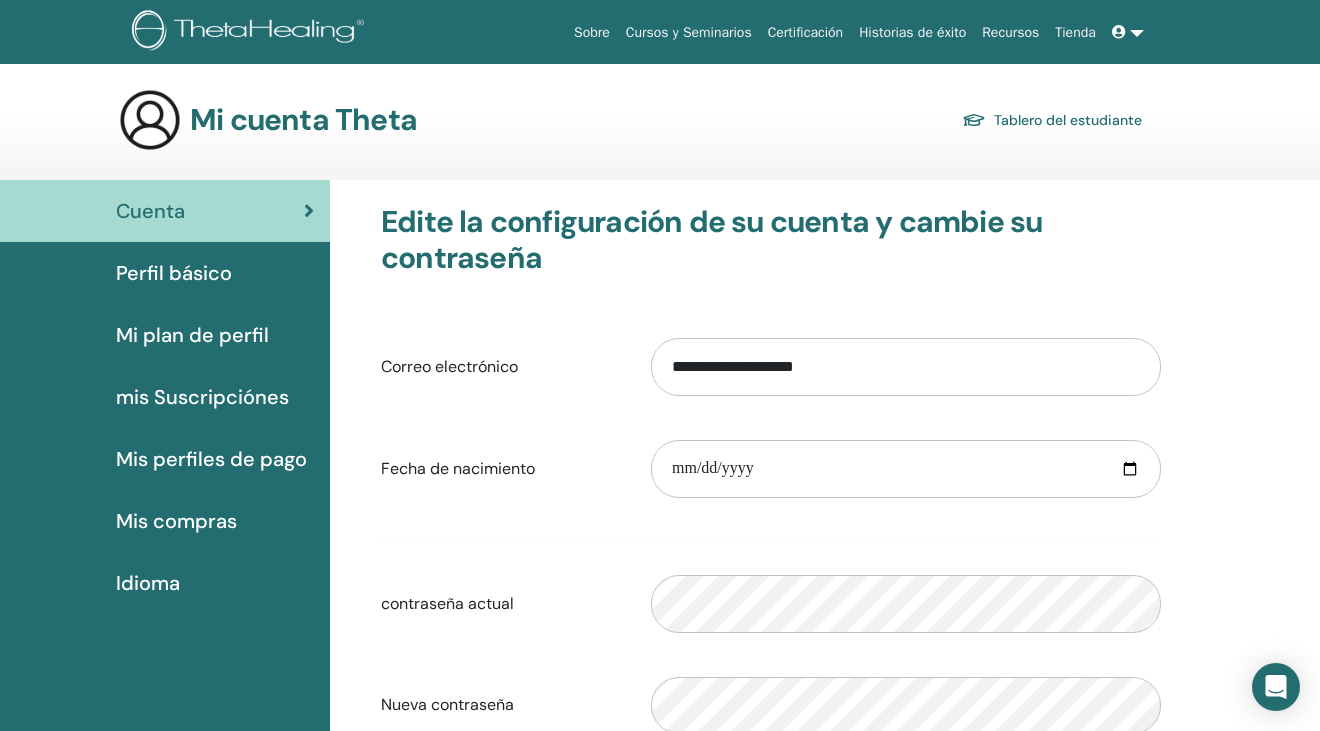 click at bounding box center (1121, 32) 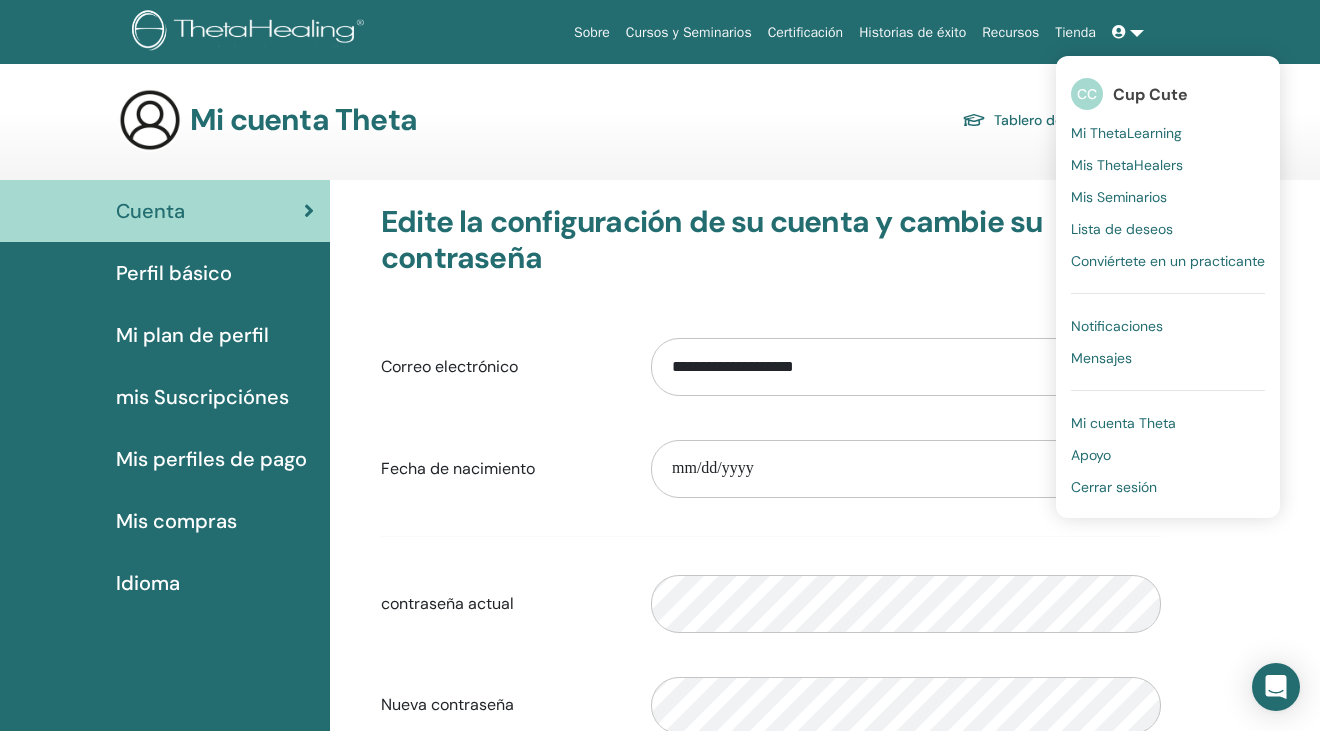 click on "Mi ThetaLearning" at bounding box center (1126, 133) 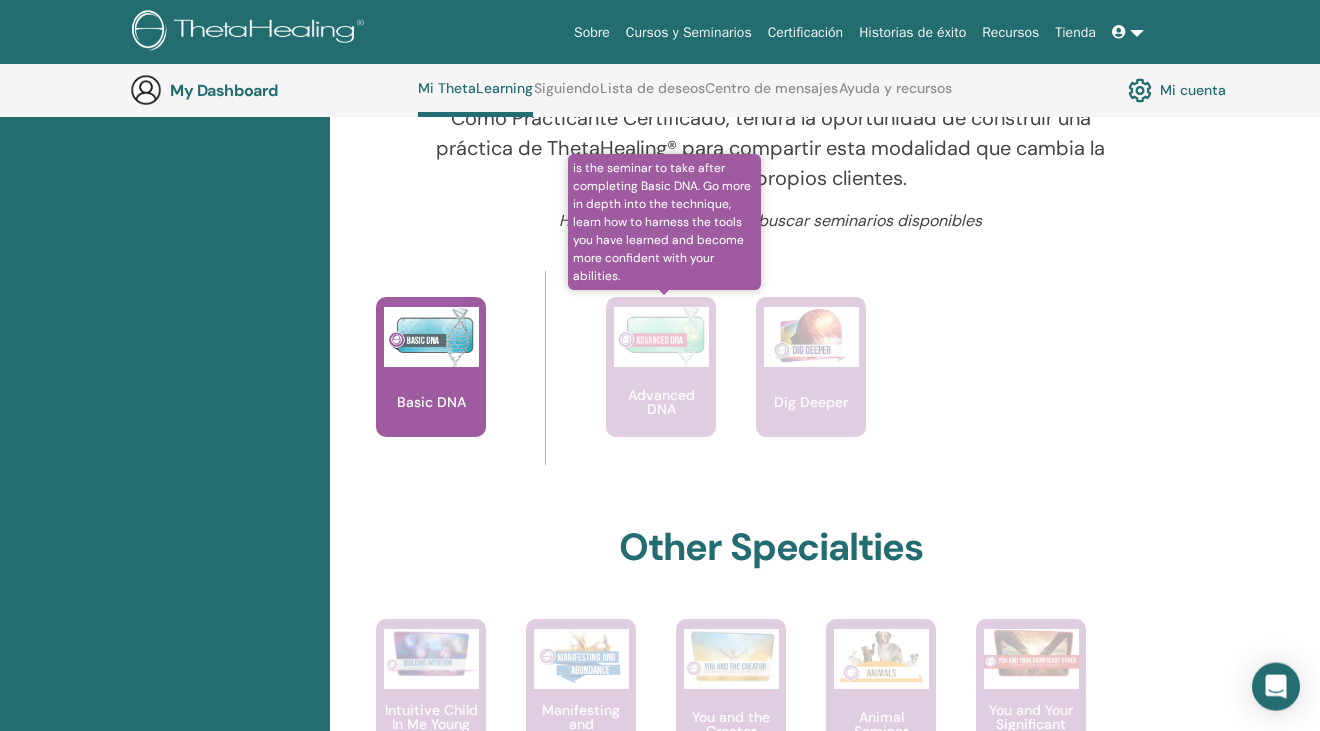 scroll, scrollTop: 686, scrollLeft: 0, axis: vertical 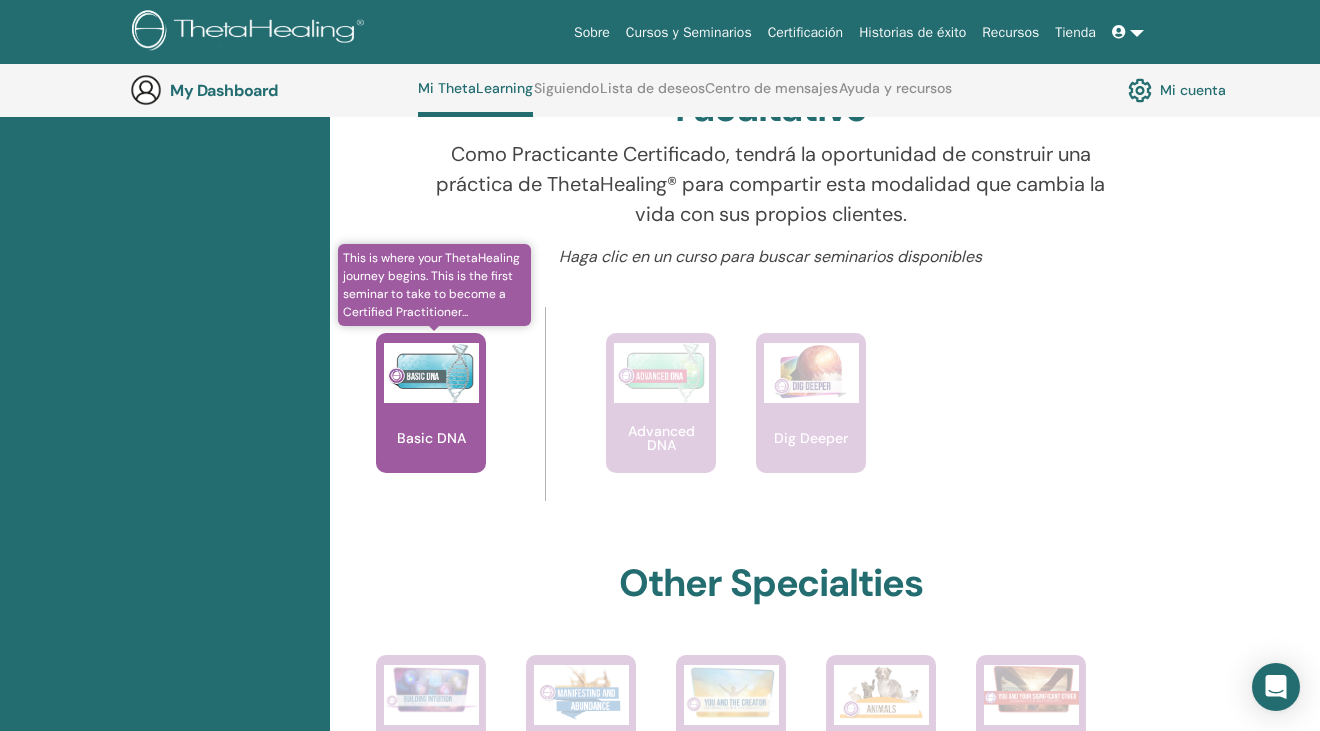 click on "Basic DNA" at bounding box center (431, 403) 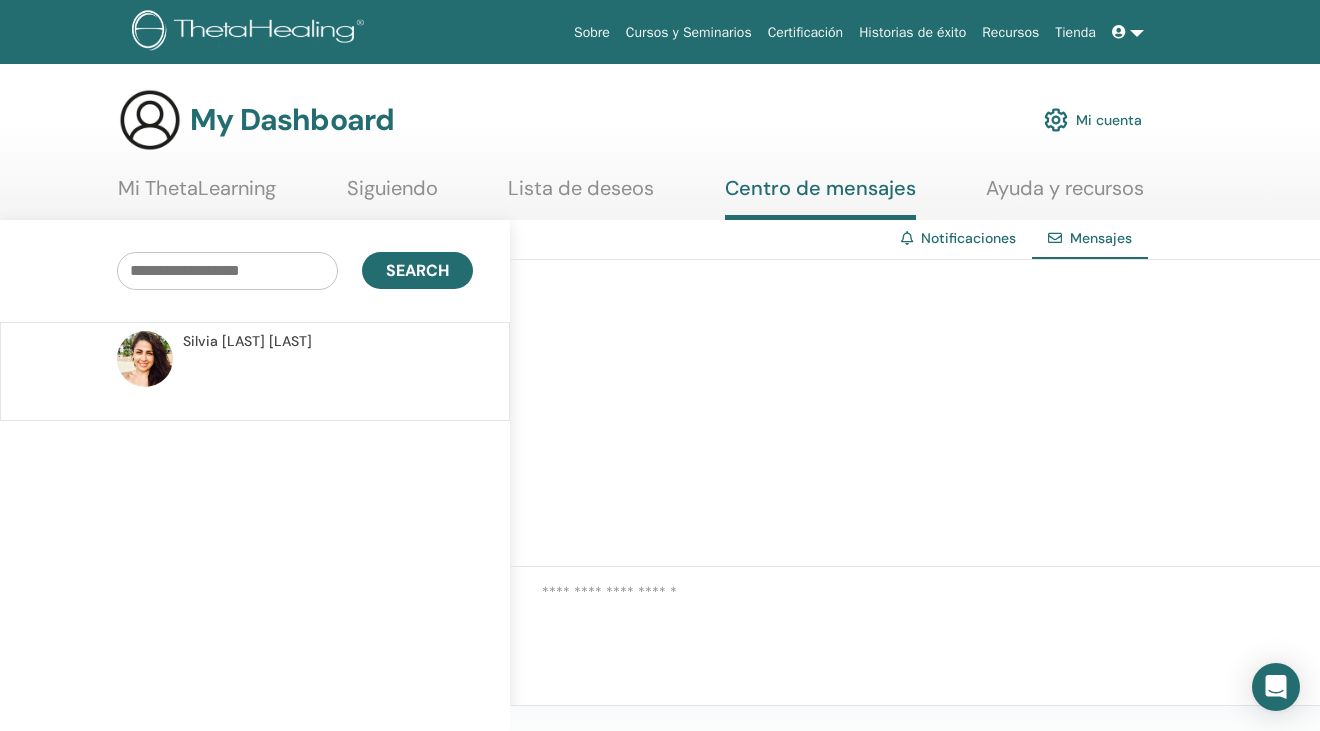scroll, scrollTop: 0, scrollLeft: 0, axis: both 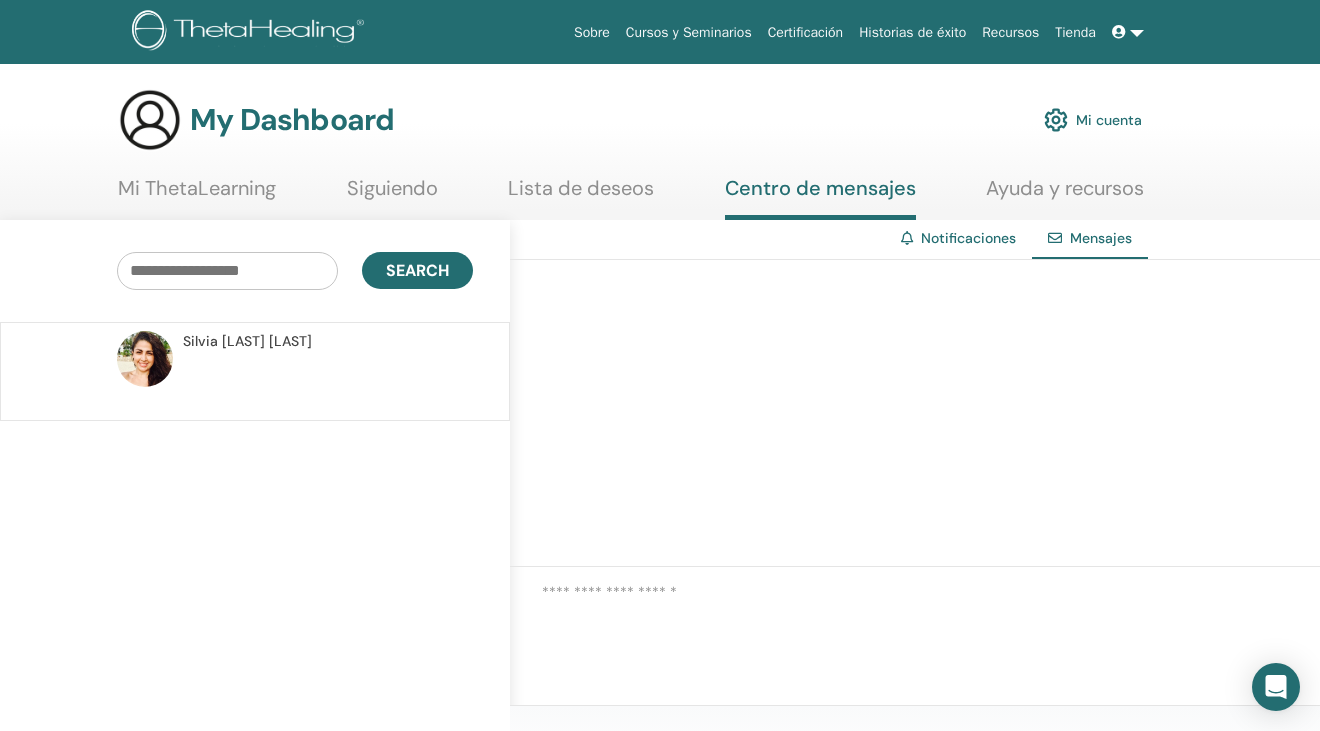 click on "[FIRST]   [LAST] [LAST]" at bounding box center [247, 341] 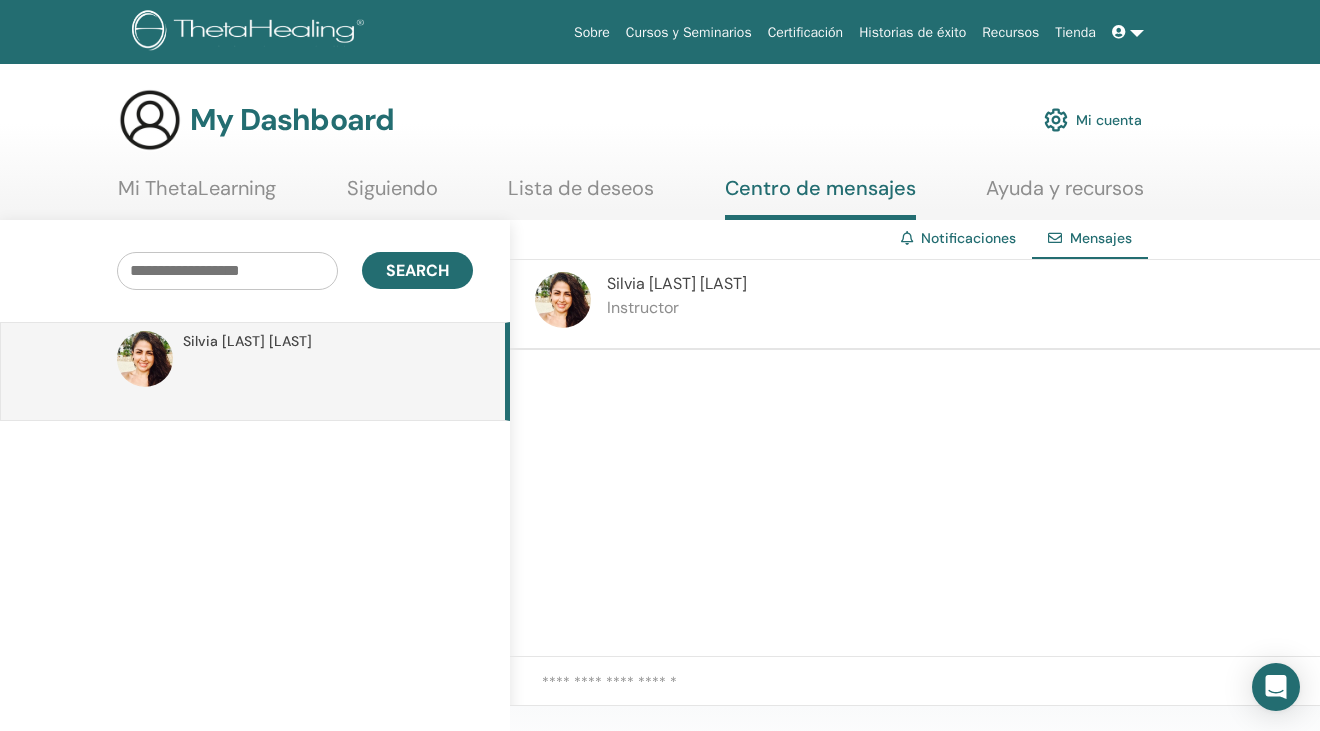 click on "Mi cuenta" at bounding box center (1093, 120) 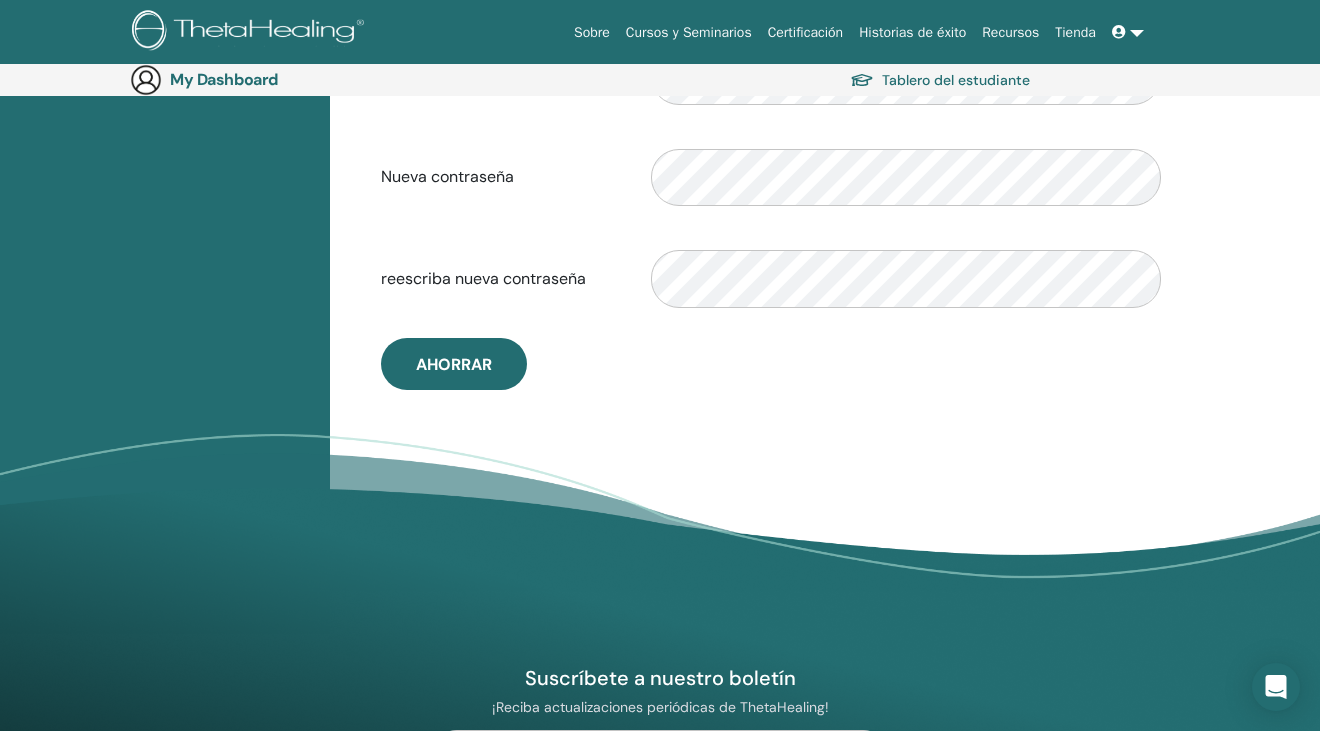 scroll, scrollTop: 0, scrollLeft: 0, axis: both 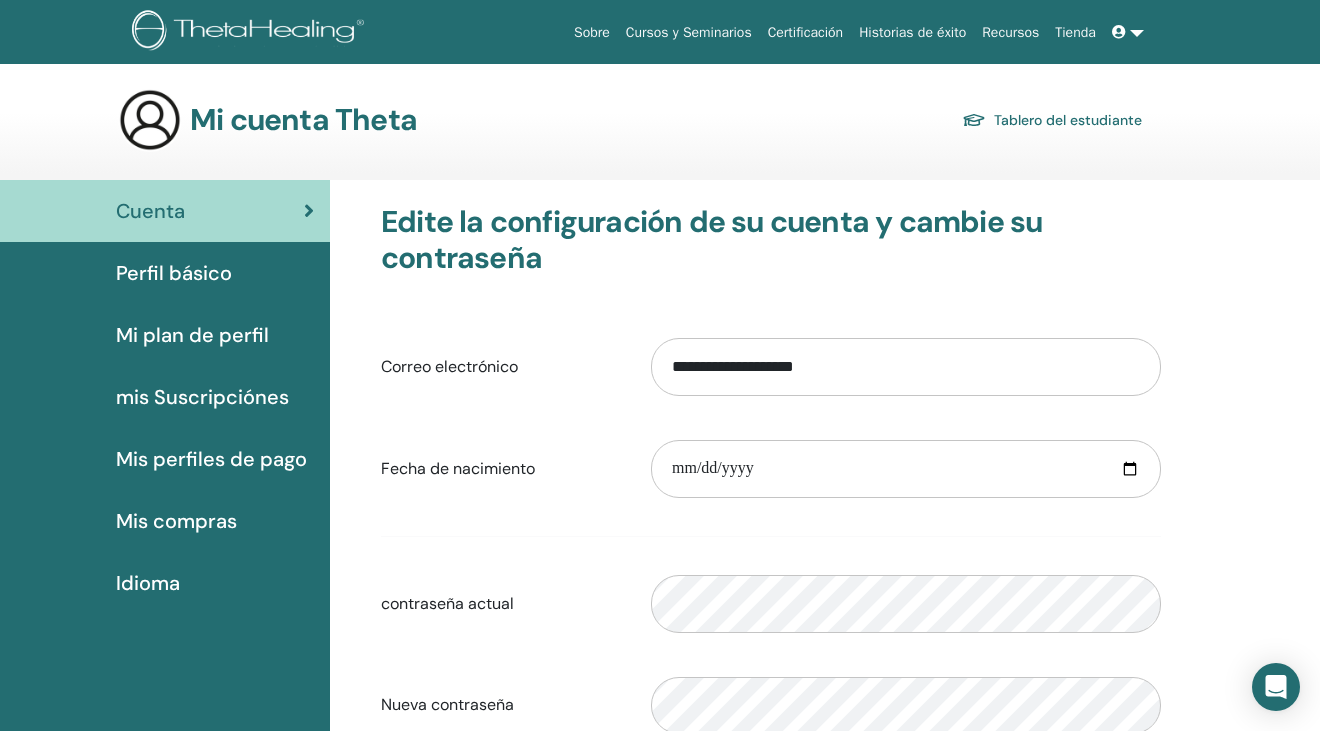 click on "Perfil básico" at bounding box center (174, 273) 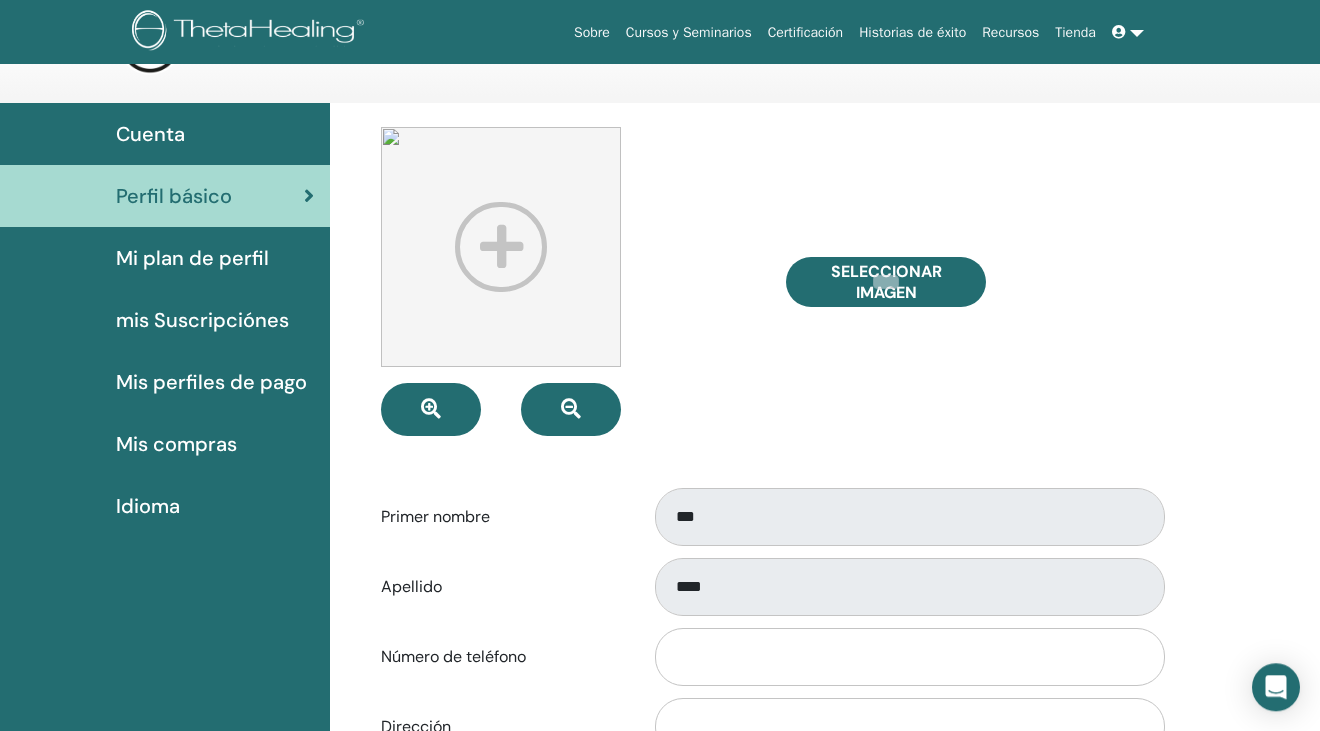 scroll, scrollTop: 0, scrollLeft: 0, axis: both 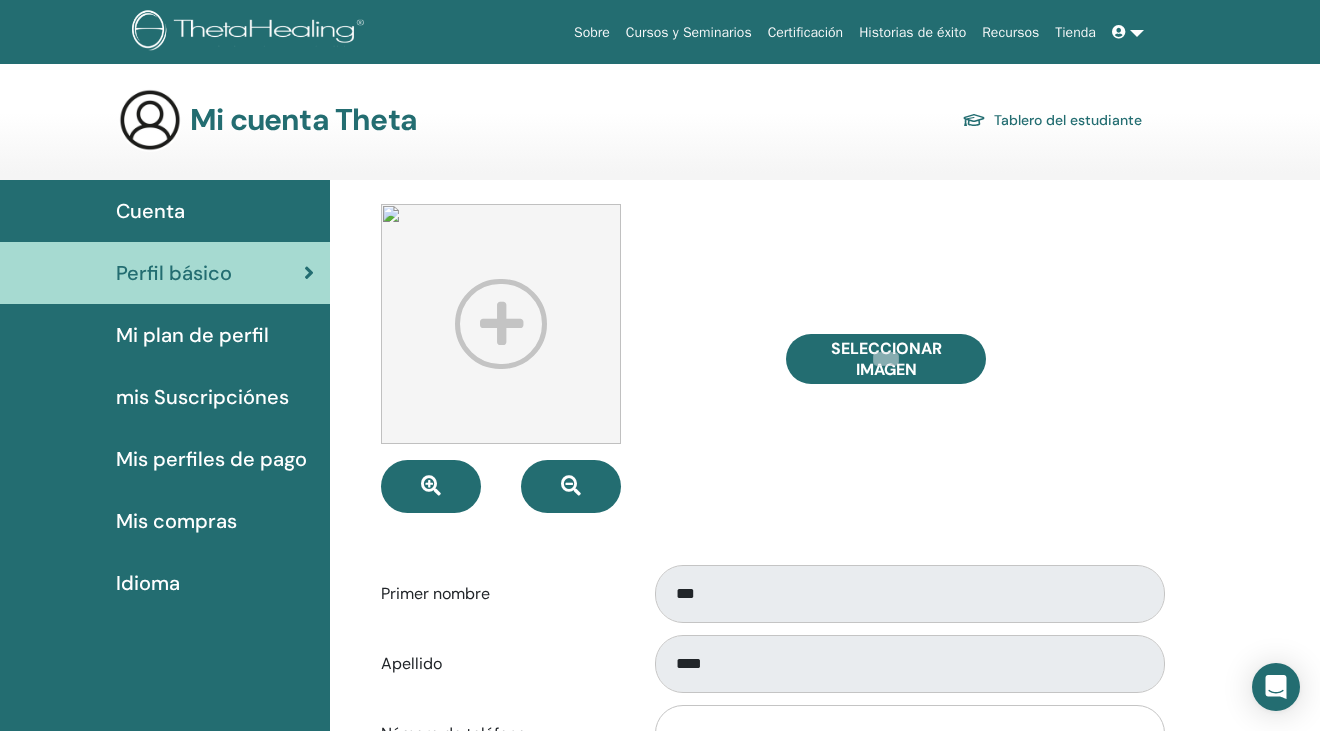 click on "Mi plan de perfil" at bounding box center [192, 335] 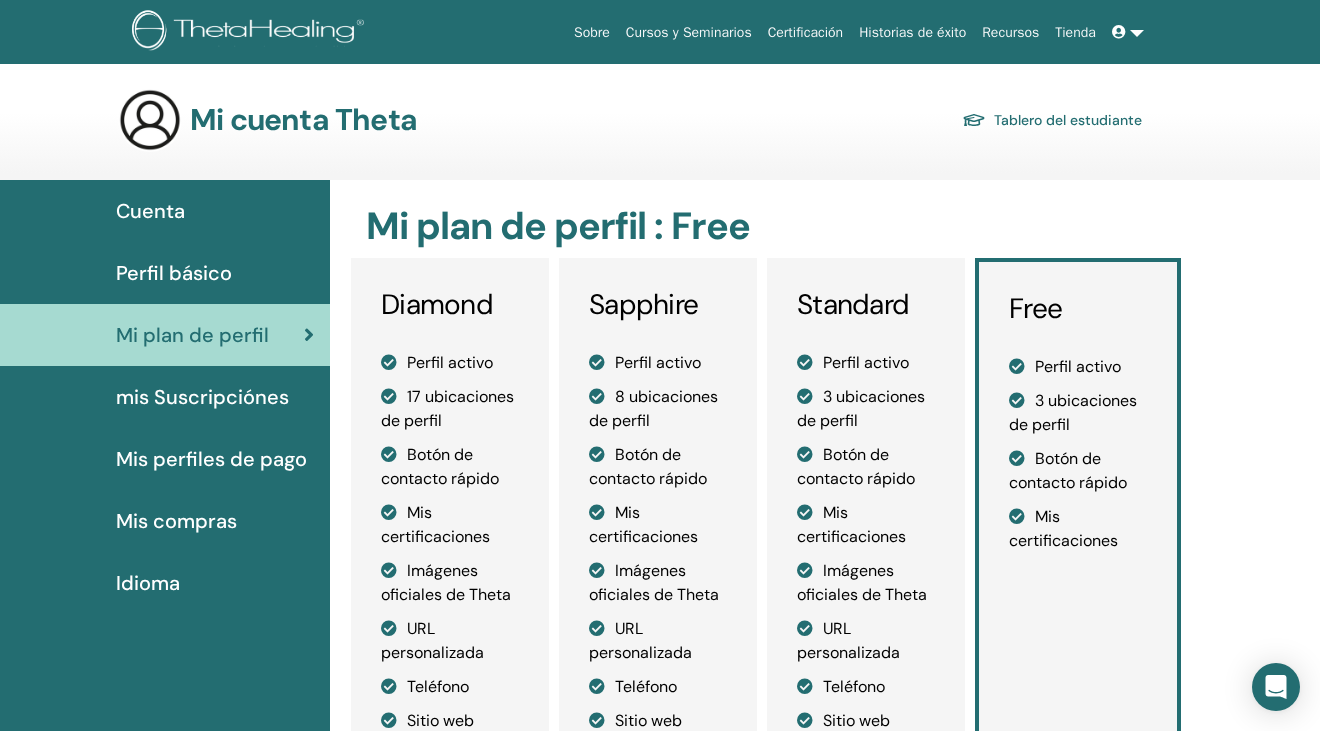scroll, scrollTop: 0, scrollLeft: 0, axis: both 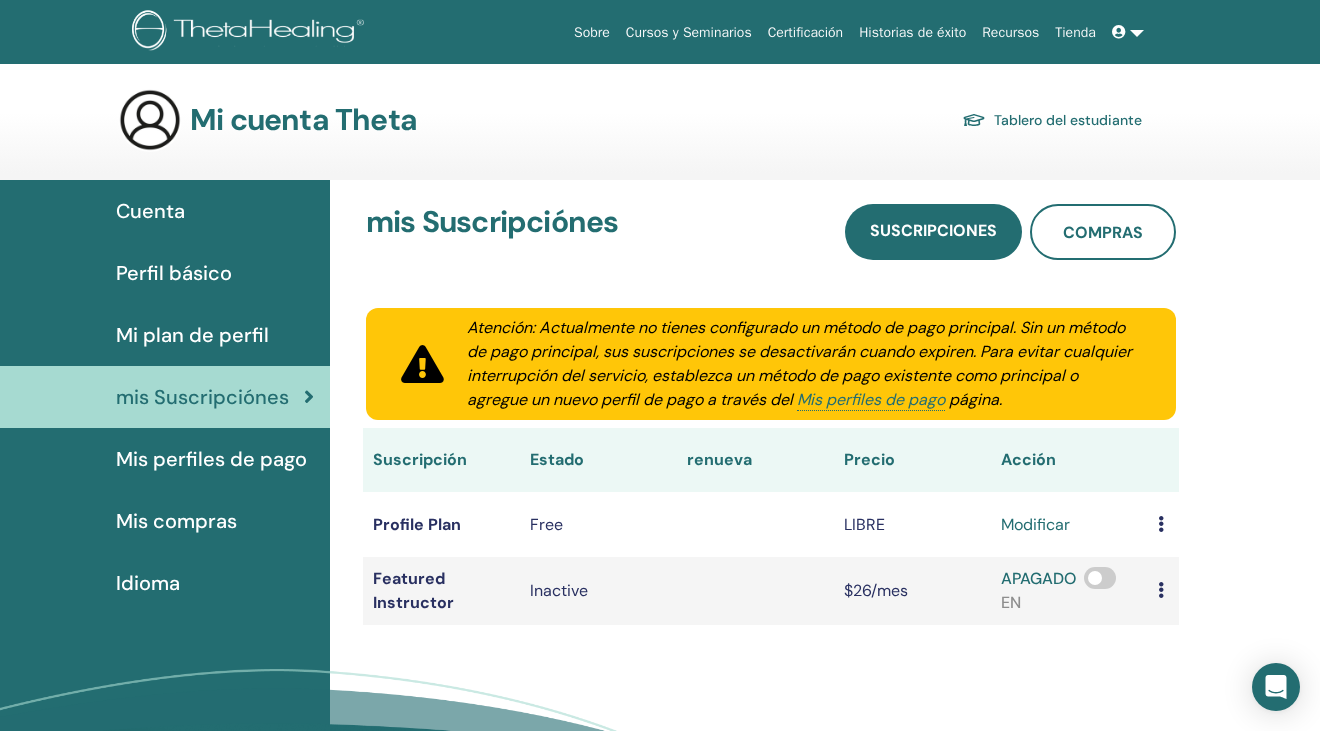 click on "Mis perfiles de pago" at bounding box center (211, 459) 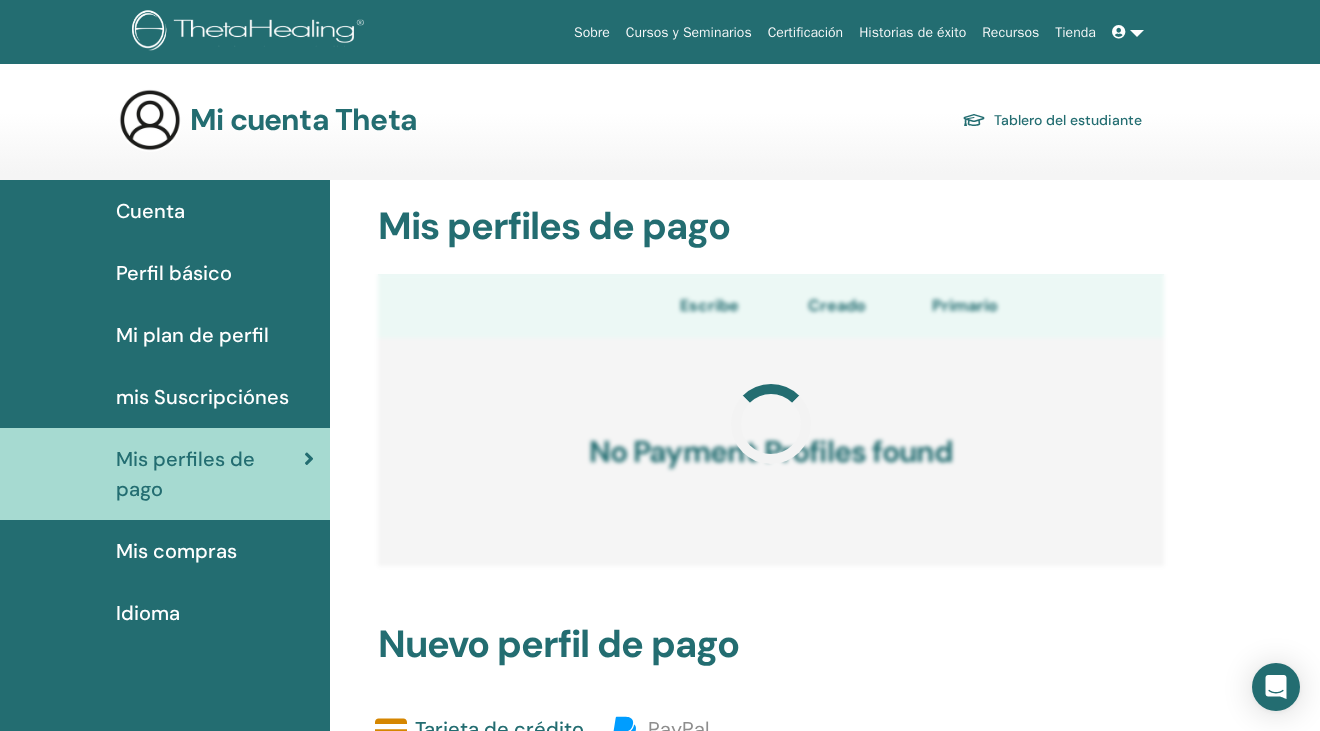 scroll, scrollTop: 0, scrollLeft: 0, axis: both 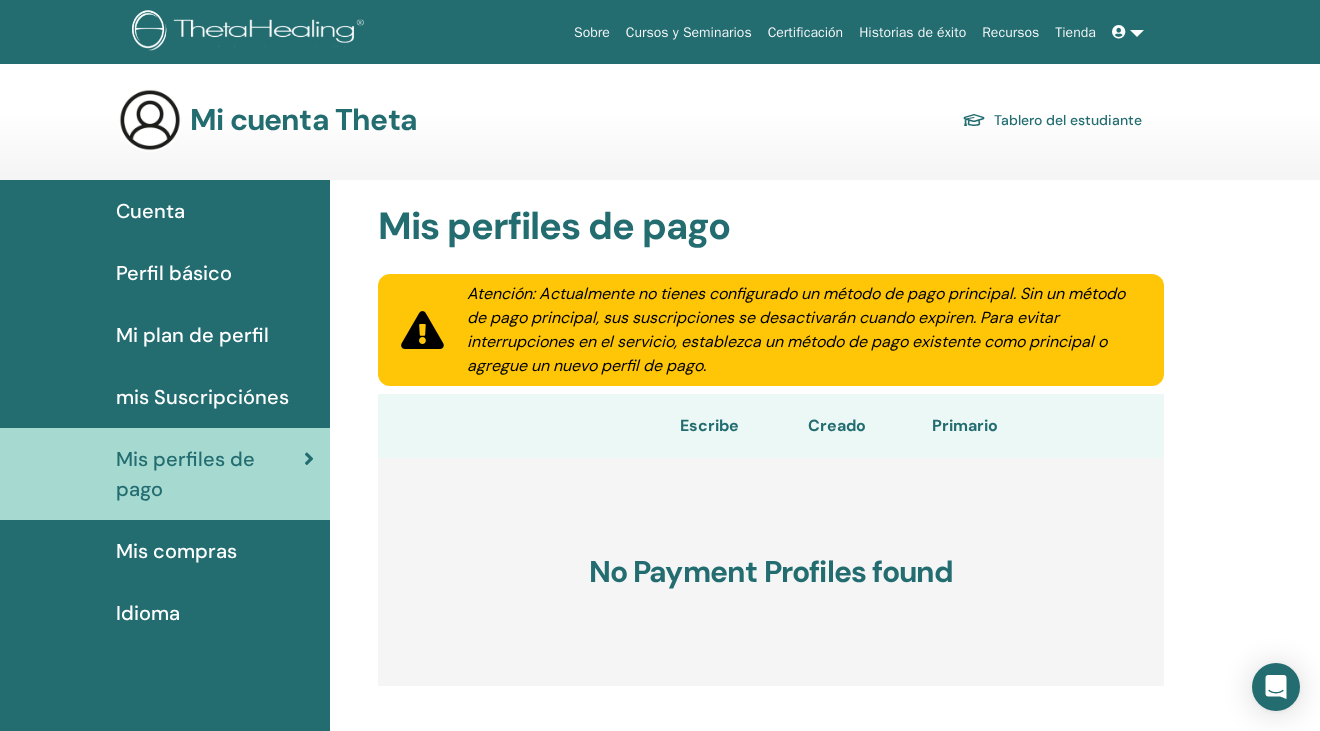 click at bounding box center (1128, 32) 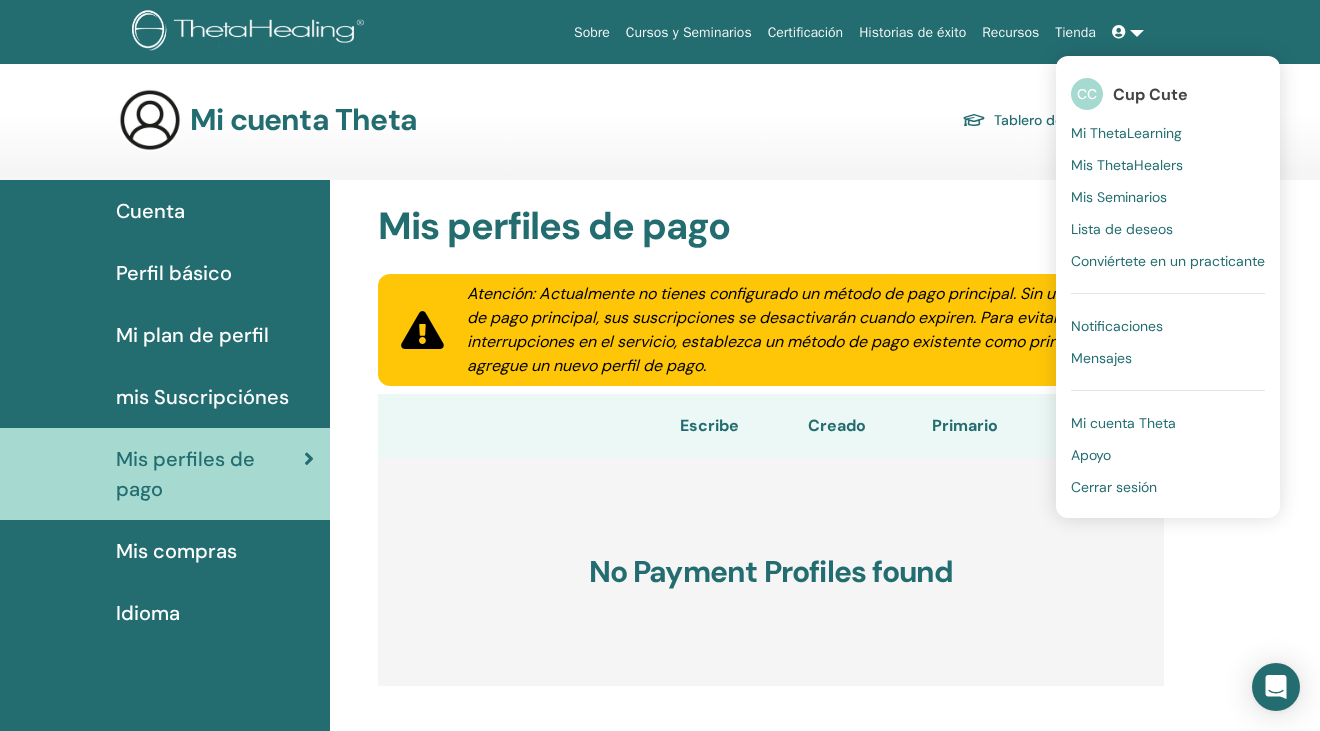 click on "Cerrar sesión" at bounding box center [1168, 487] 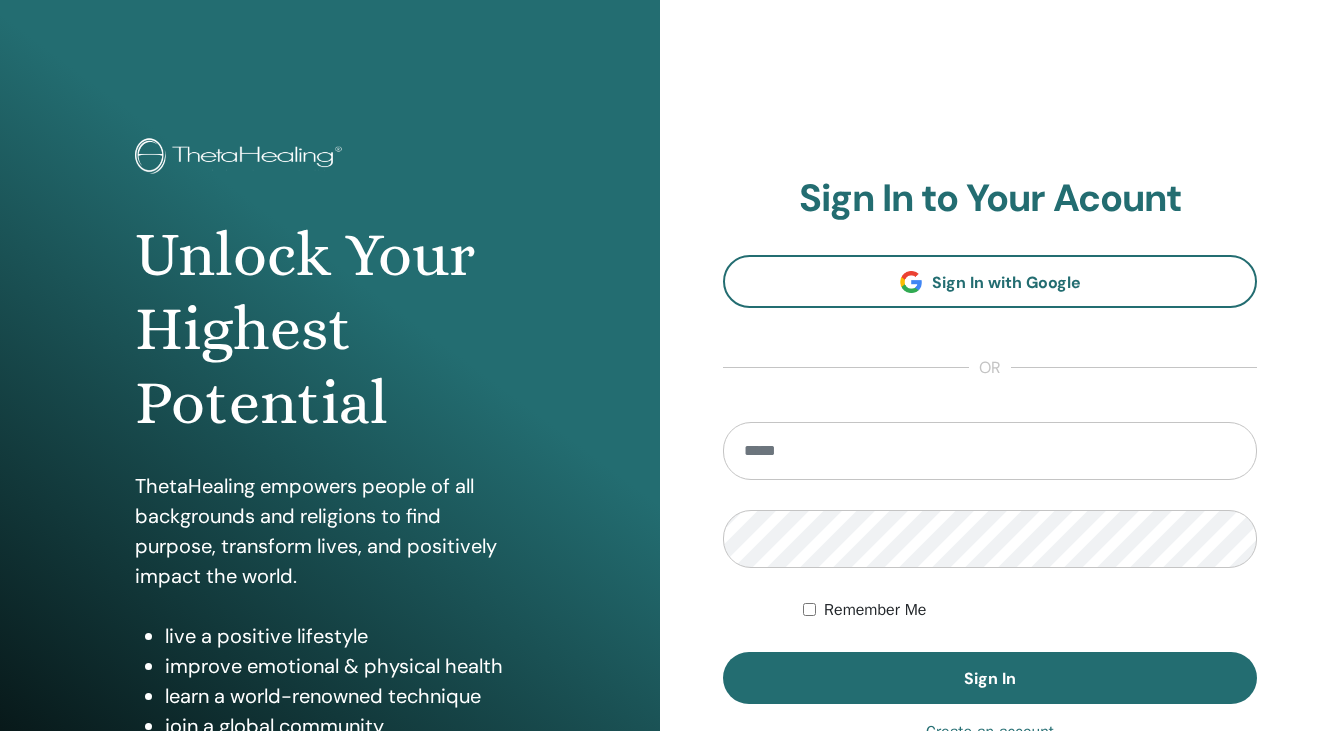 scroll, scrollTop: 0, scrollLeft: 0, axis: both 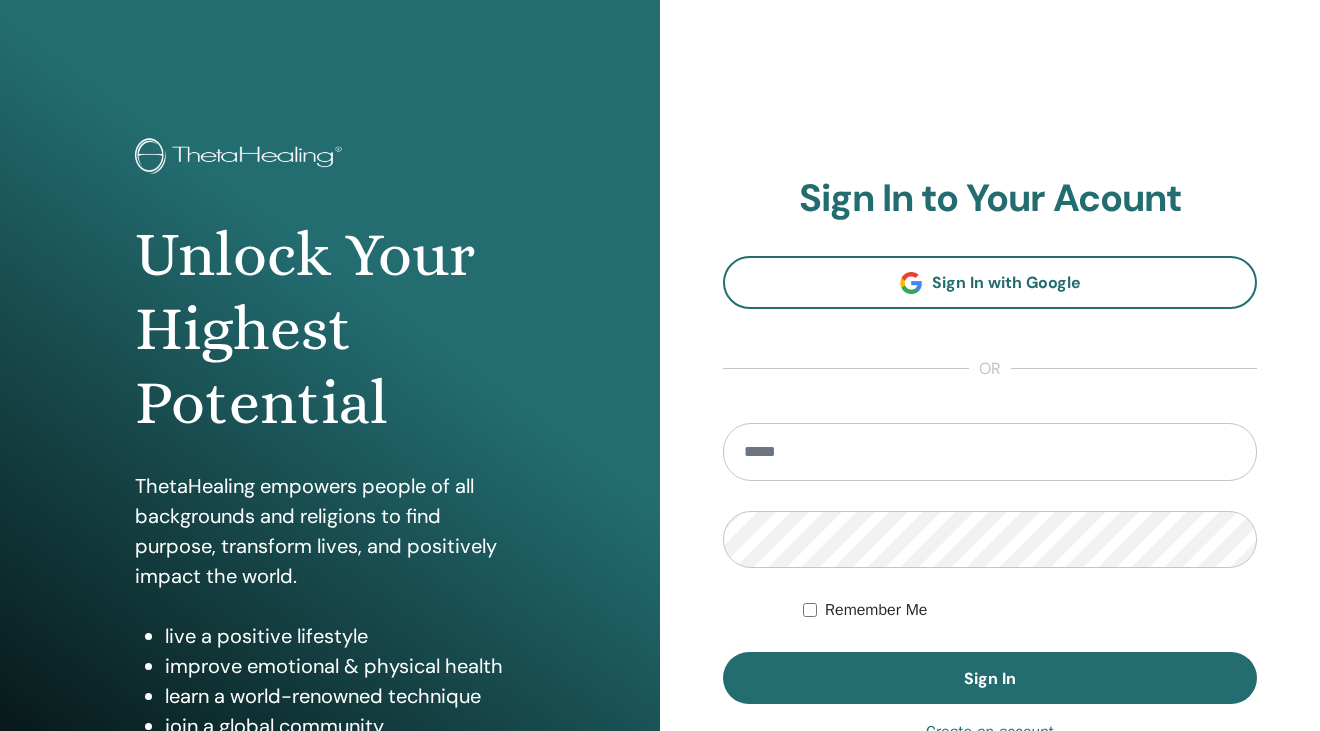 click on "**********" at bounding box center (990, 480) 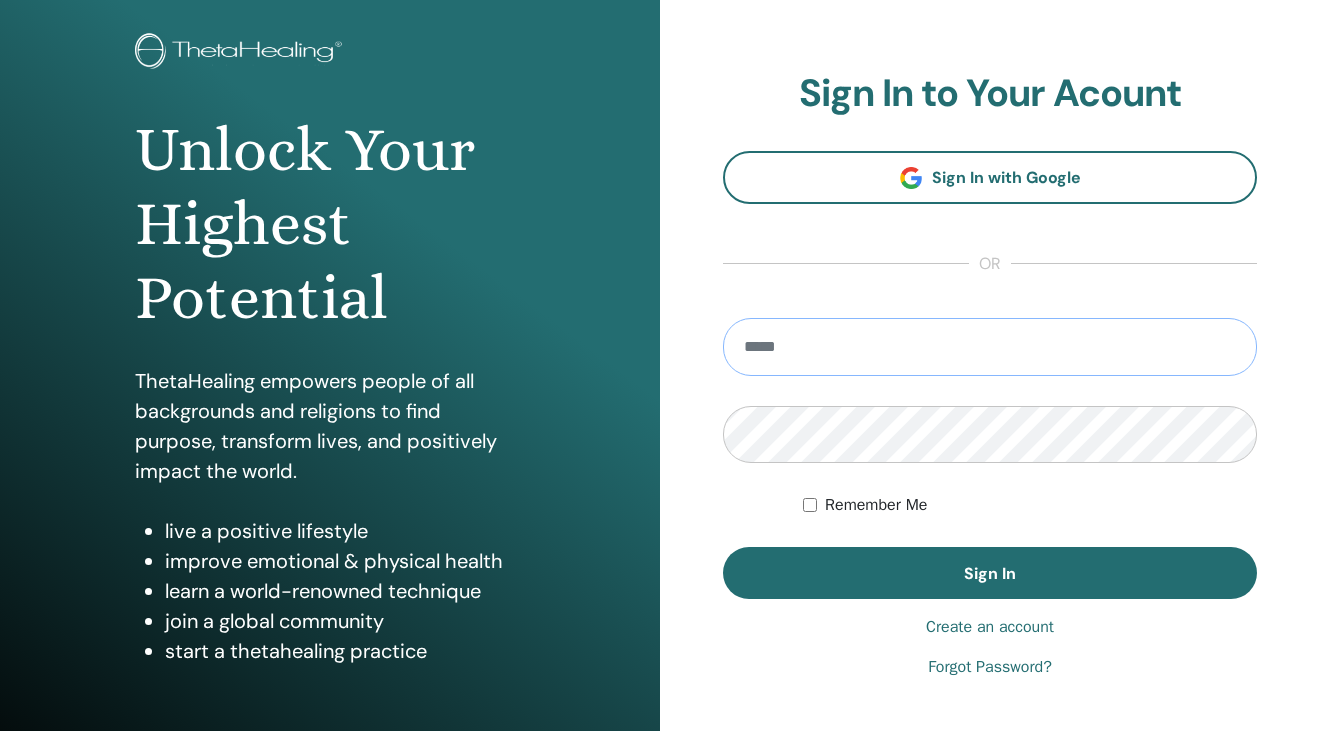 click at bounding box center (990, 347) 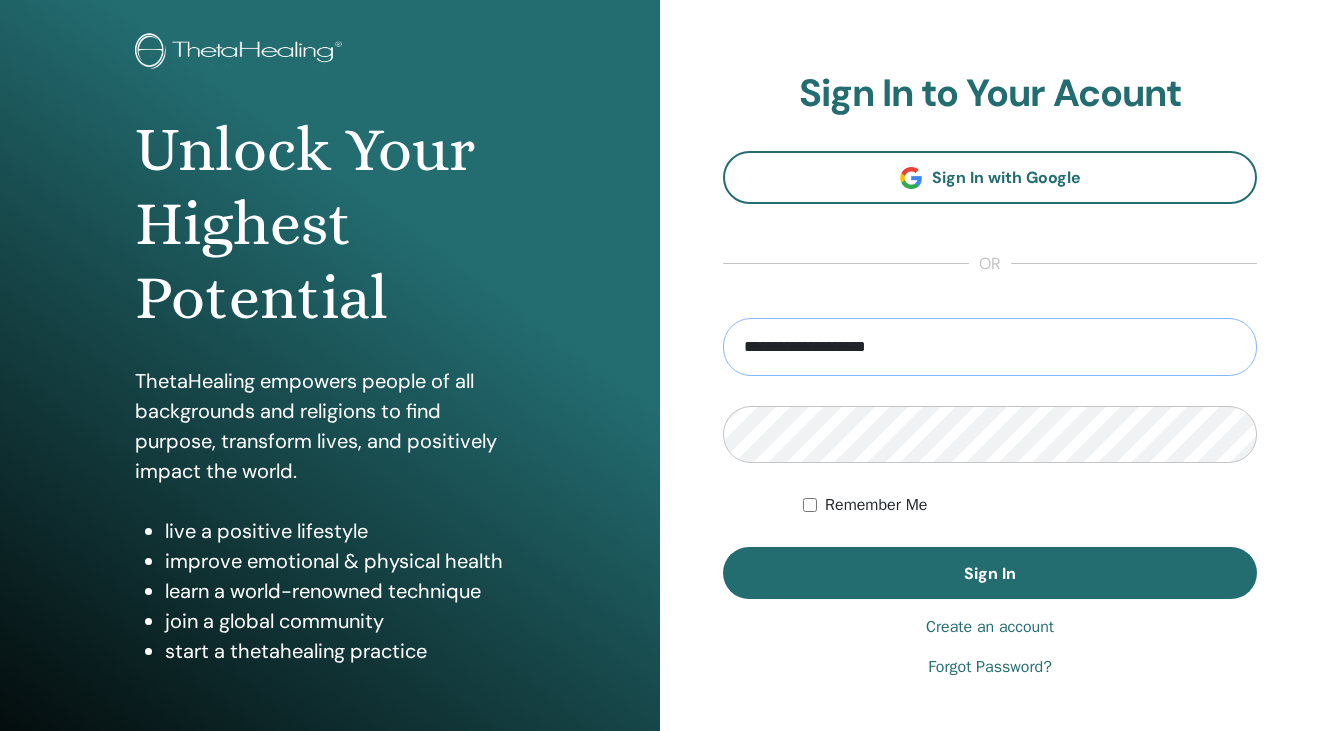type on "**********" 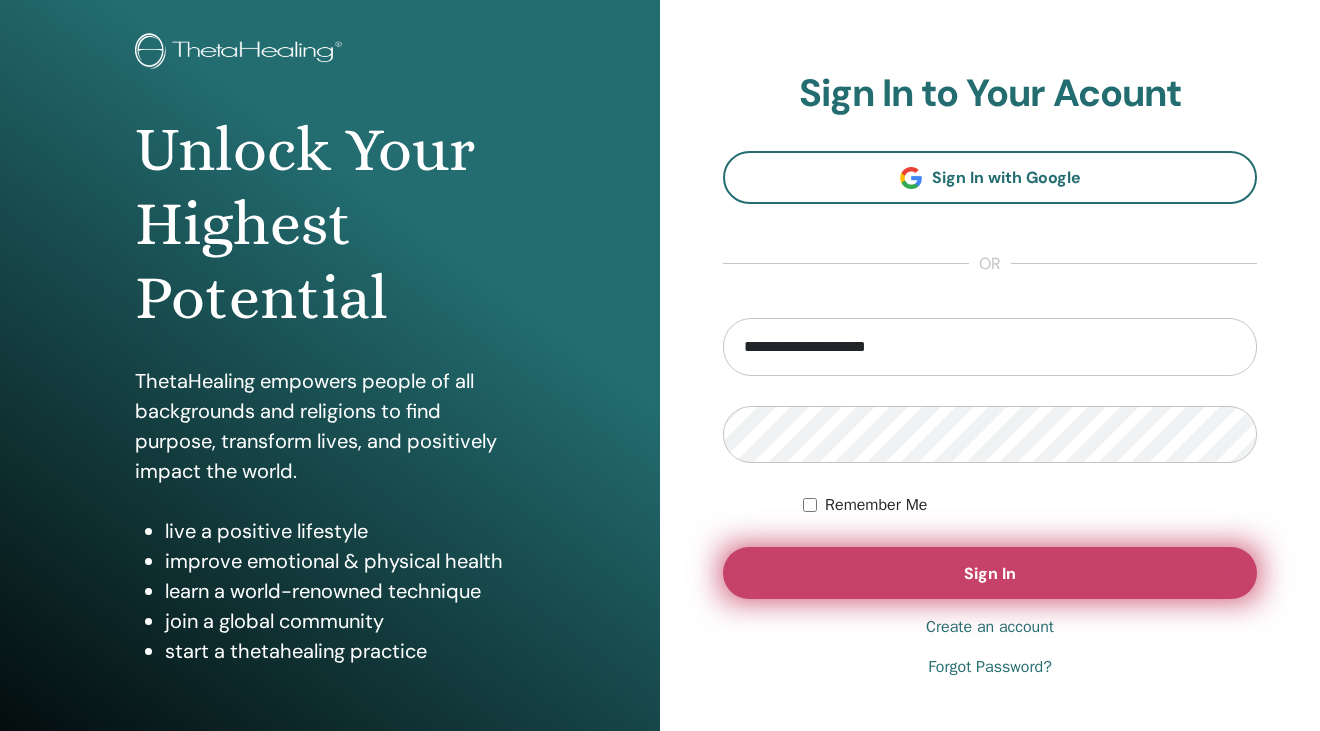 click on "Sign In" at bounding box center [990, 573] 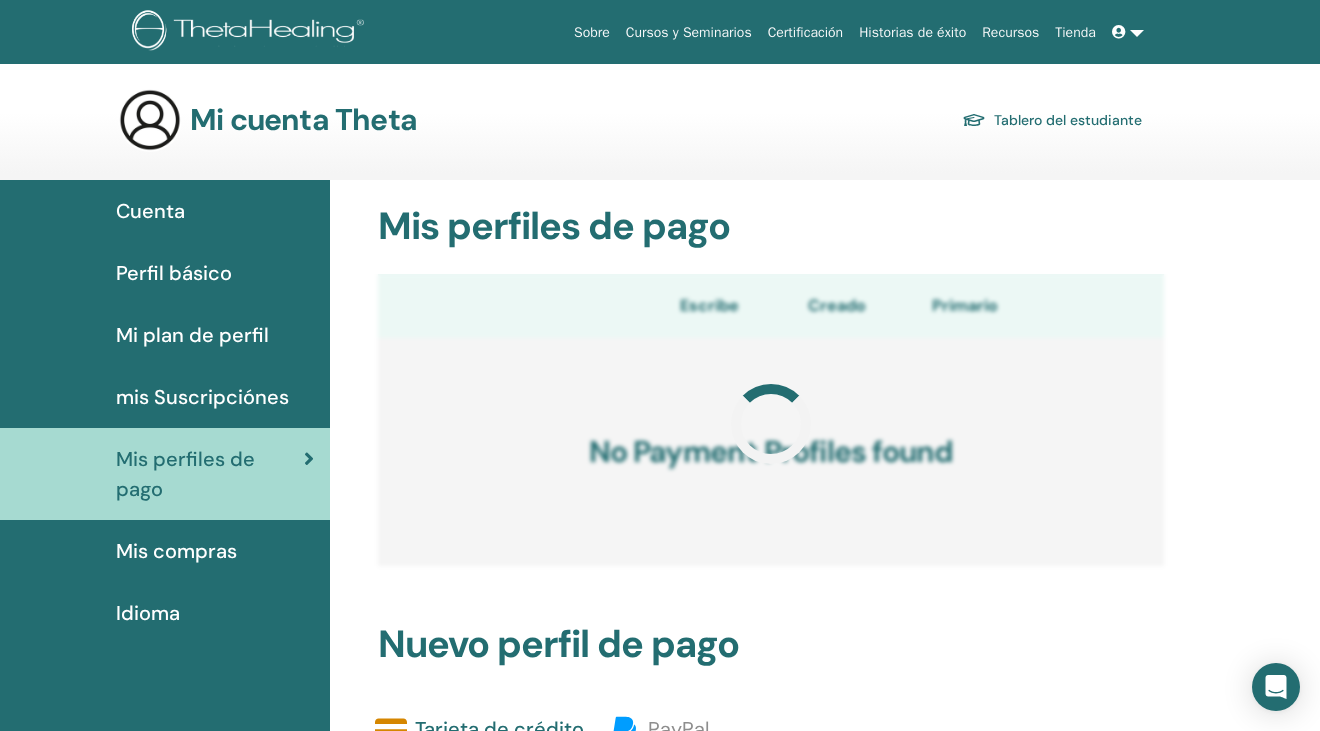 scroll, scrollTop: 0, scrollLeft: 0, axis: both 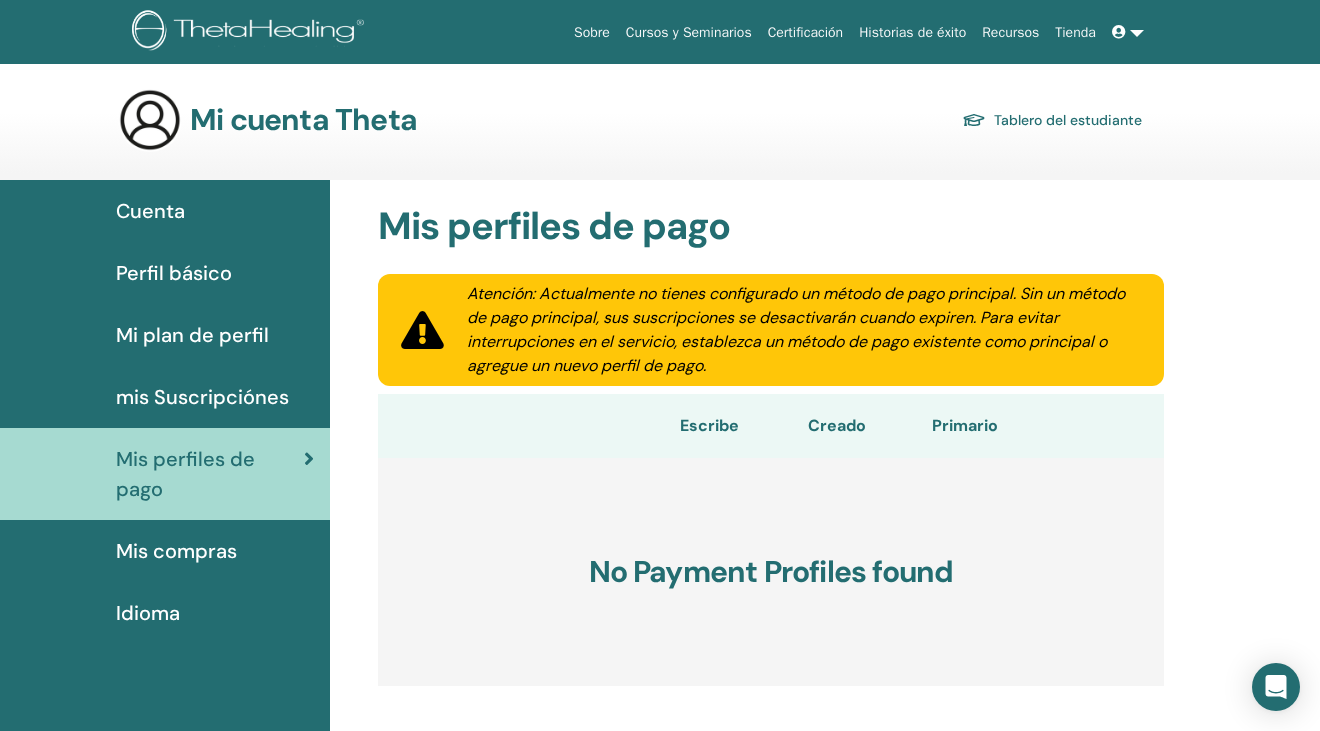 click on "Cuenta" at bounding box center (150, 211) 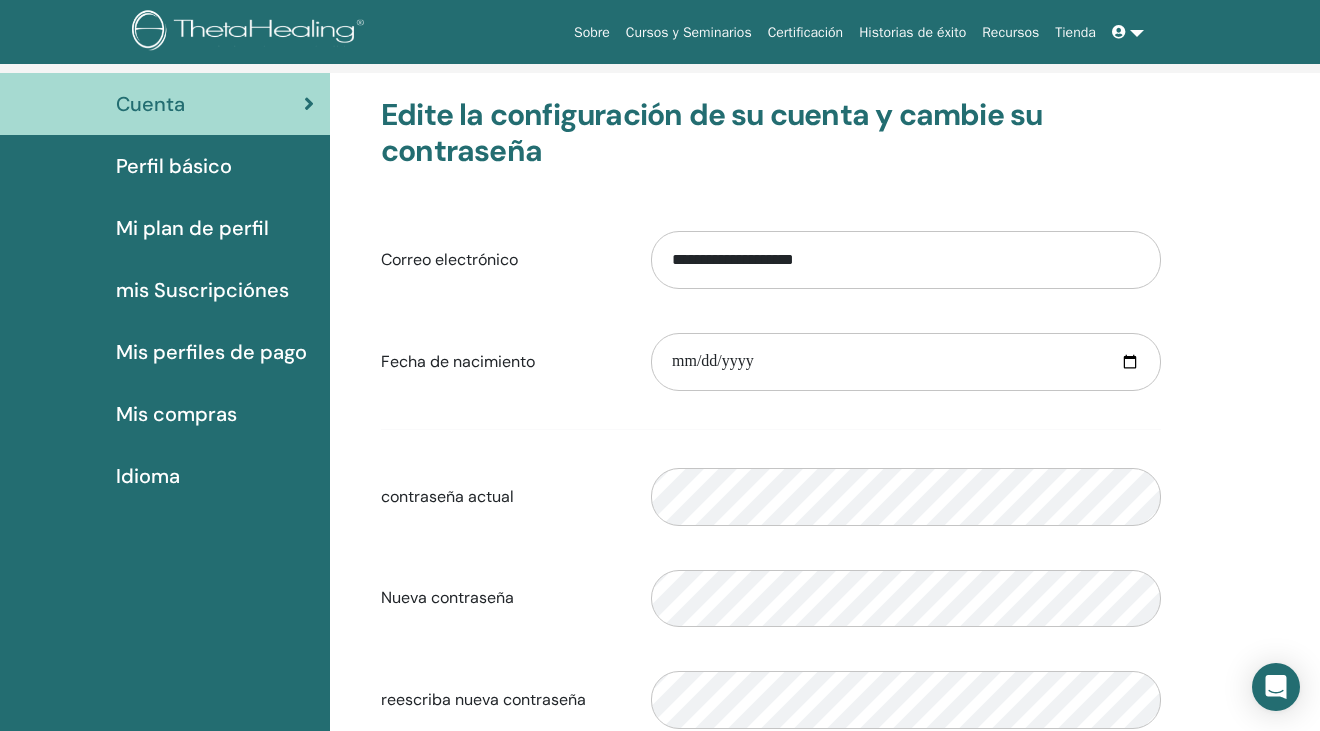 scroll, scrollTop: 0, scrollLeft: 0, axis: both 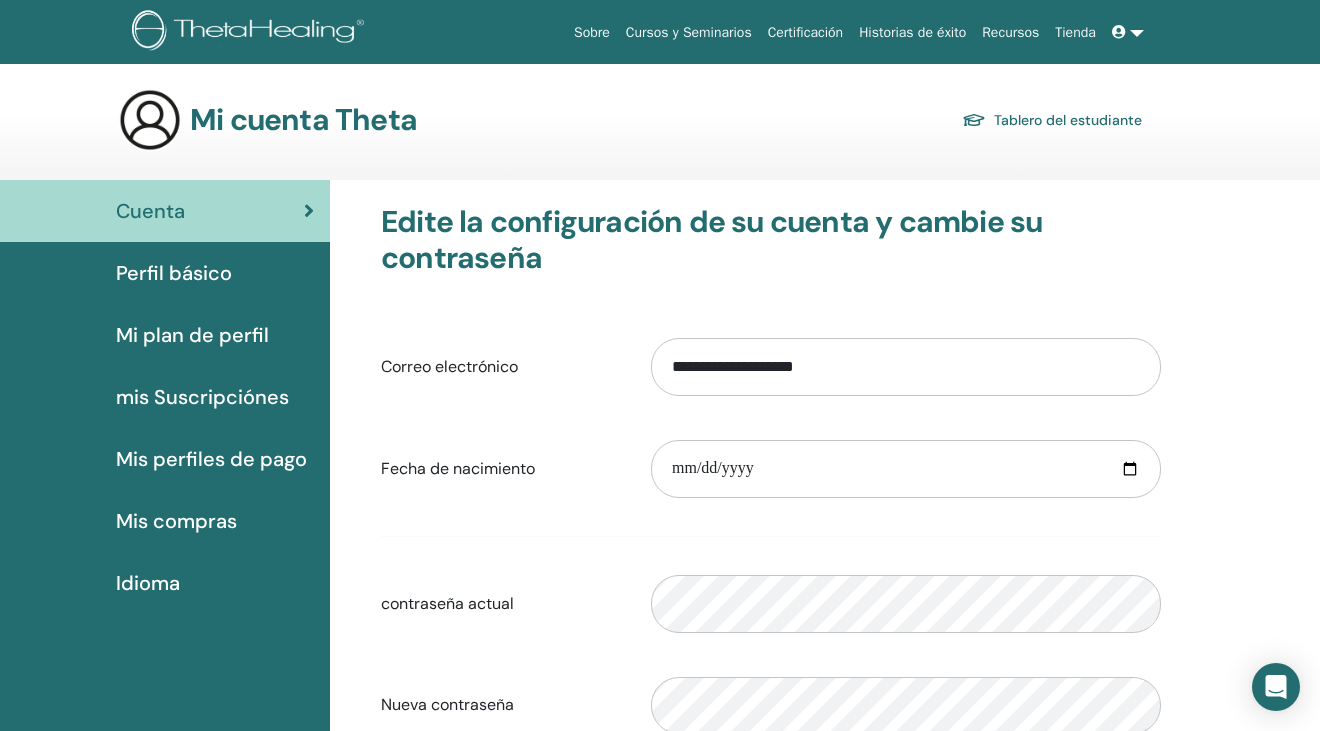 click on "Perfil básico" at bounding box center (174, 273) 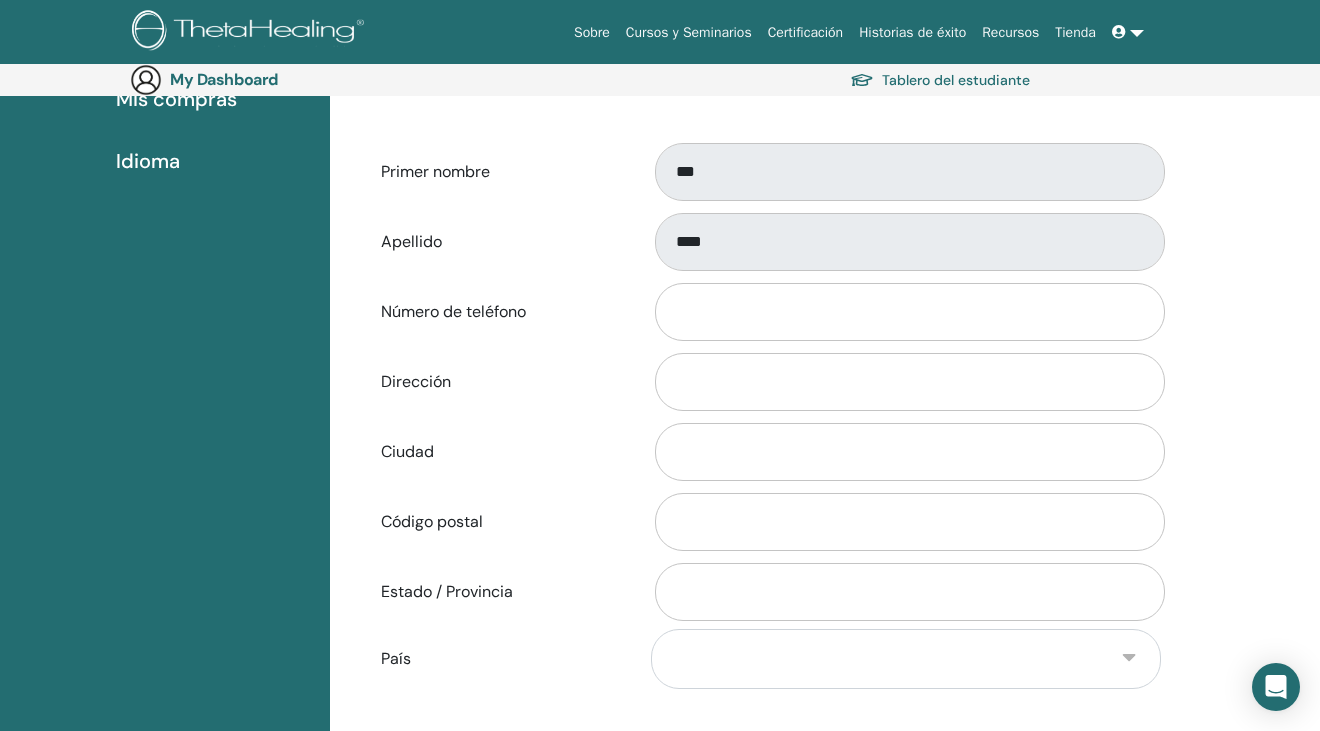 scroll, scrollTop: 0, scrollLeft: 0, axis: both 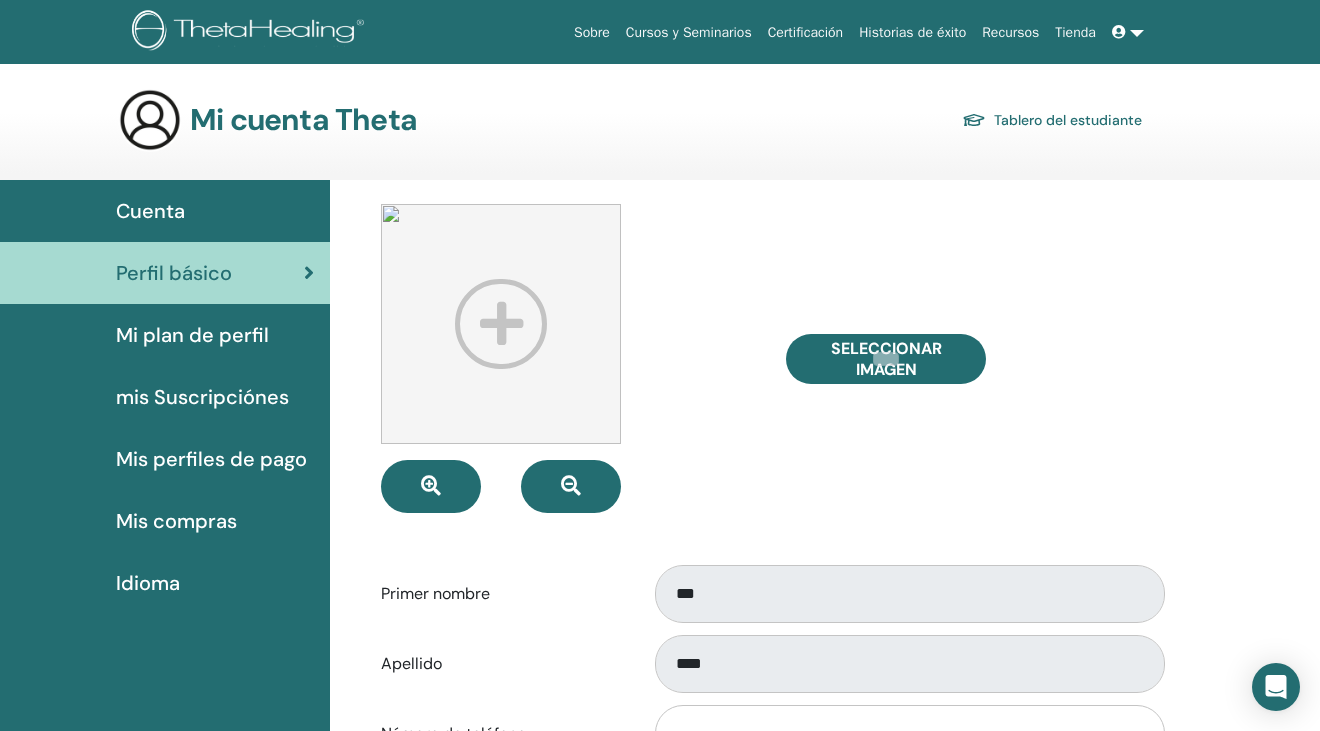 click on "Mi plan de perfil" at bounding box center [192, 335] 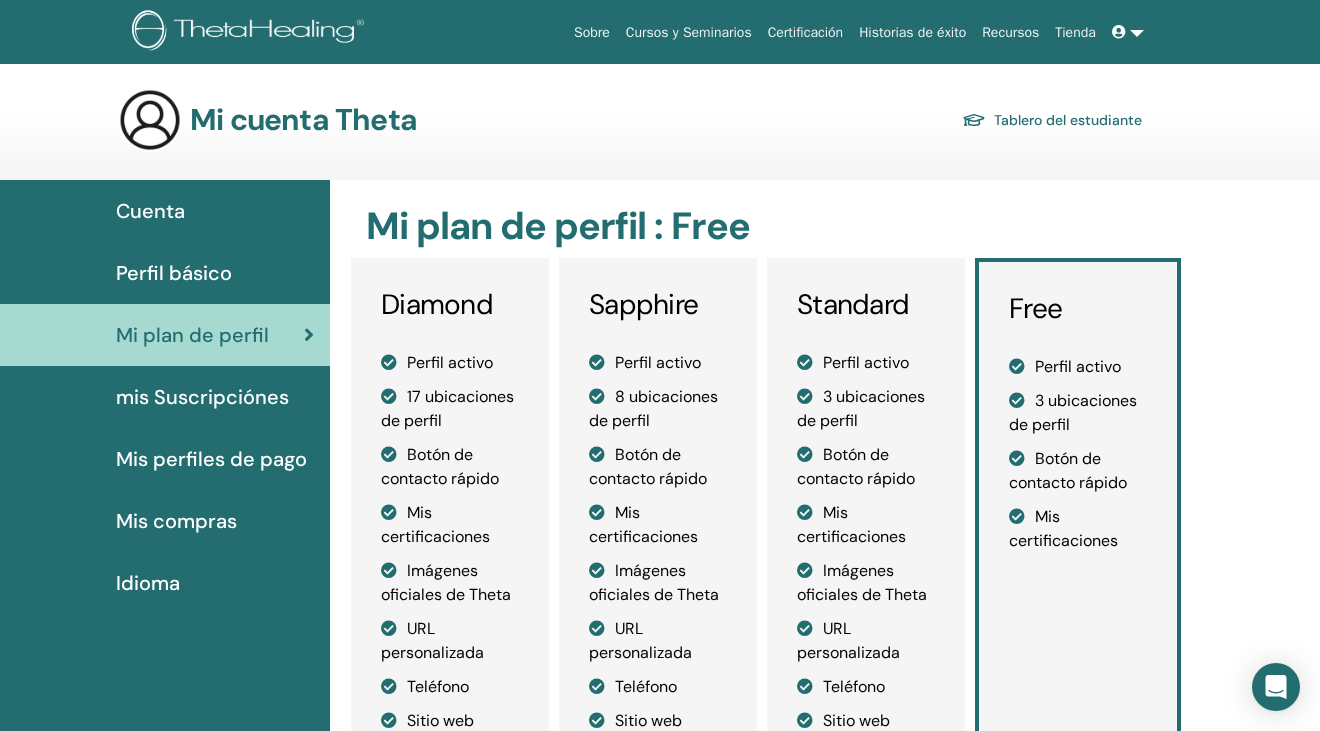 scroll, scrollTop: 0, scrollLeft: 0, axis: both 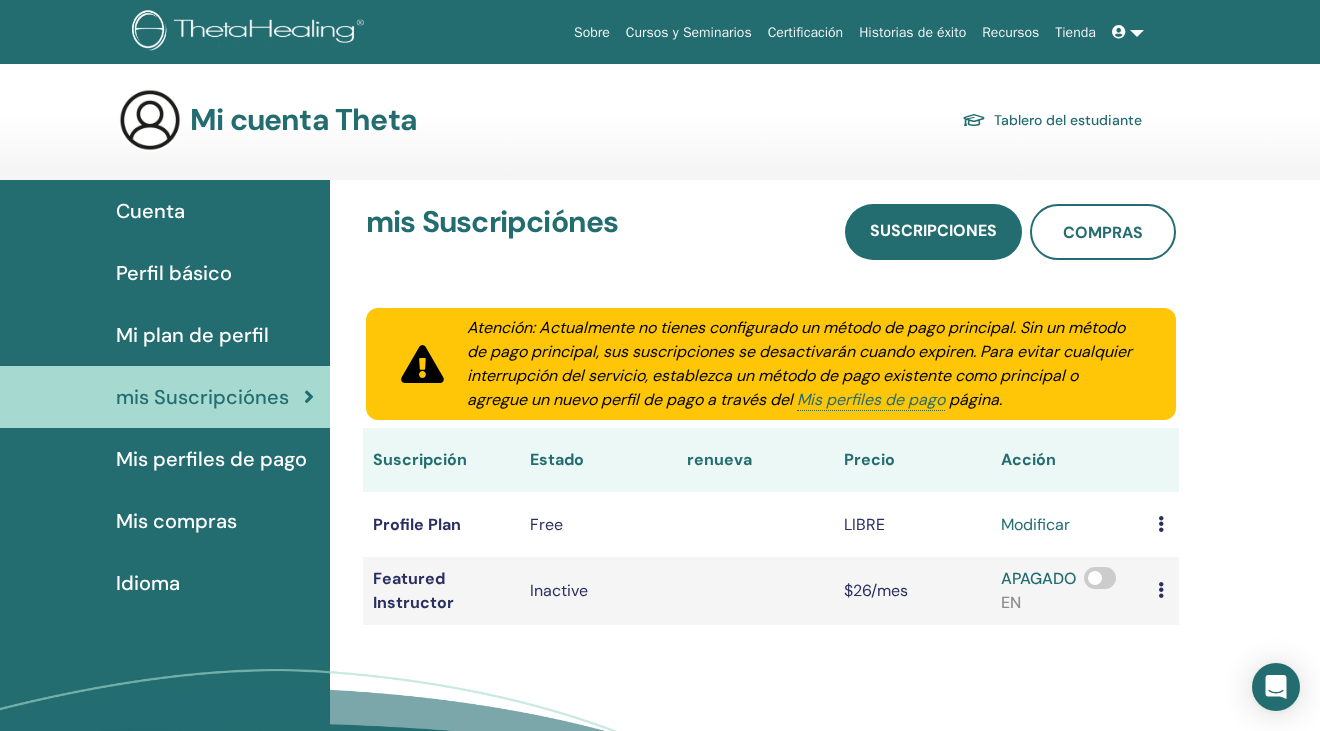 click at bounding box center (1128, 32) 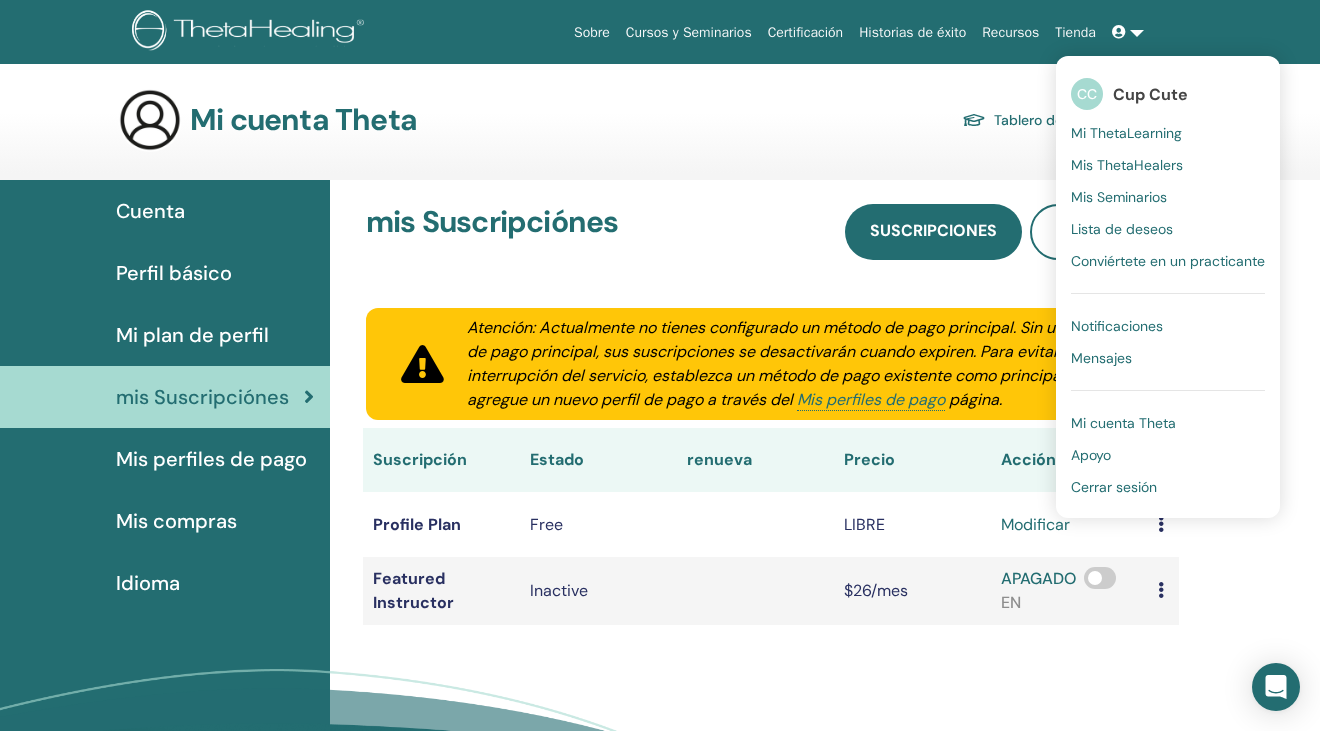 click on "Cerrar sesión" at bounding box center [1114, 487] 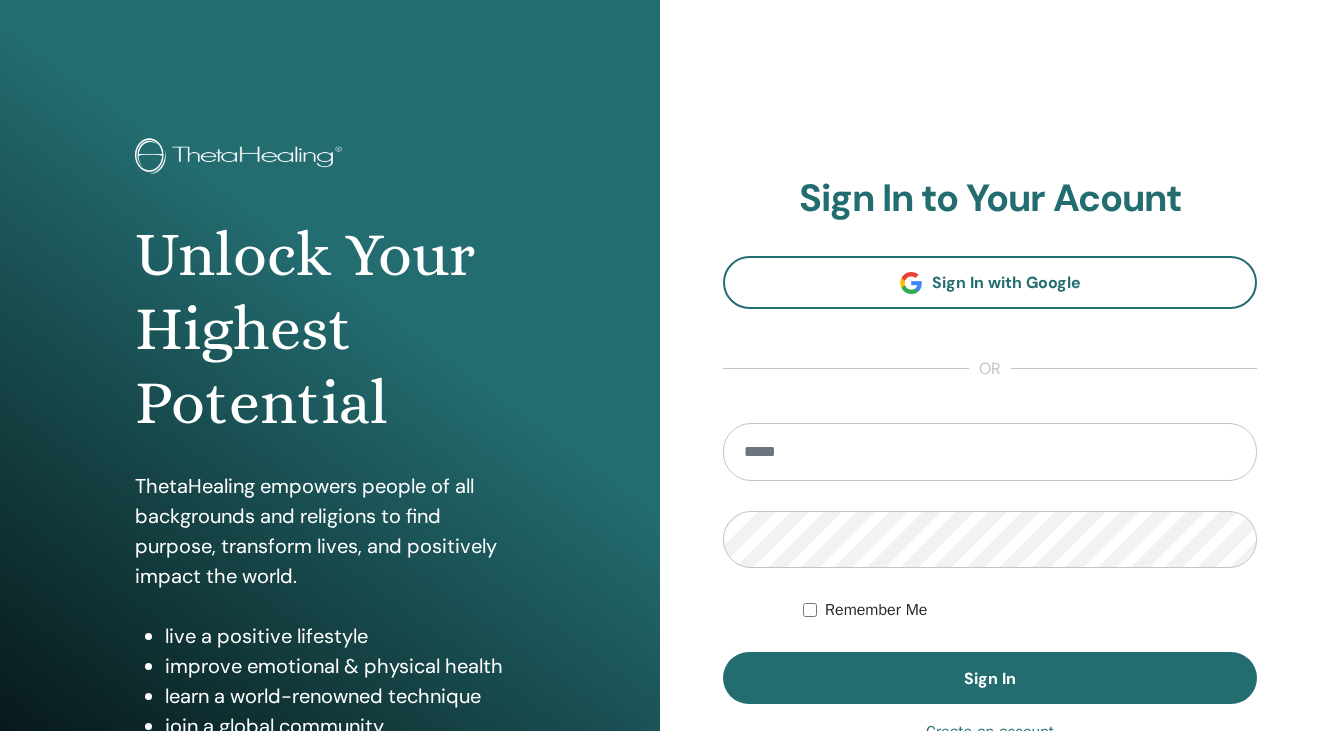 scroll, scrollTop: 0, scrollLeft: 0, axis: both 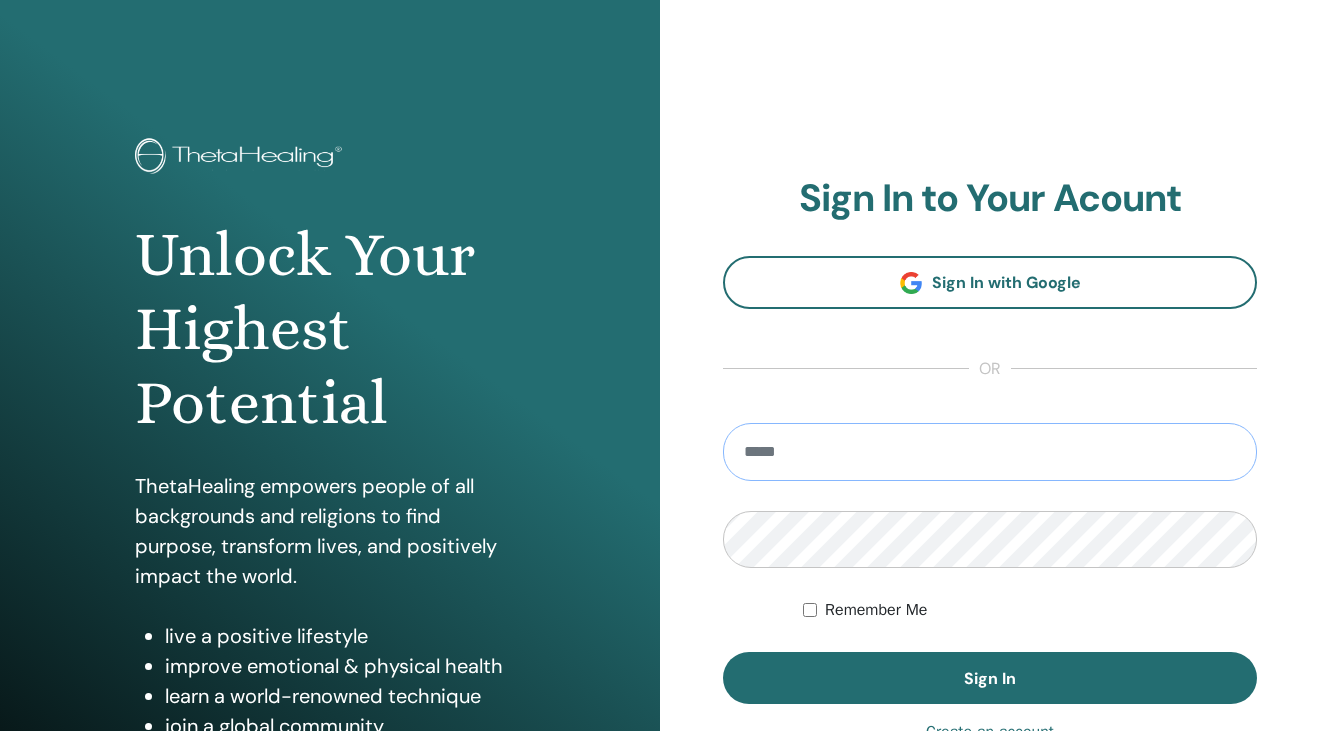 click at bounding box center [990, 452] 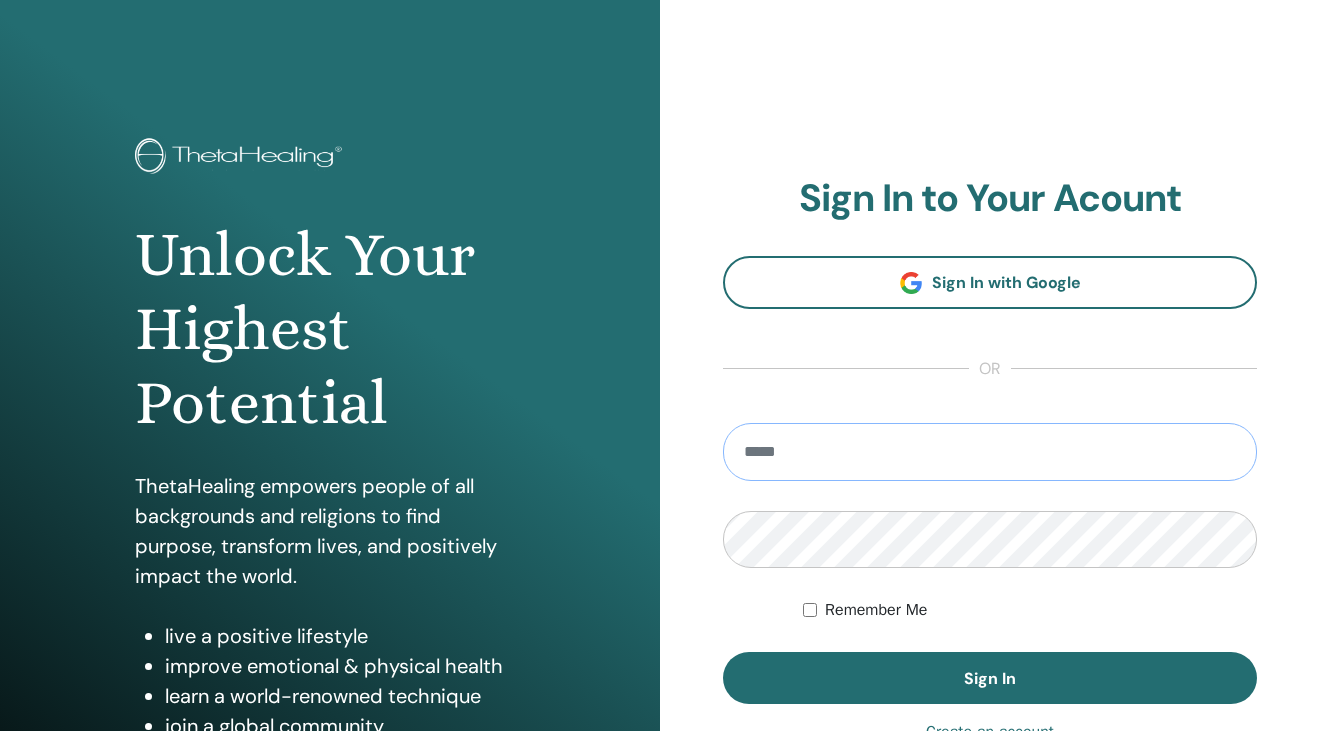 click at bounding box center [990, 452] 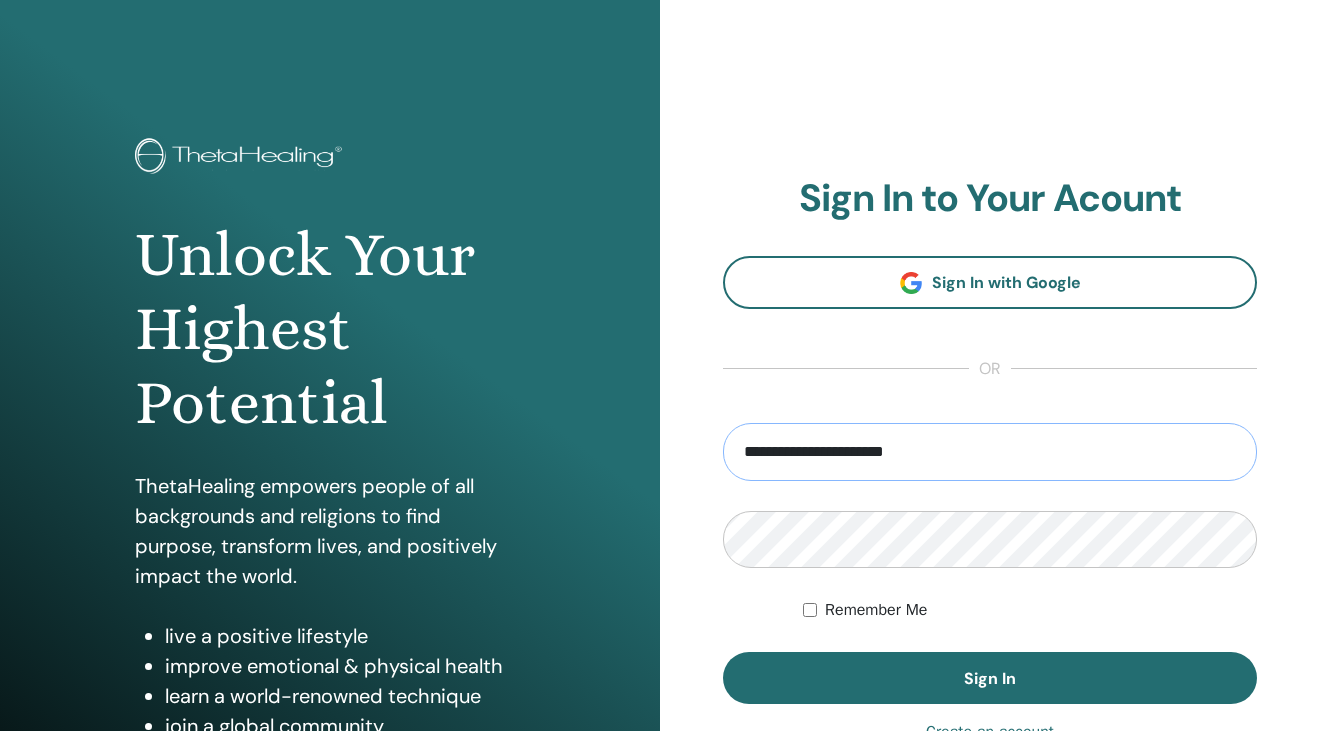 type on "**********" 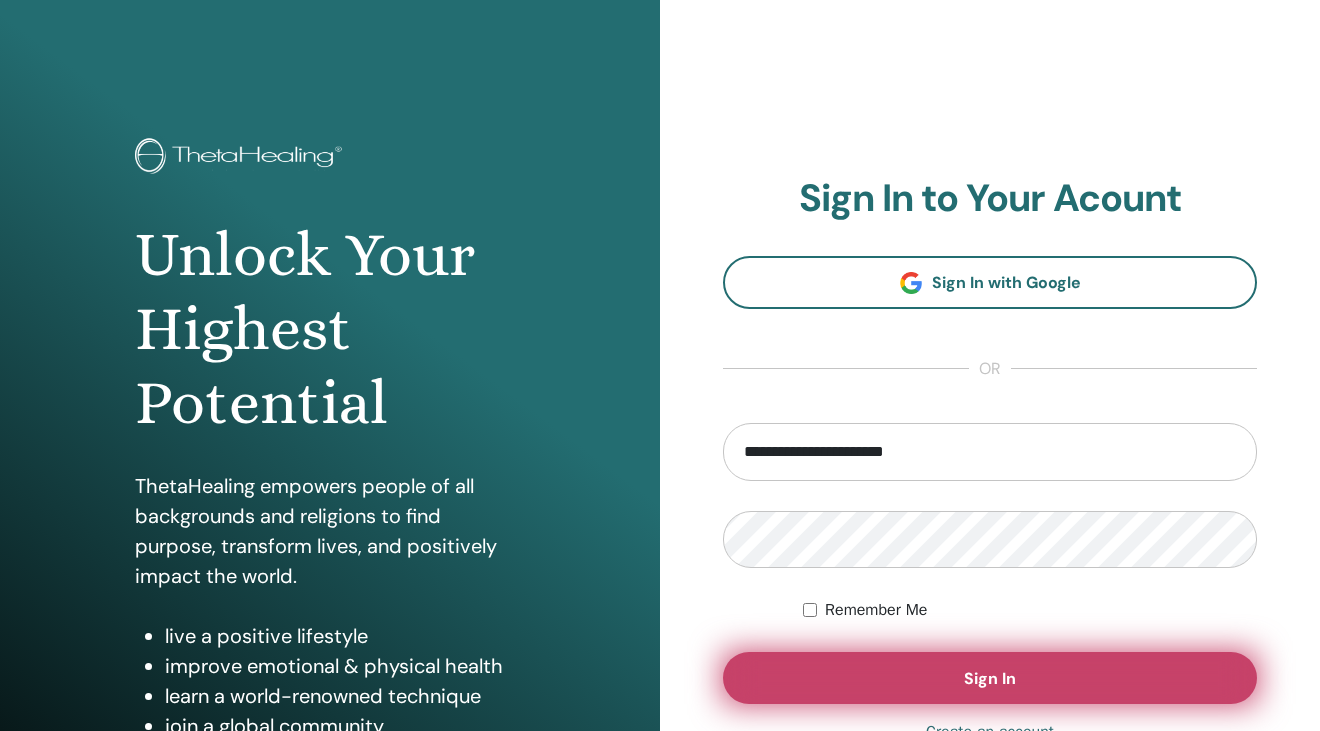 click on "Sign In" at bounding box center [990, 678] 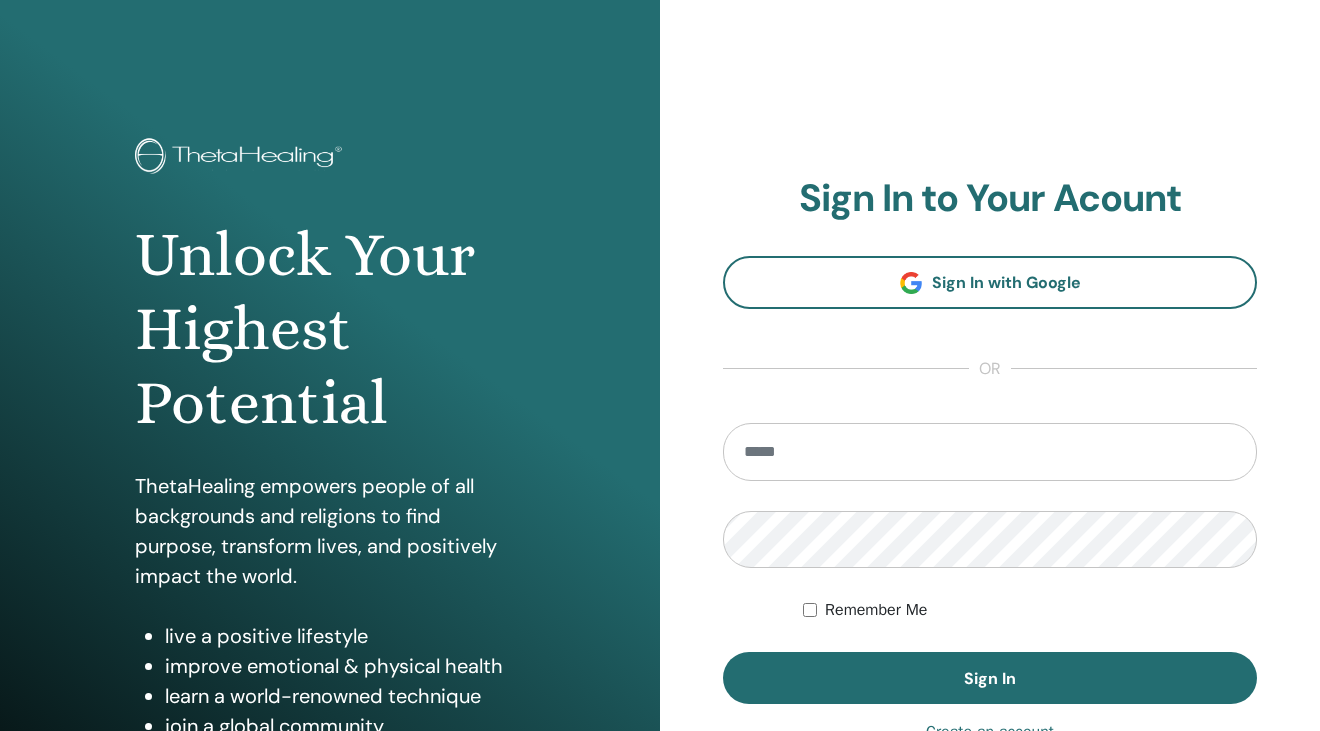 scroll, scrollTop: 0, scrollLeft: 0, axis: both 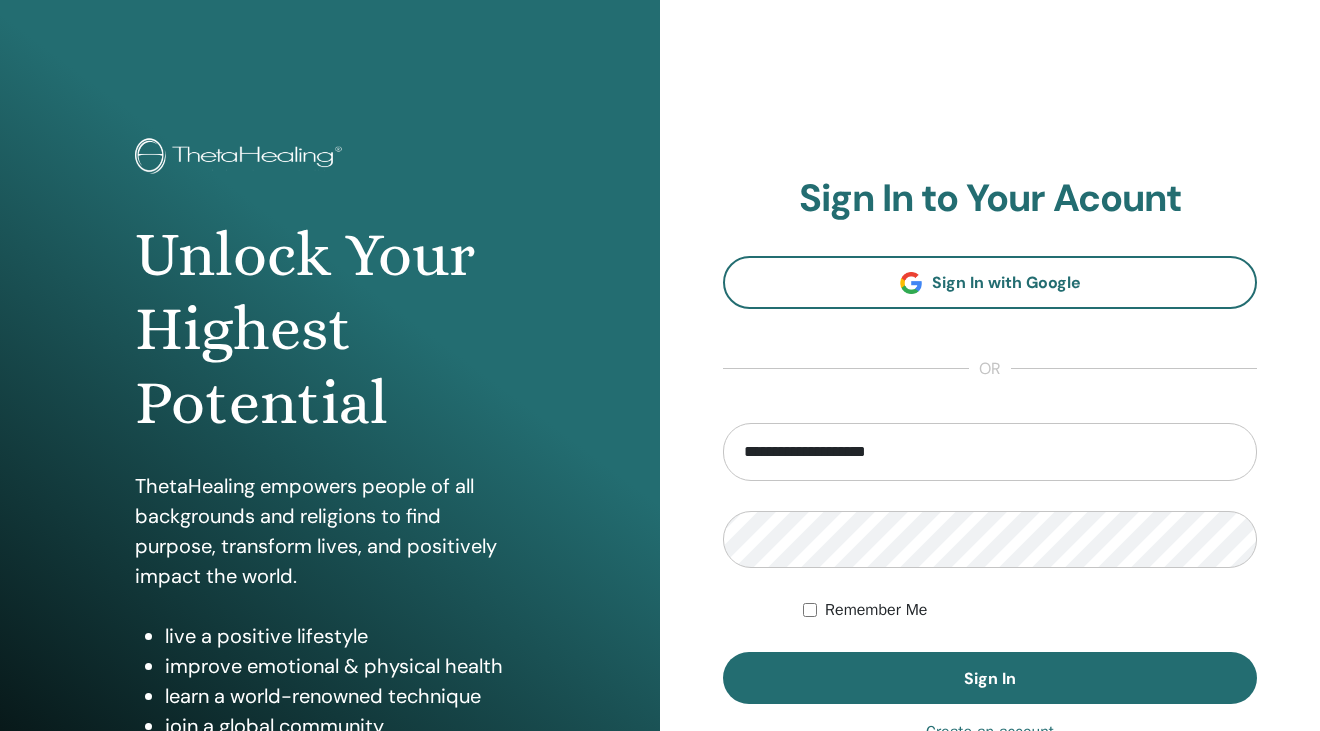 type on "**********" 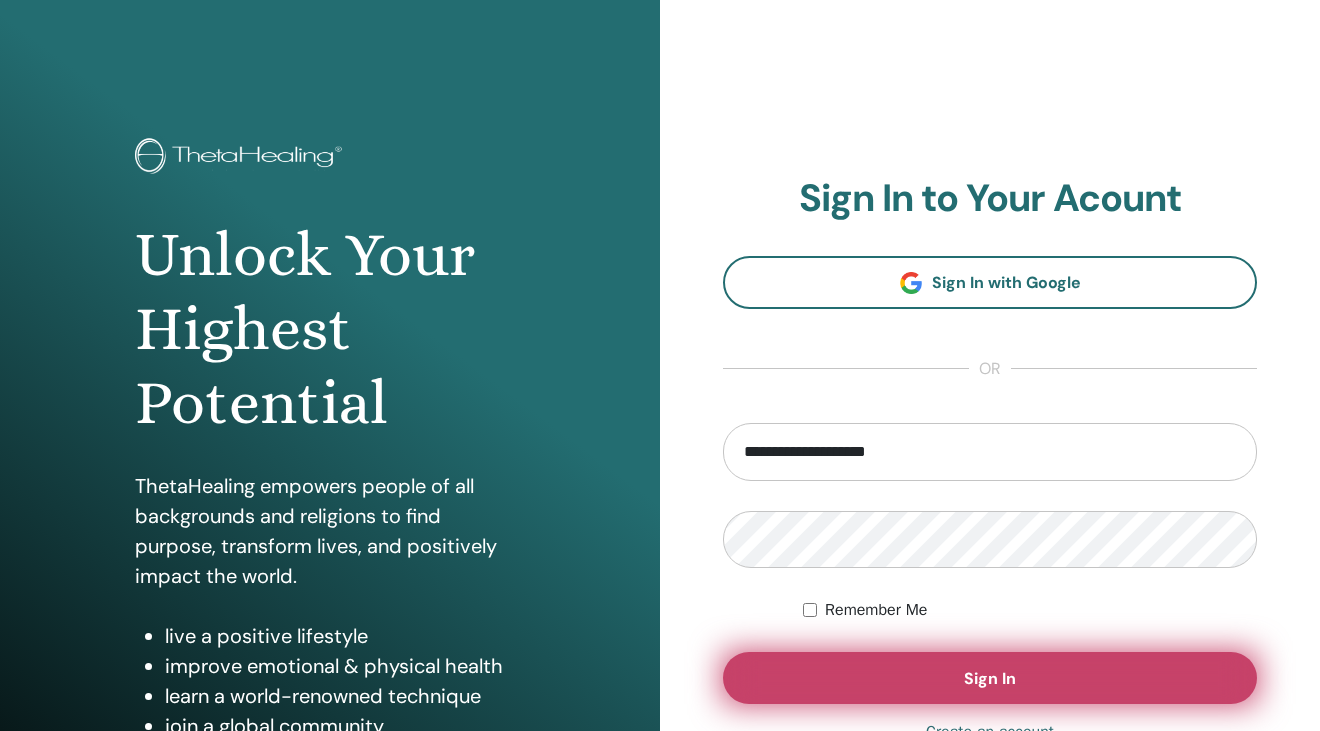 click on "Sign In" at bounding box center [990, 678] 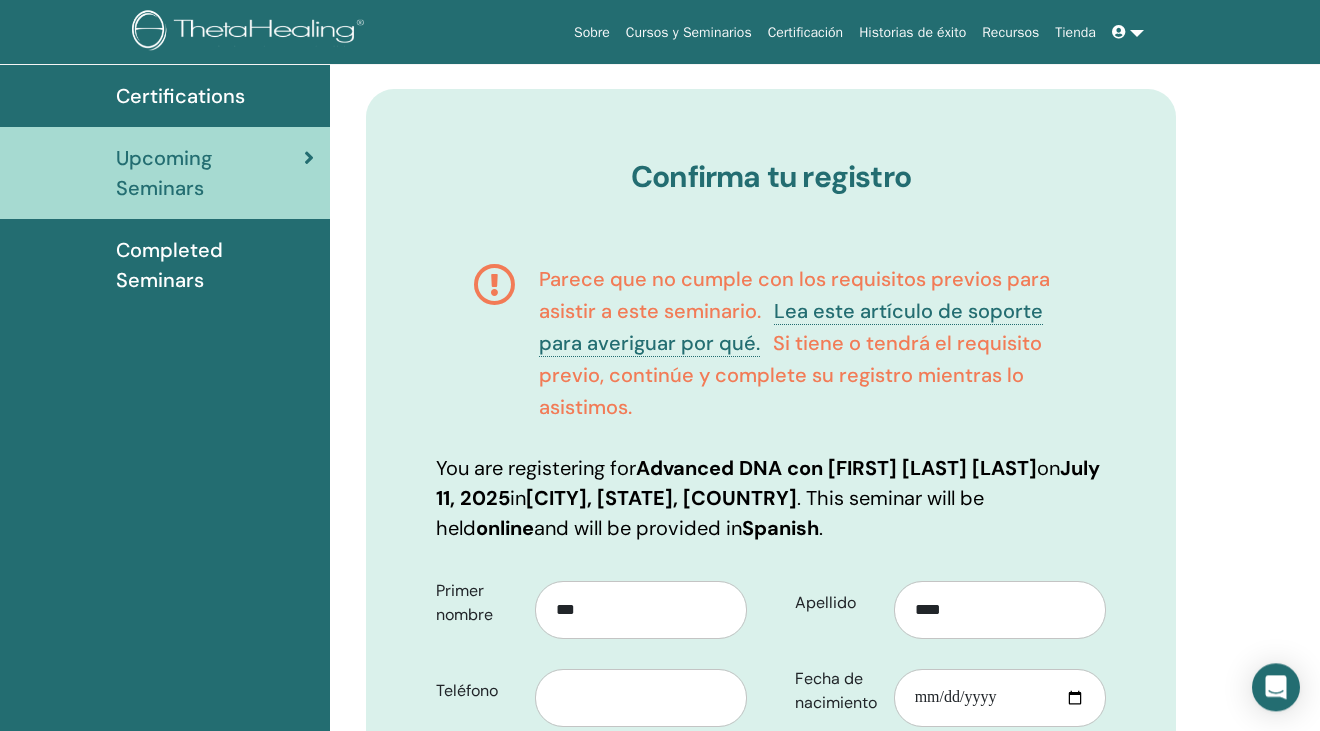 scroll, scrollTop: 0, scrollLeft: 0, axis: both 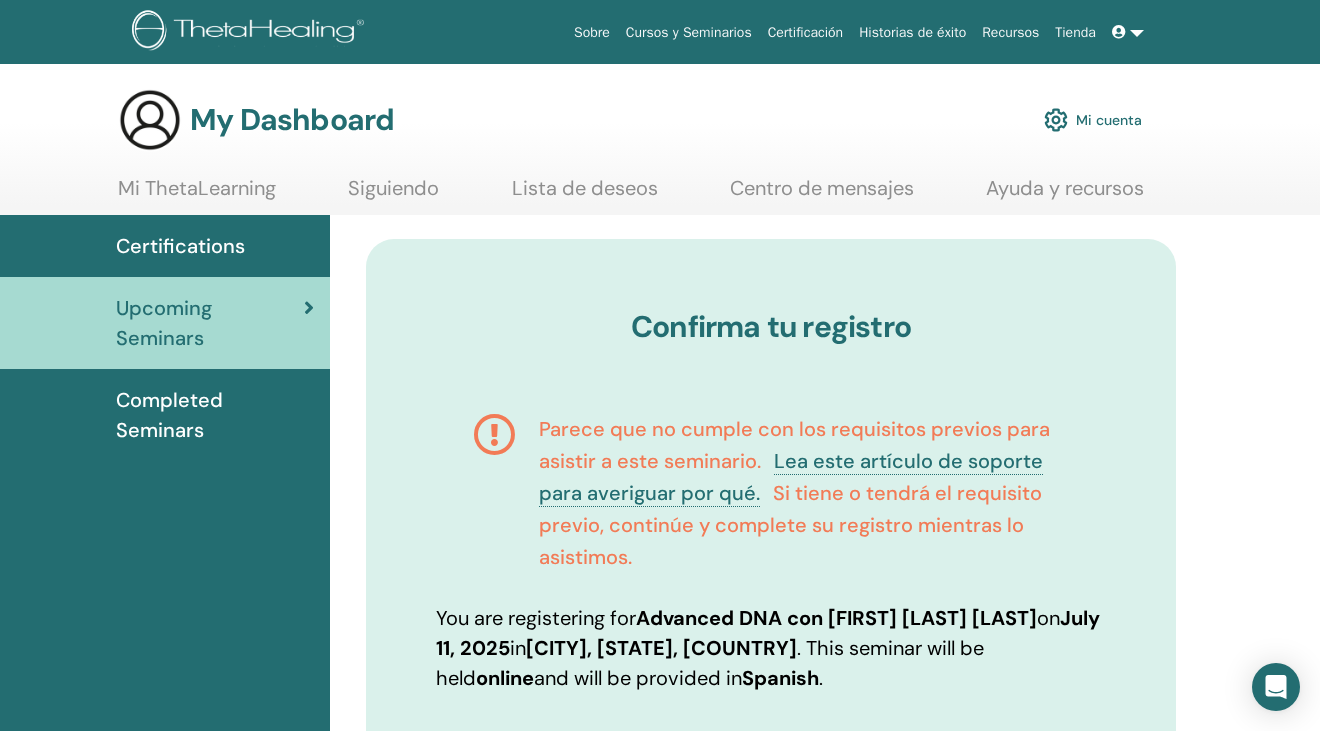 click on "Completed Seminars" at bounding box center (215, 415) 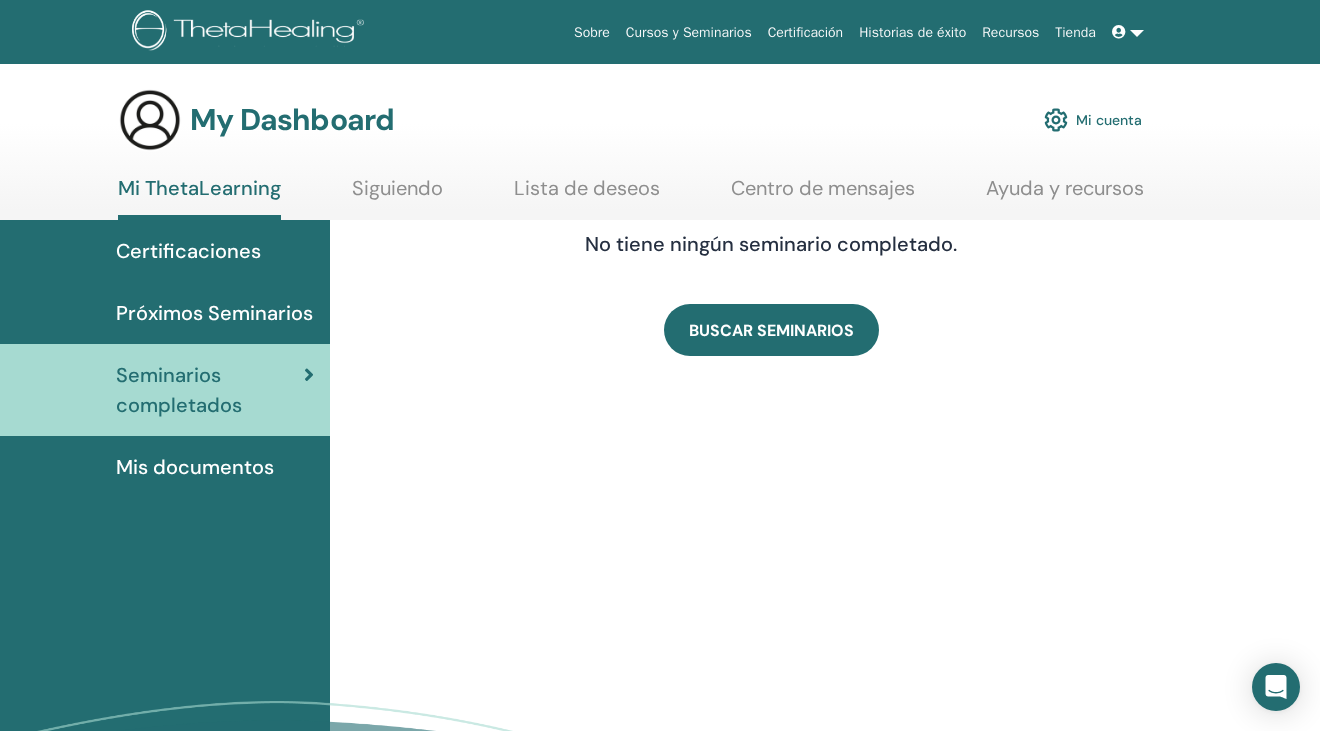 scroll, scrollTop: 0, scrollLeft: 0, axis: both 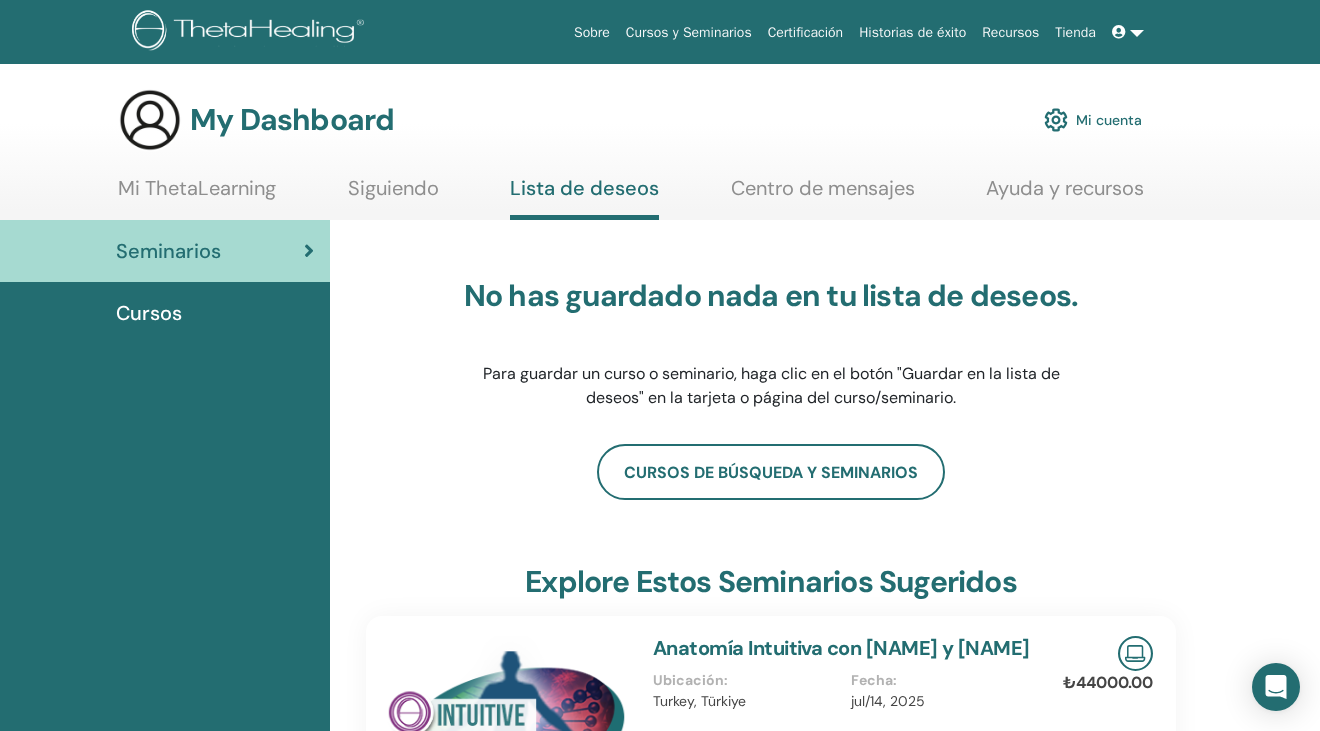 click at bounding box center (1128, 32) 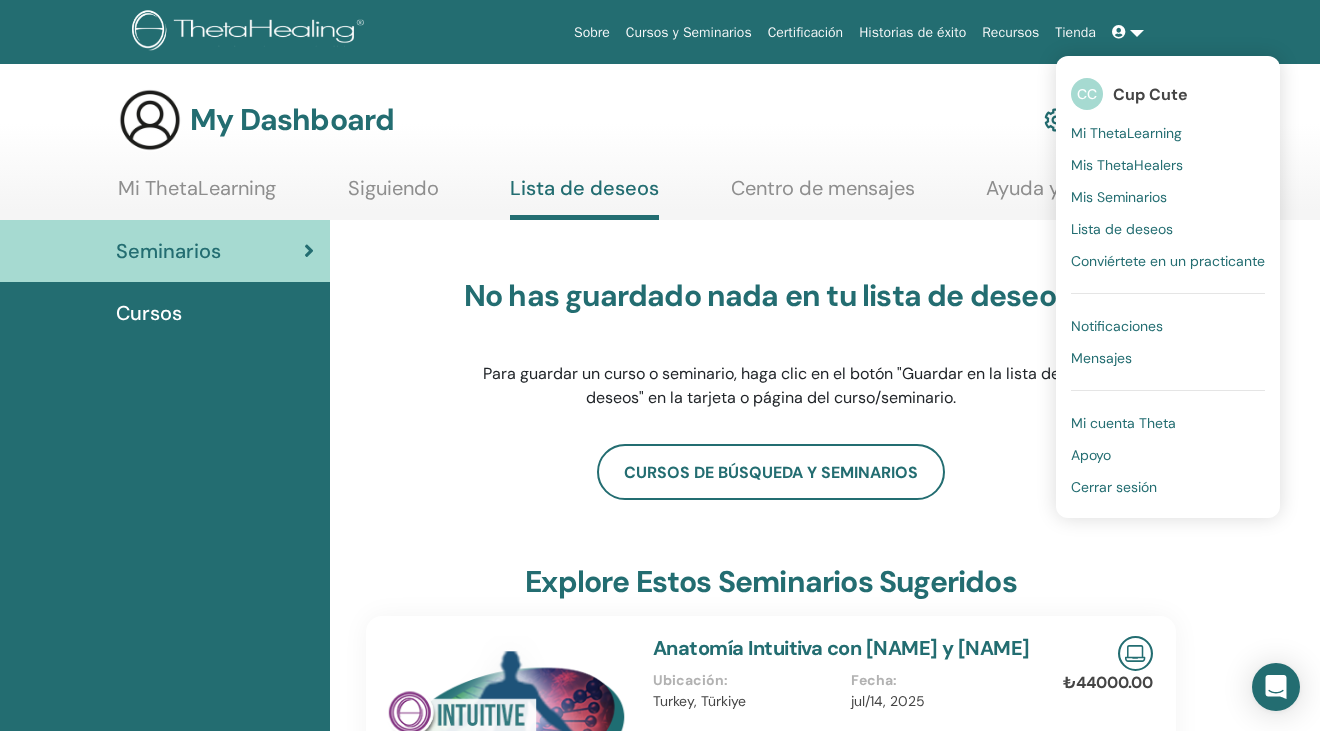 click on "Mi ThetaLearning" at bounding box center [1126, 133] 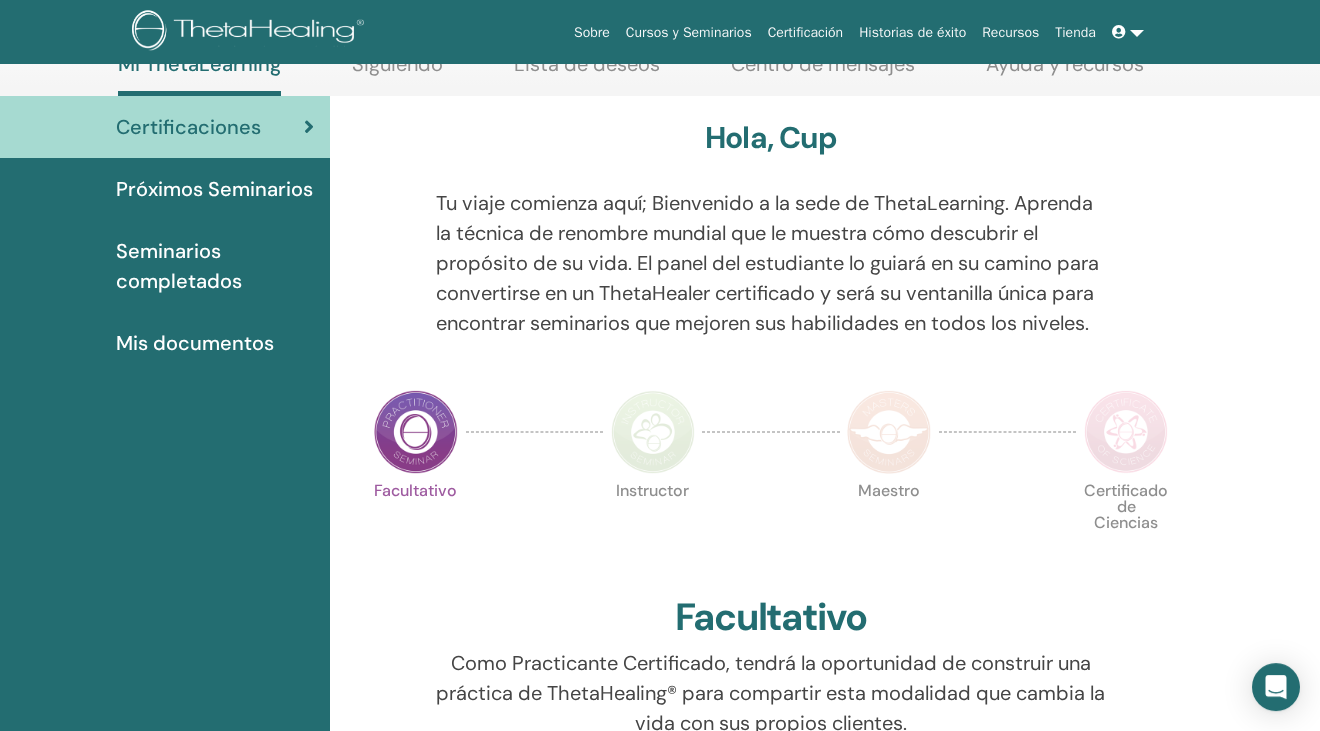 scroll, scrollTop: 580, scrollLeft: 0, axis: vertical 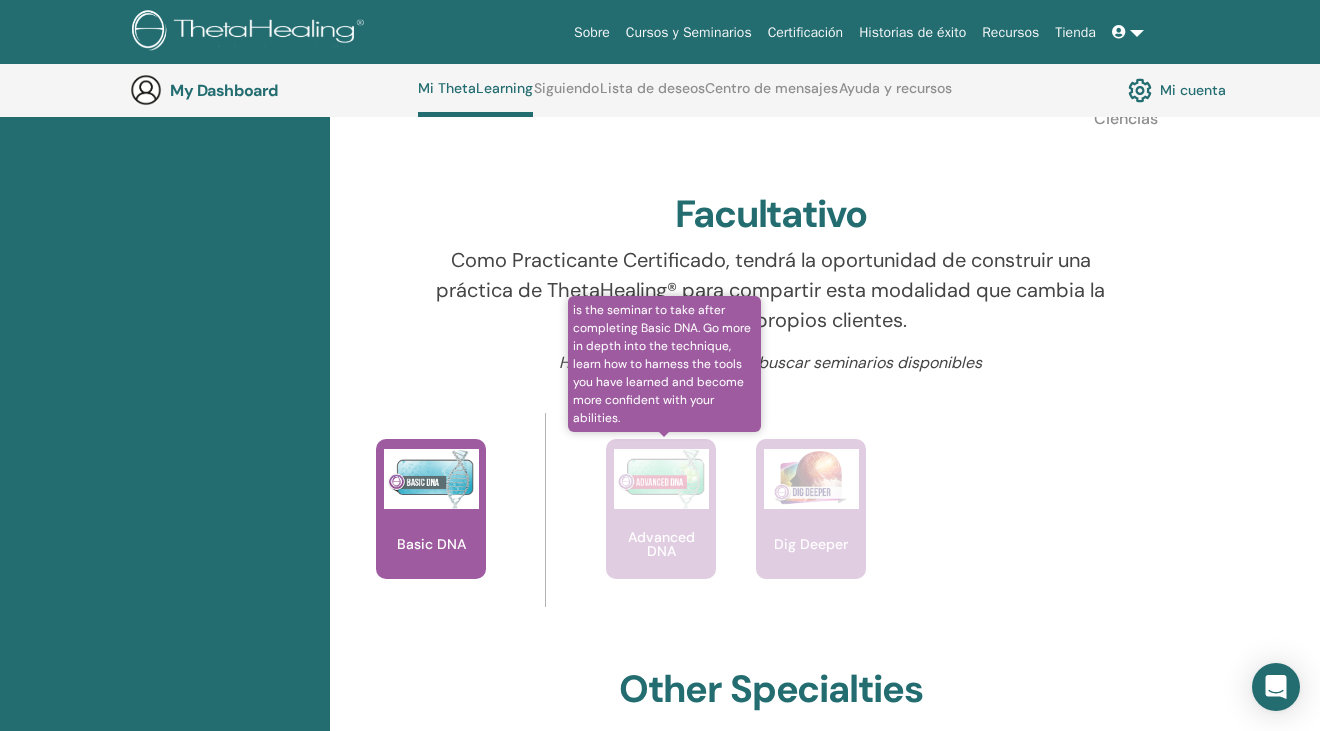 click on "Advanced DNA" at bounding box center [661, 509] 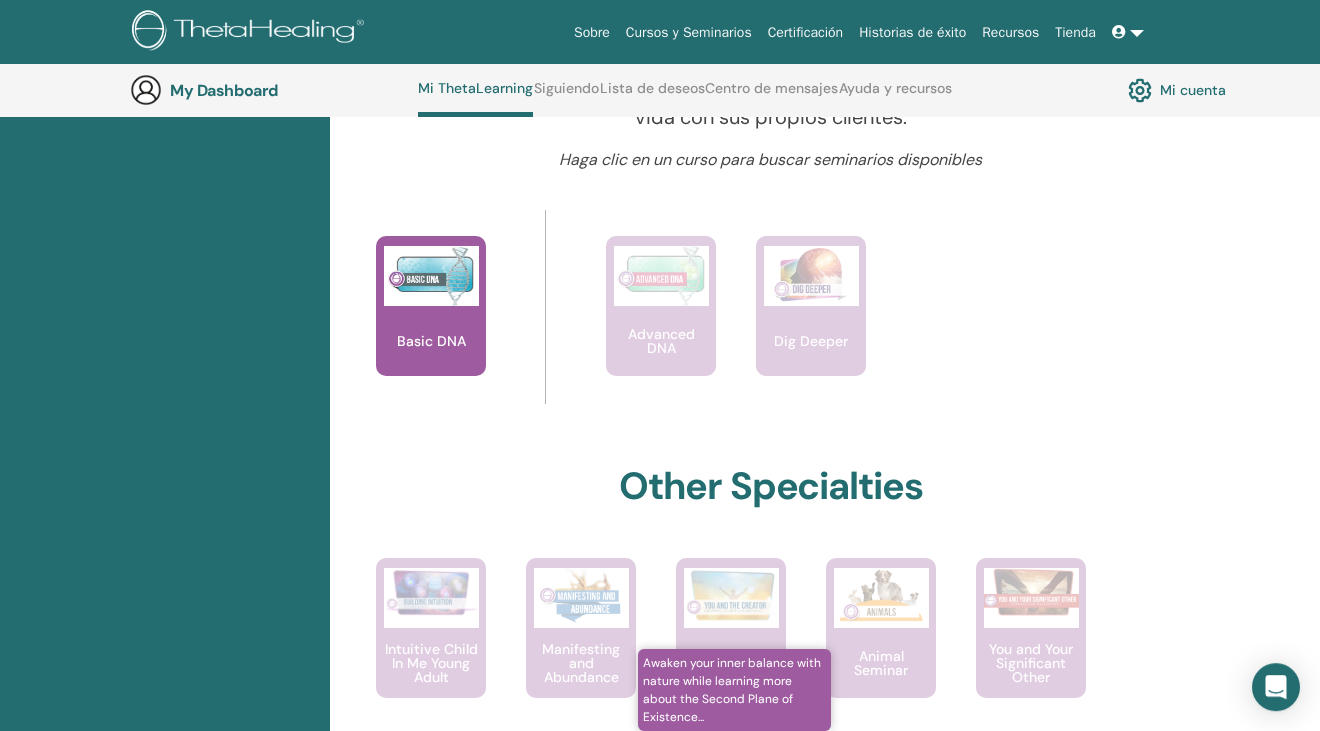 scroll, scrollTop: 580, scrollLeft: 0, axis: vertical 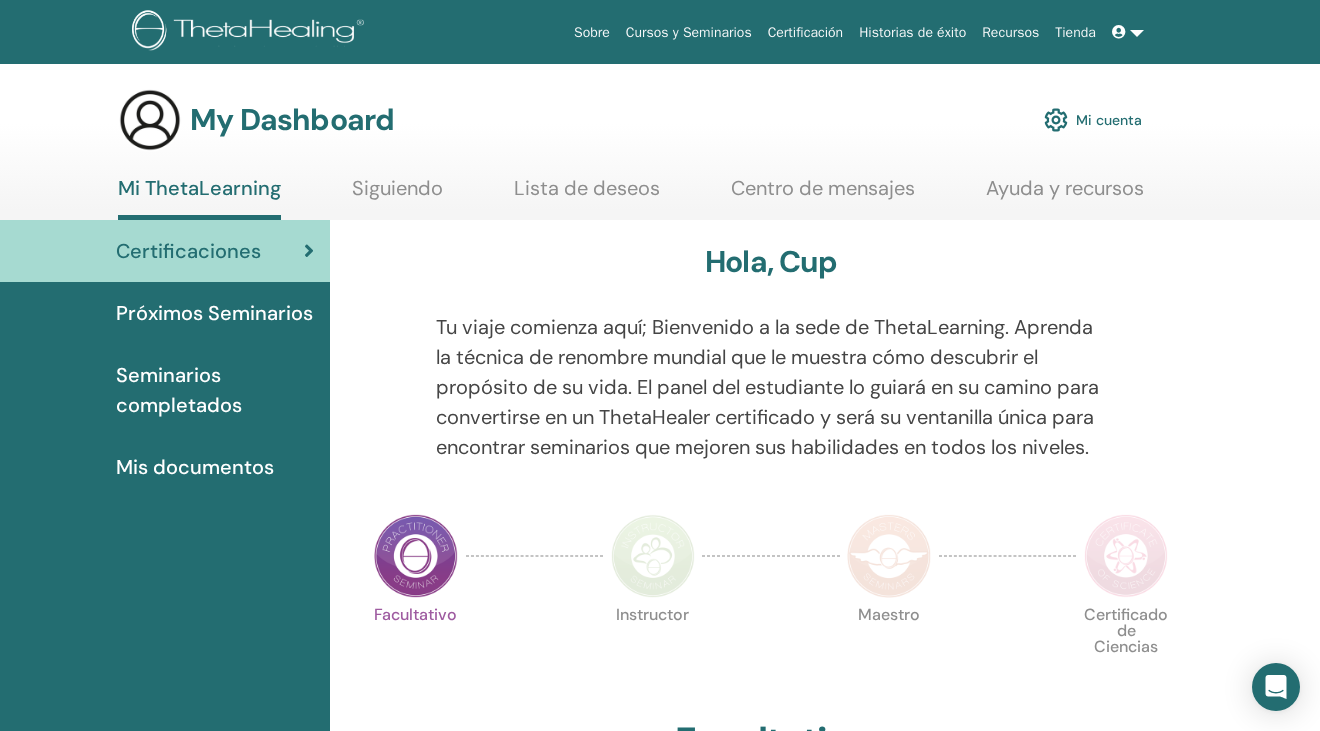 click on "Seminarios completados" at bounding box center (215, 390) 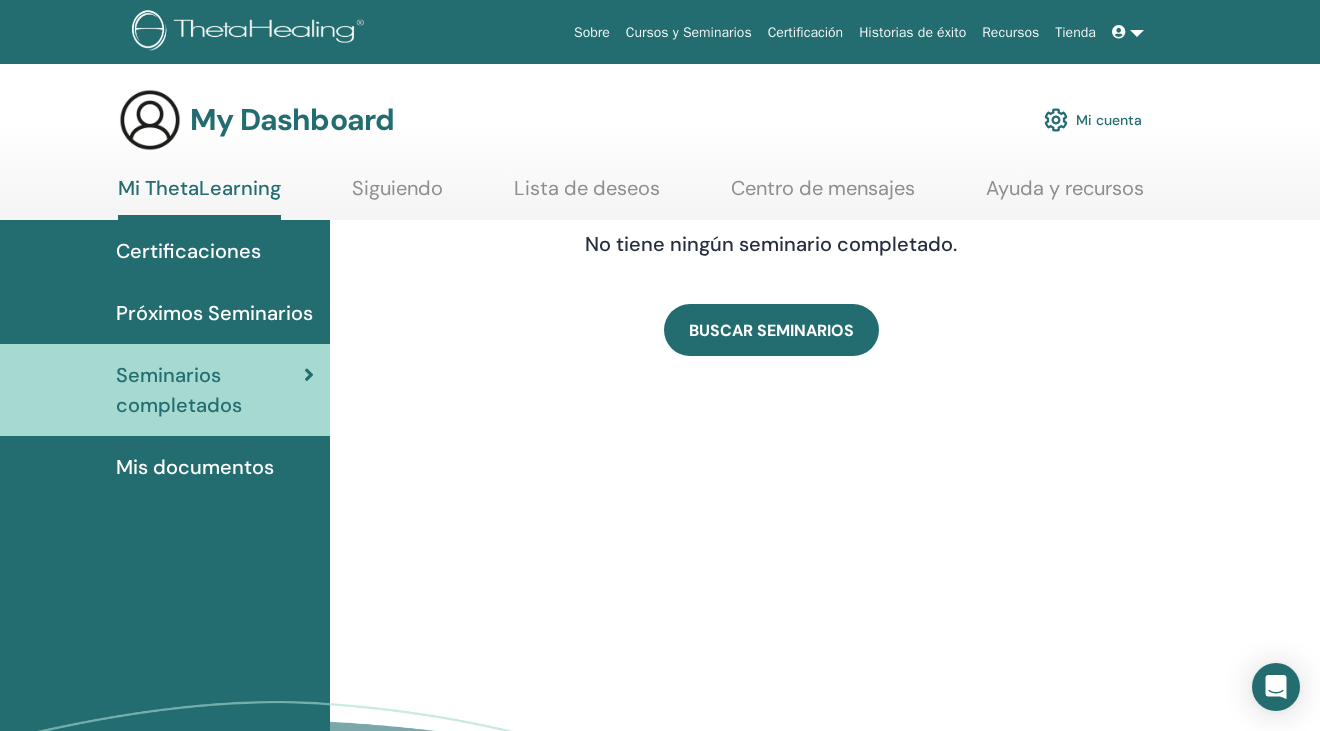 scroll, scrollTop: 0, scrollLeft: 0, axis: both 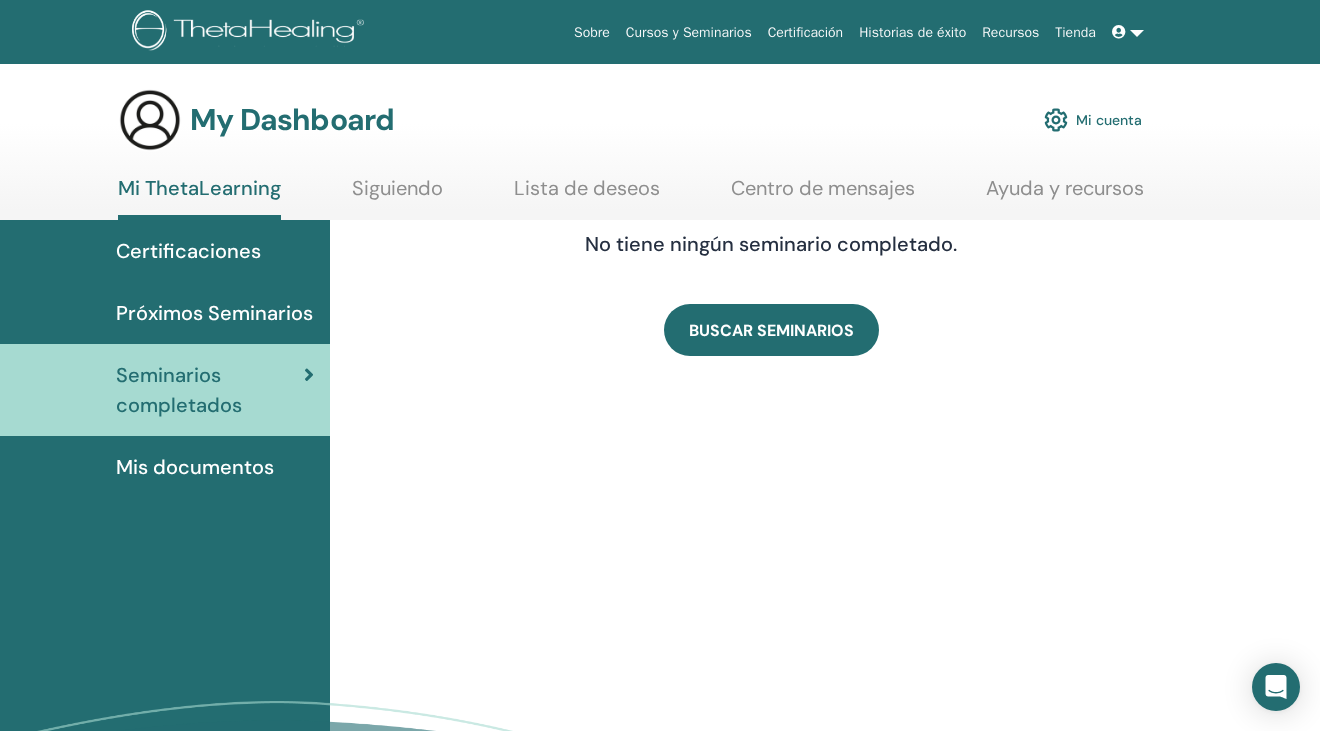 click at bounding box center (1128, 32) 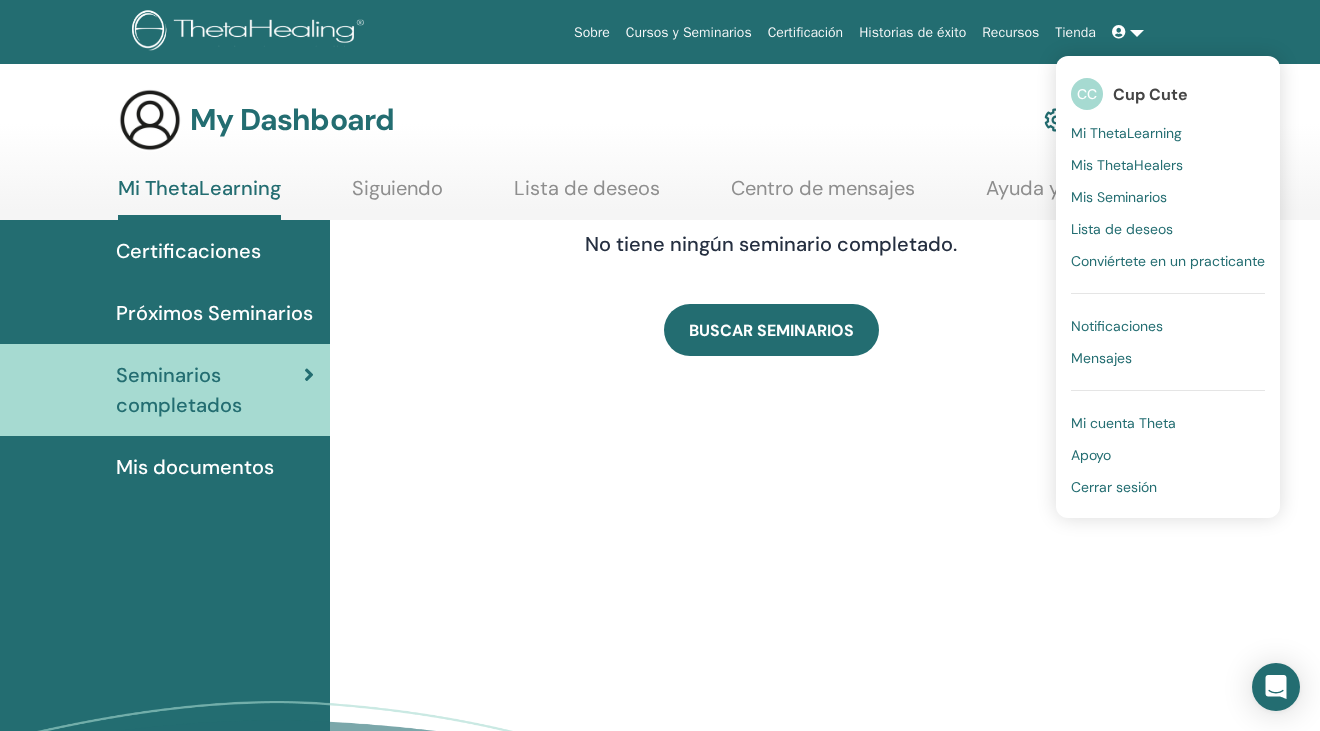 click on "Cerrar sesión" at bounding box center [1114, 487] 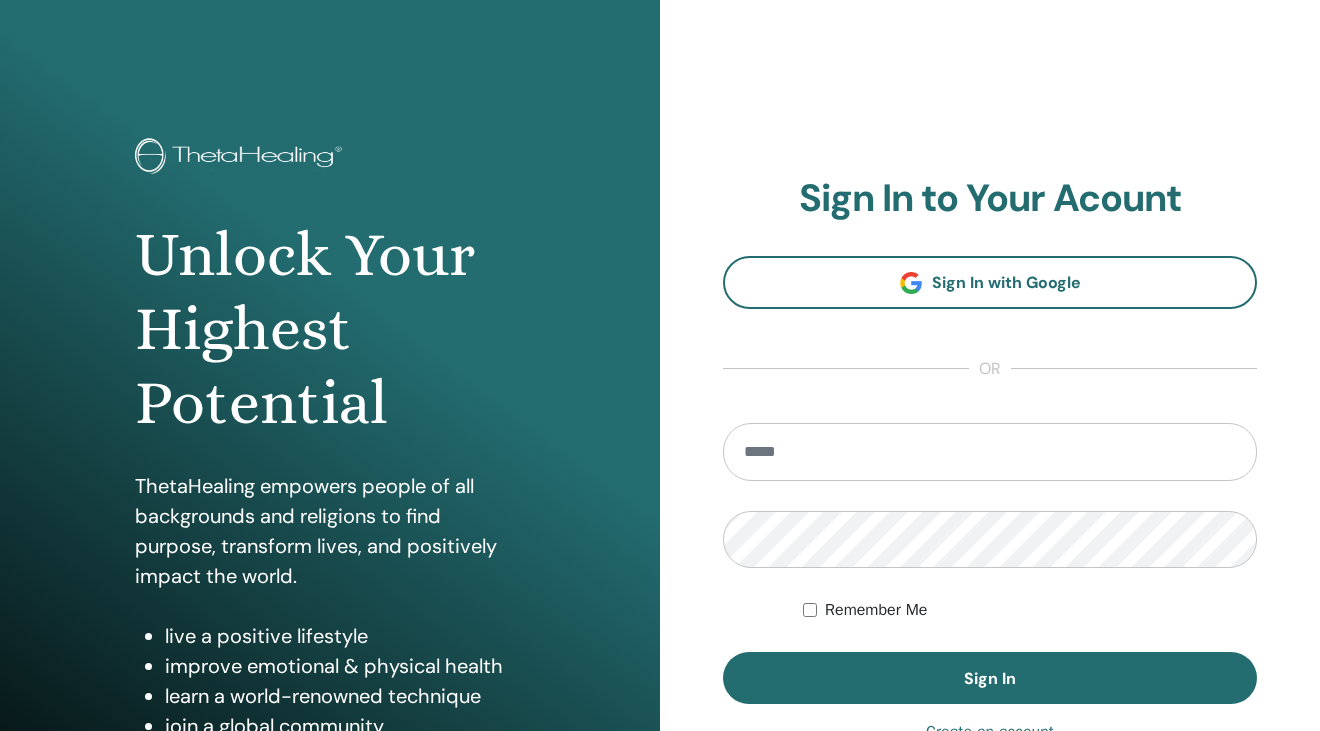 scroll, scrollTop: 0, scrollLeft: 0, axis: both 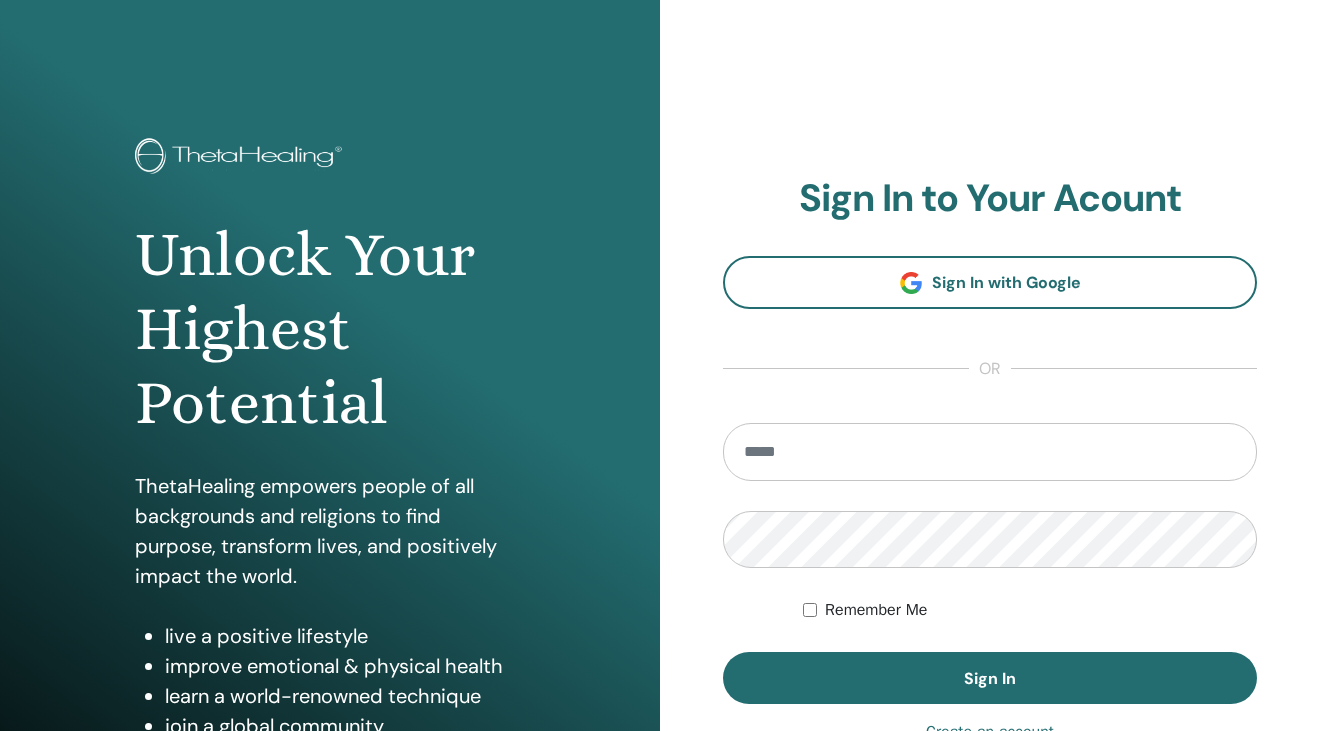 click at bounding box center (990, 452) 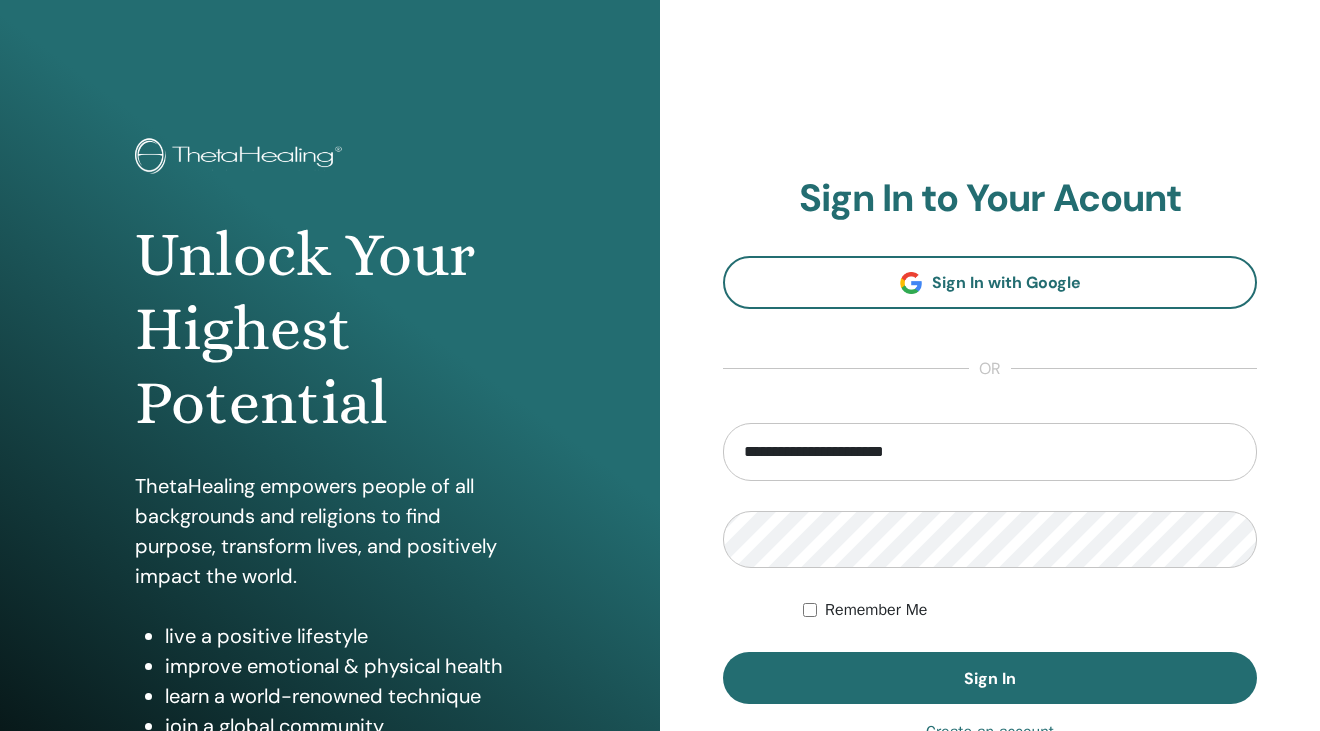 type on "**********" 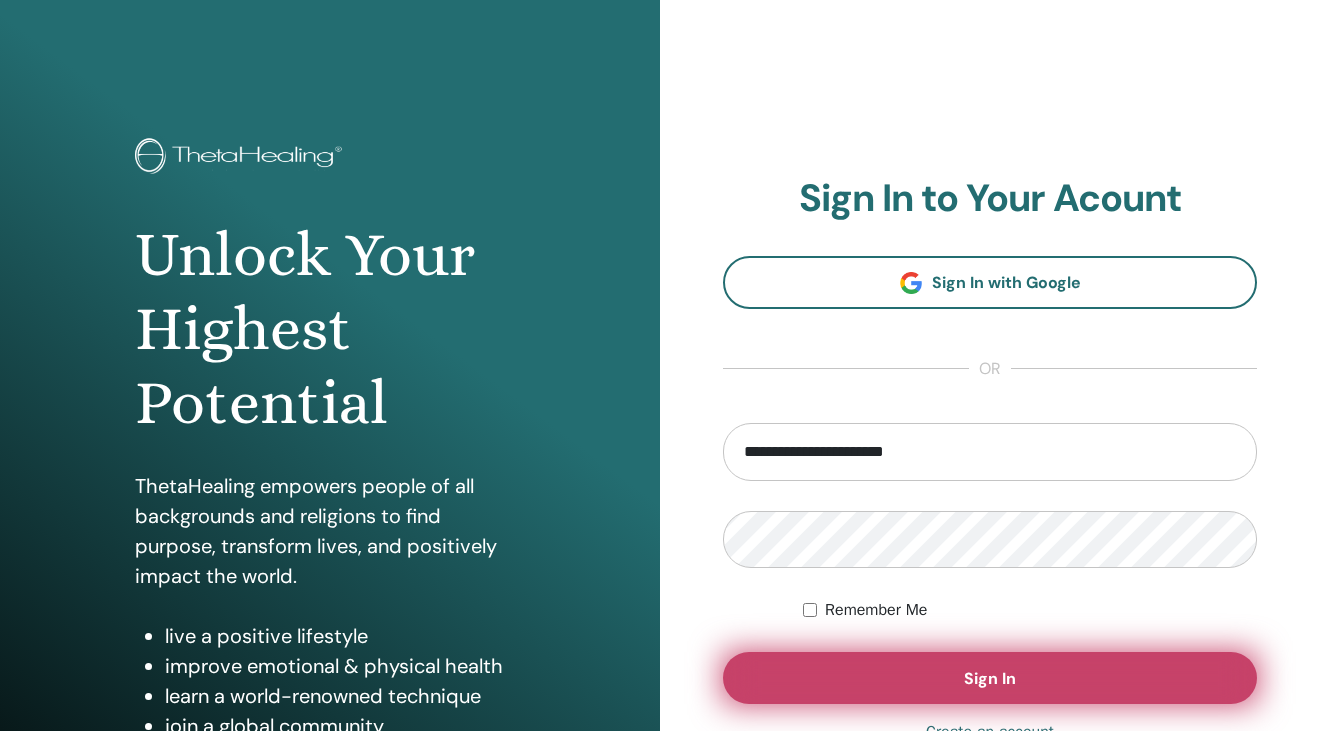 click on "Sign In" at bounding box center [990, 678] 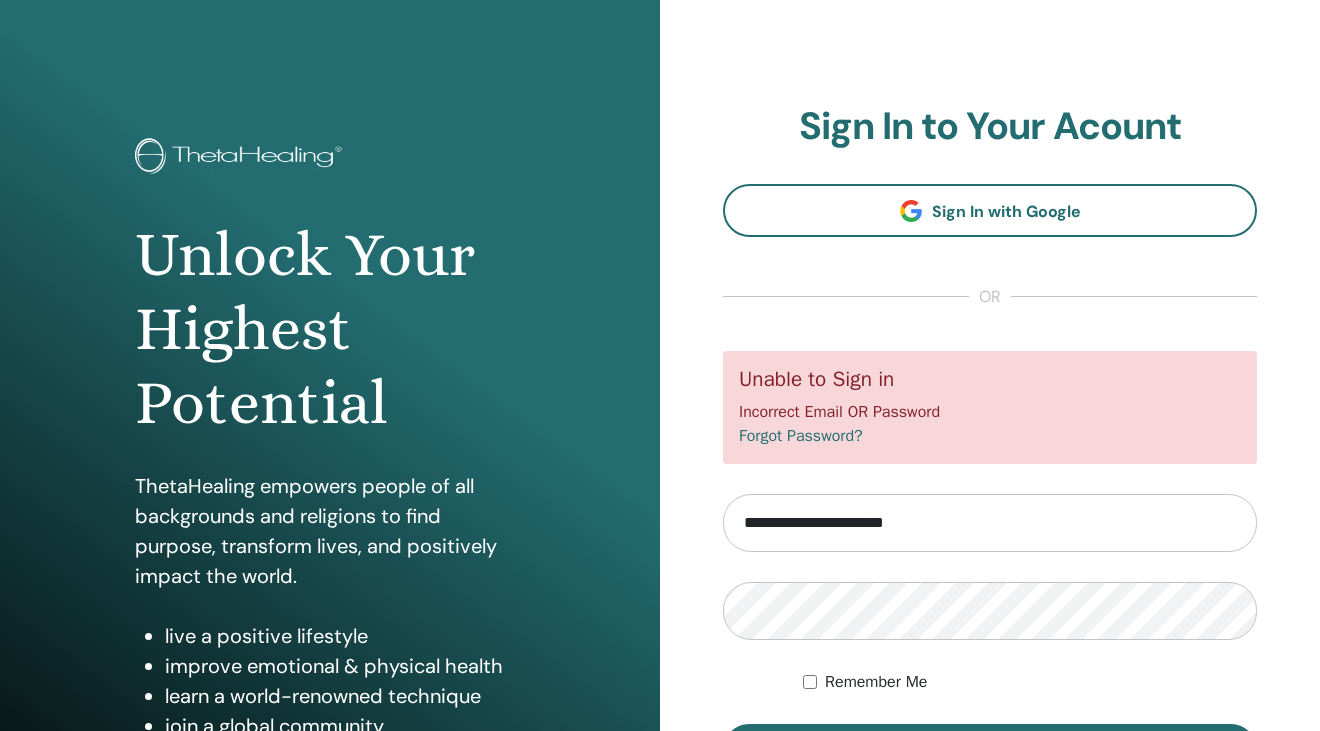 scroll, scrollTop: 0, scrollLeft: 0, axis: both 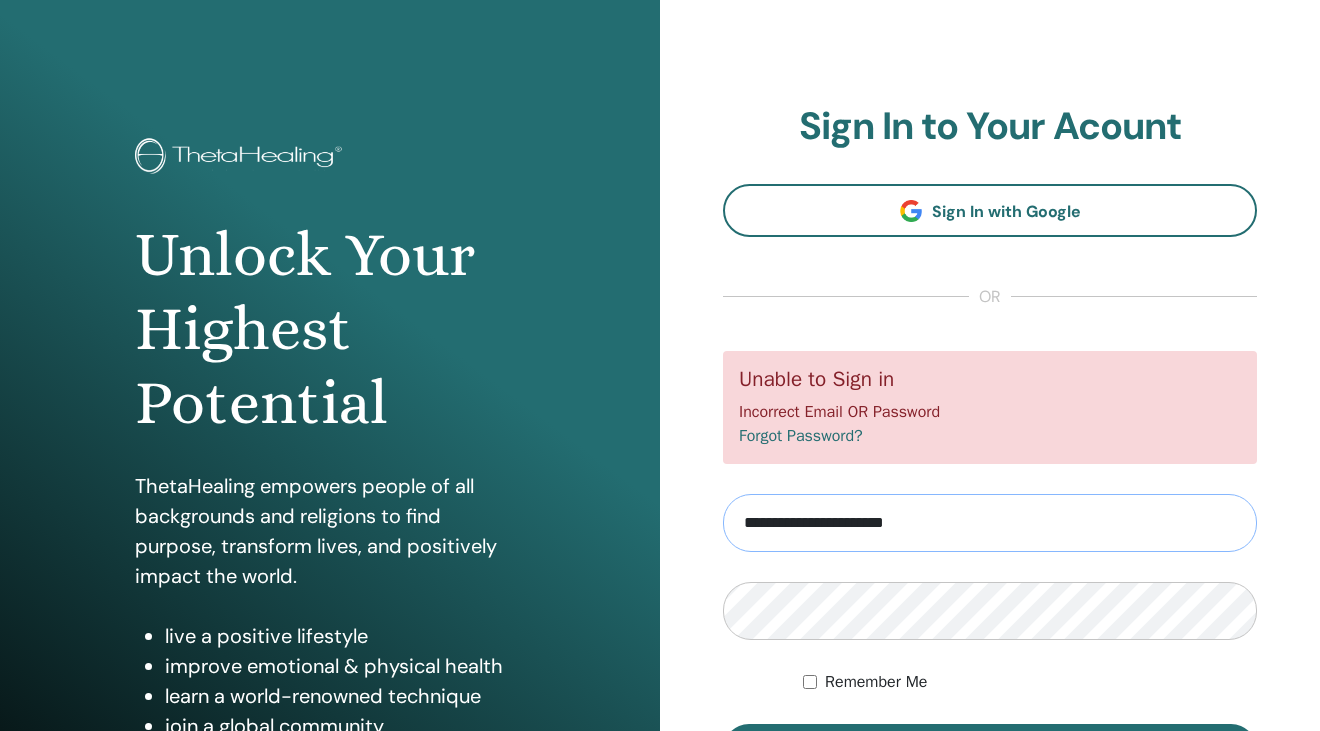drag, startPoint x: 1006, startPoint y: 532, endPoint x: 357, endPoint y: 512, distance: 649.3081 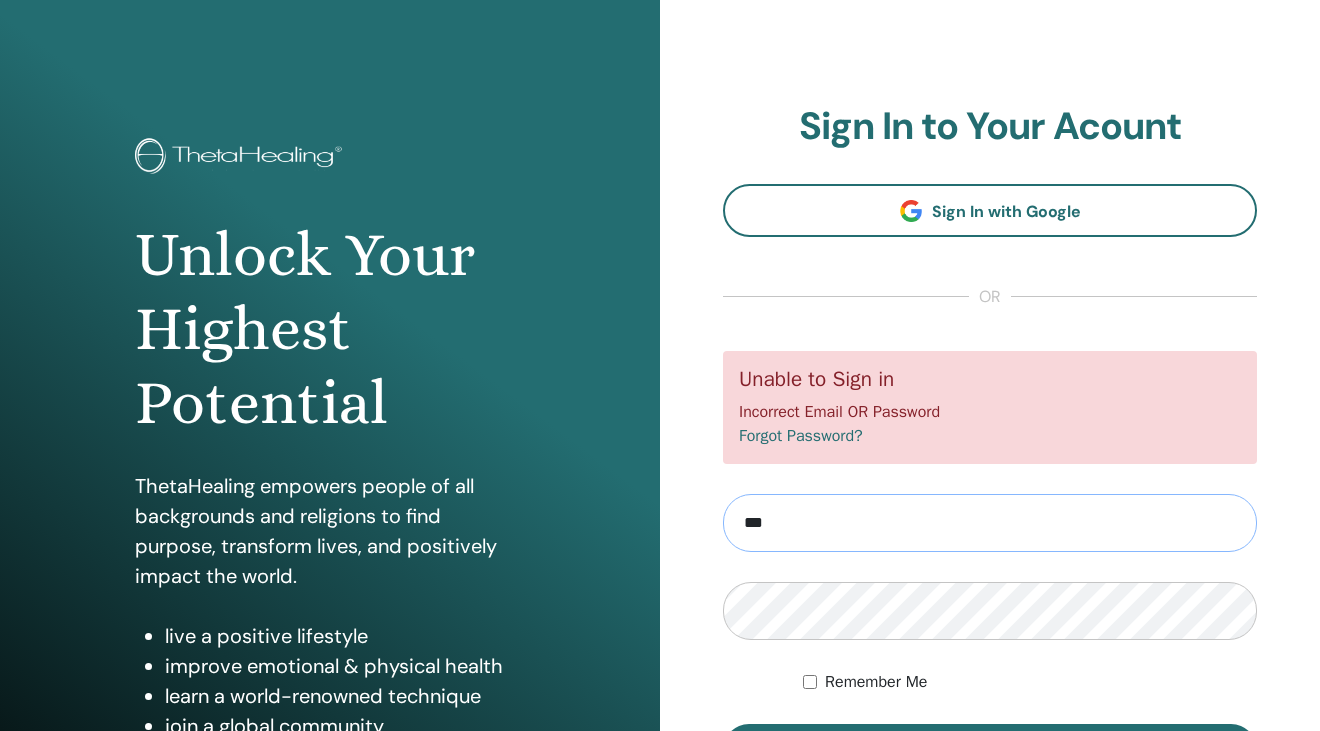 click on "***" at bounding box center (990, 523) 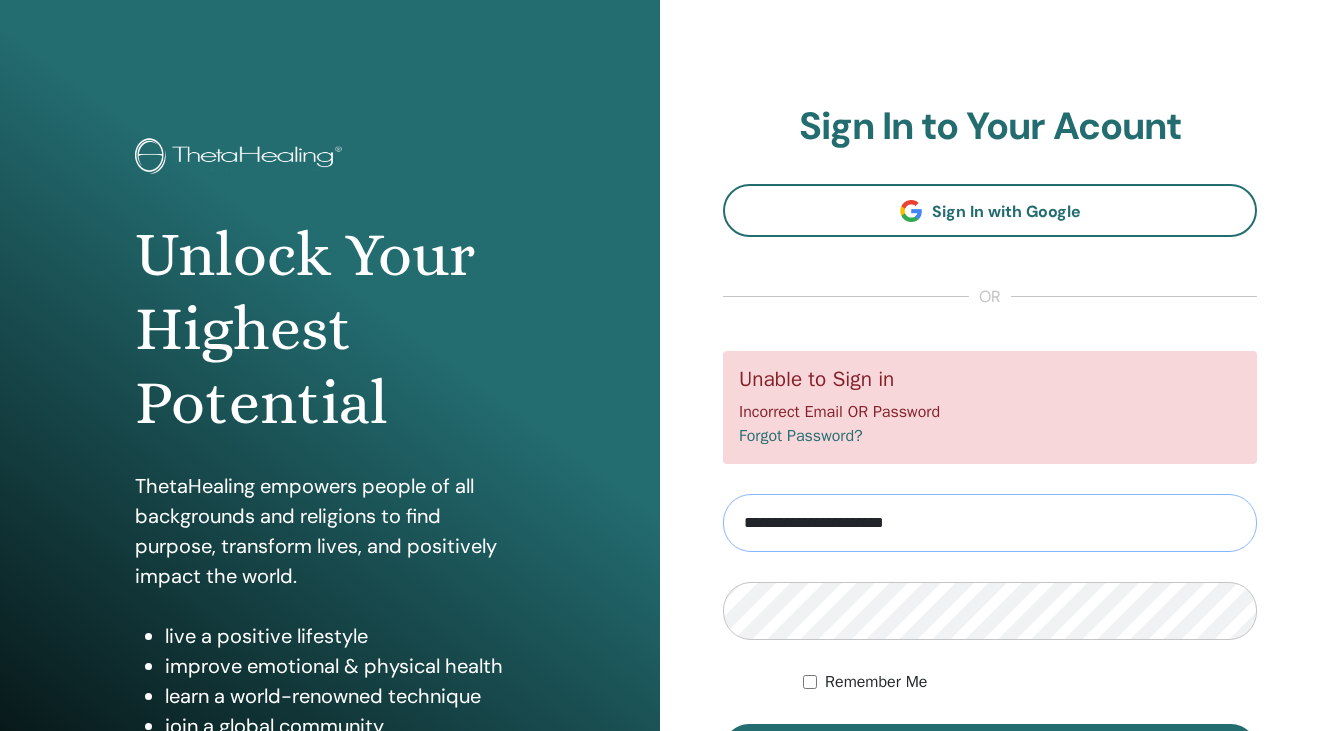 type on "**********" 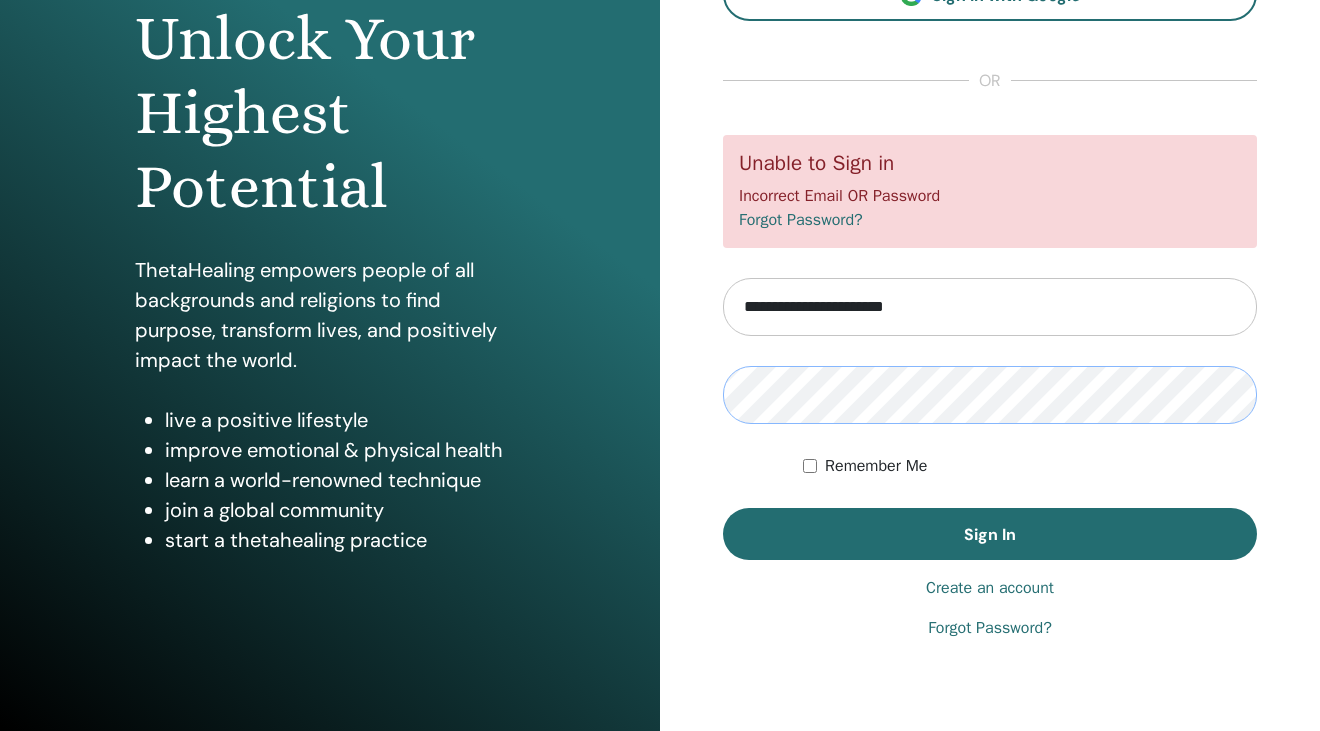 scroll, scrollTop: 228, scrollLeft: 0, axis: vertical 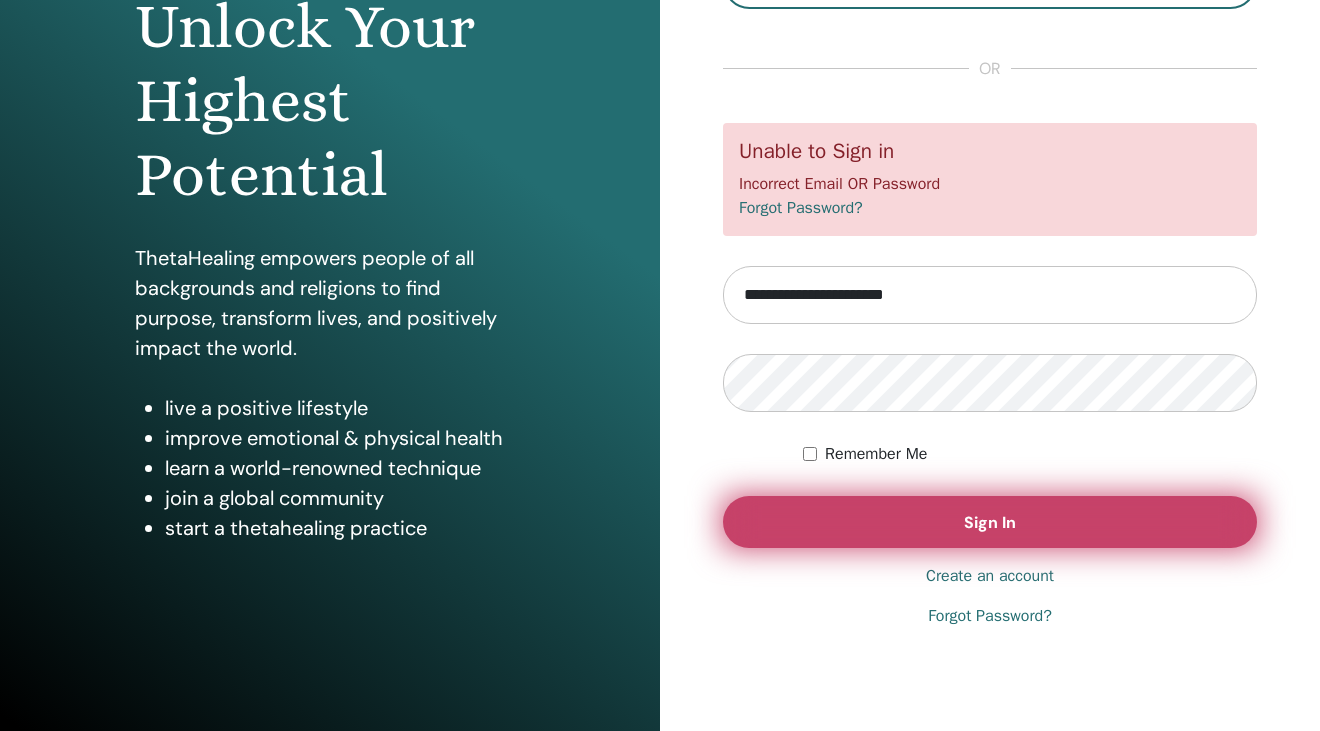 click on "Sign In" at bounding box center [990, 522] 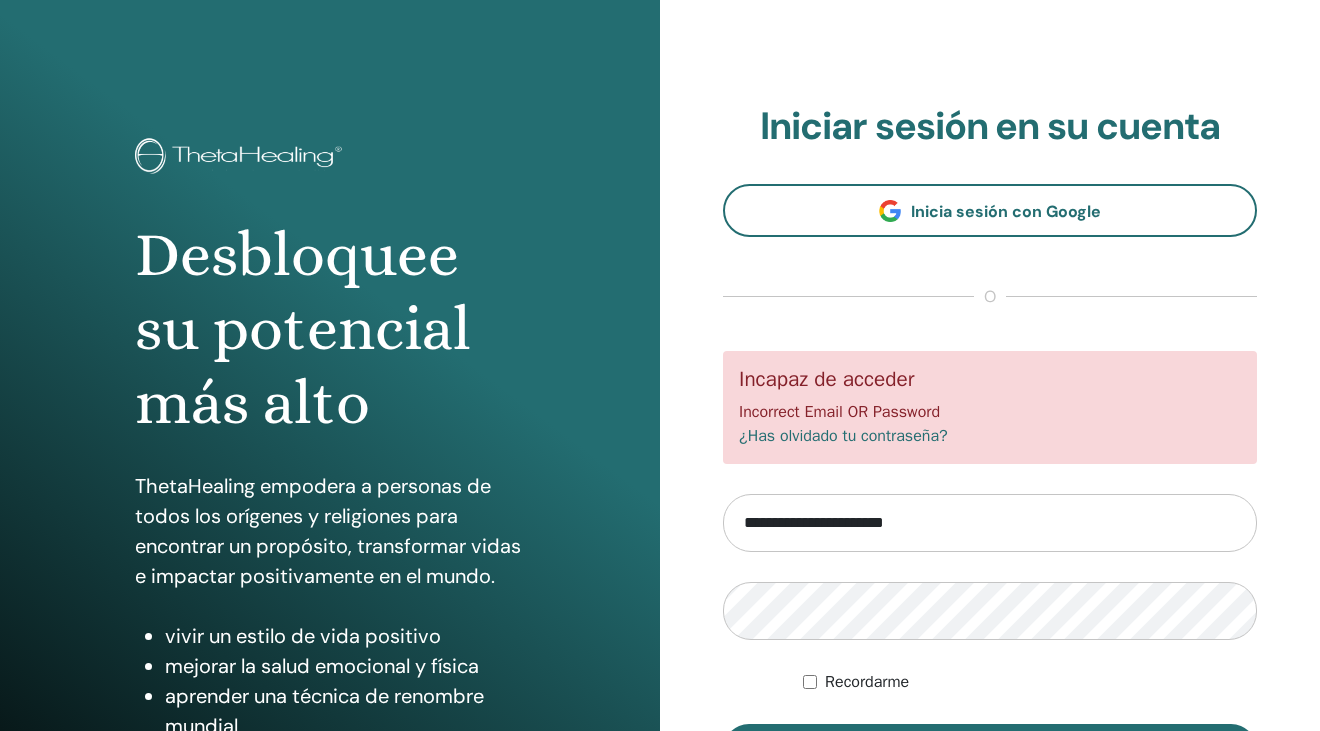 scroll, scrollTop: 0, scrollLeft: 0, axis: both 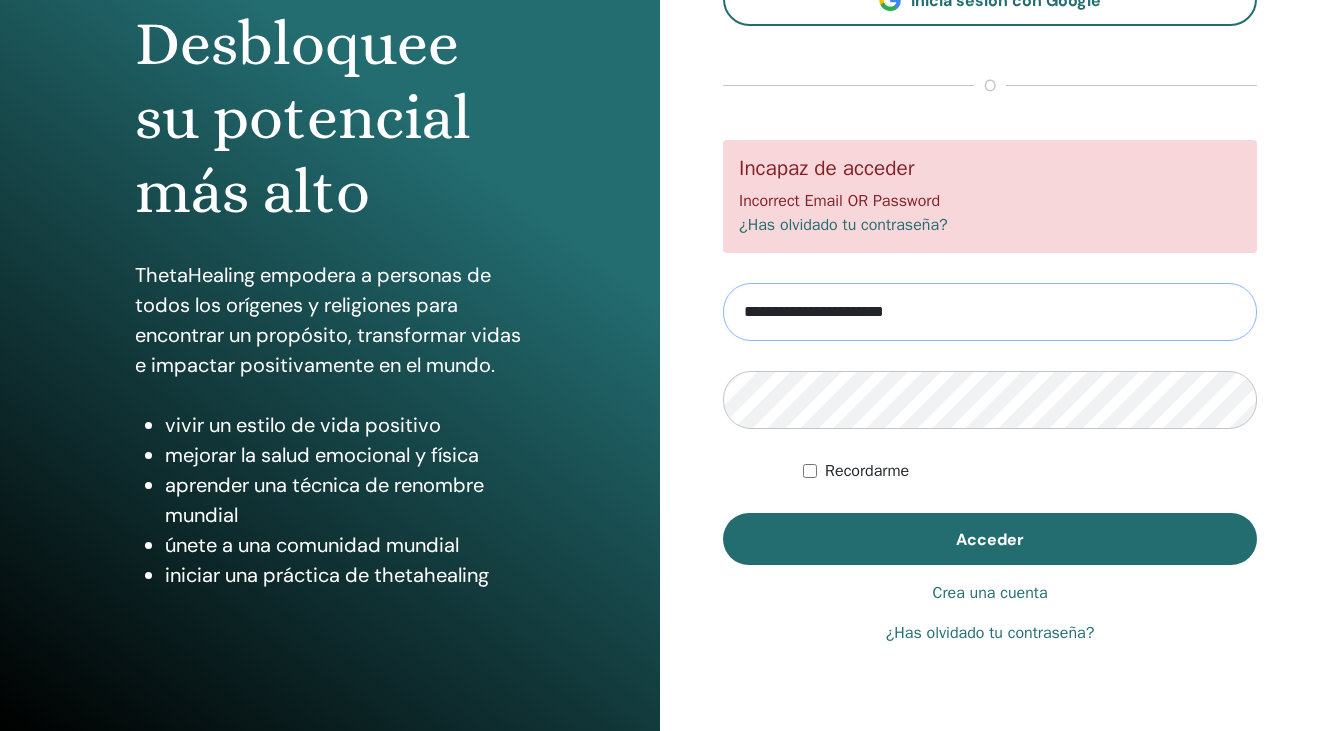drag, startPoint x: 970, startPoint y: 321, endPoint x: 301, endPoint y: 311, distance: 669.0747 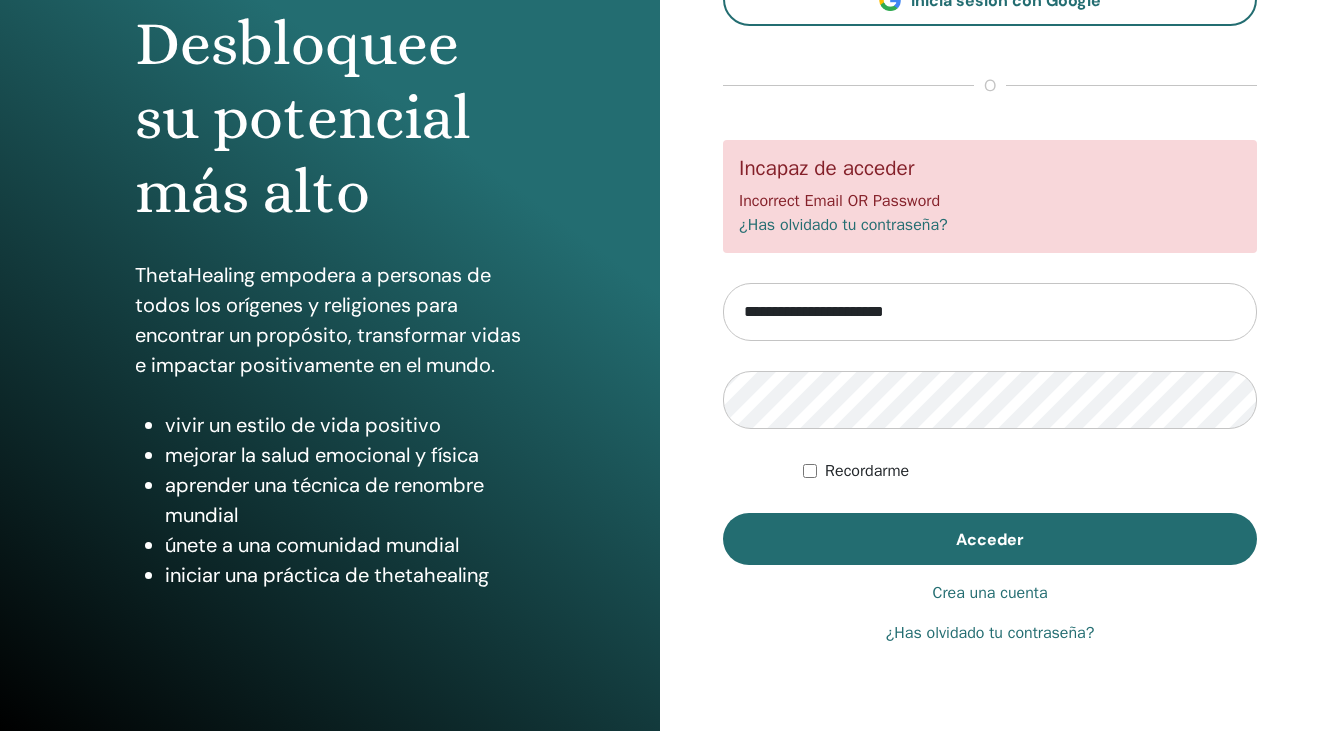 click on "Desbloquee su potencial más alto
ThetaHealing empodera a personas de todos los orígenes y religiones para encontrar un propósito, transformar vidas e impactar positivamente en el mundo.
vivir un estilo de vida positivo
mejorar la salud emocional y física
aprender una técnica de renombre mundial
únete a una comunidad mundial
iniciar una práctica de thetahealing" at bounding box center (330, 269) 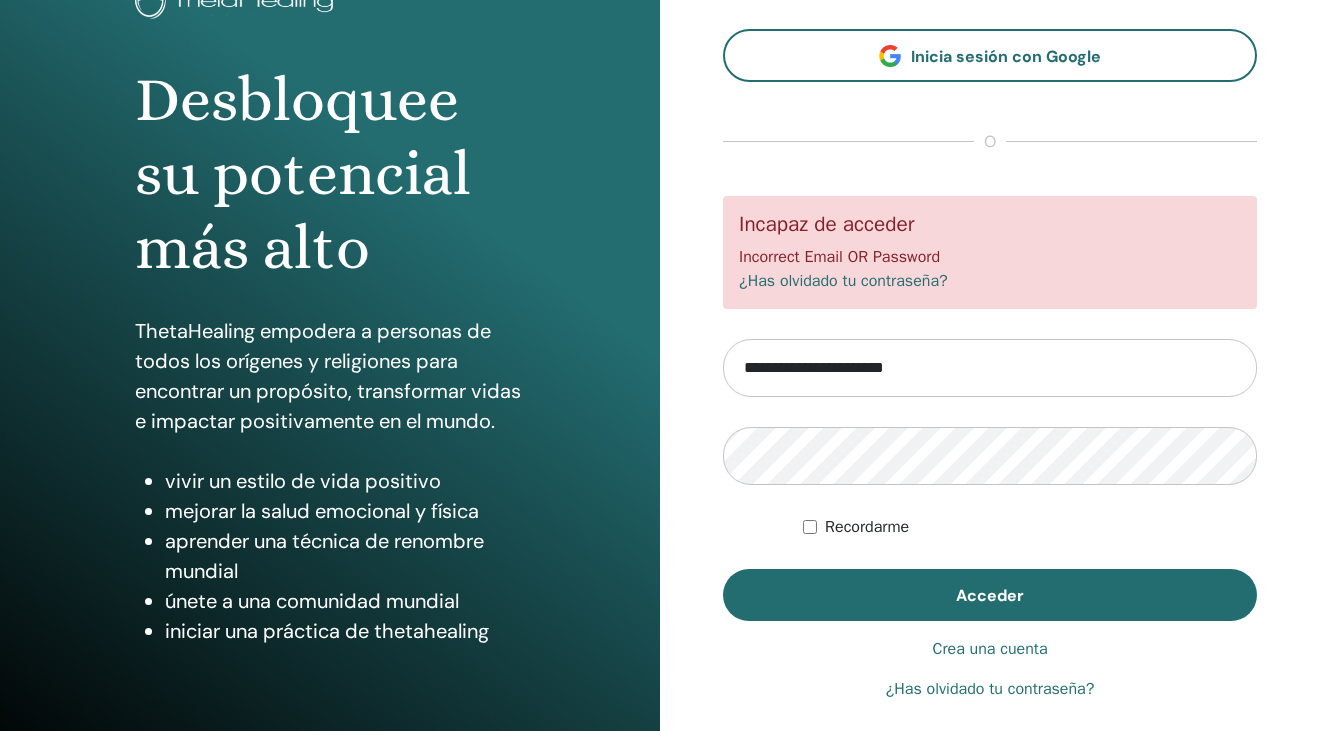 scroll, scrollTop: 105, scrollLeft: 0, axis: vertical 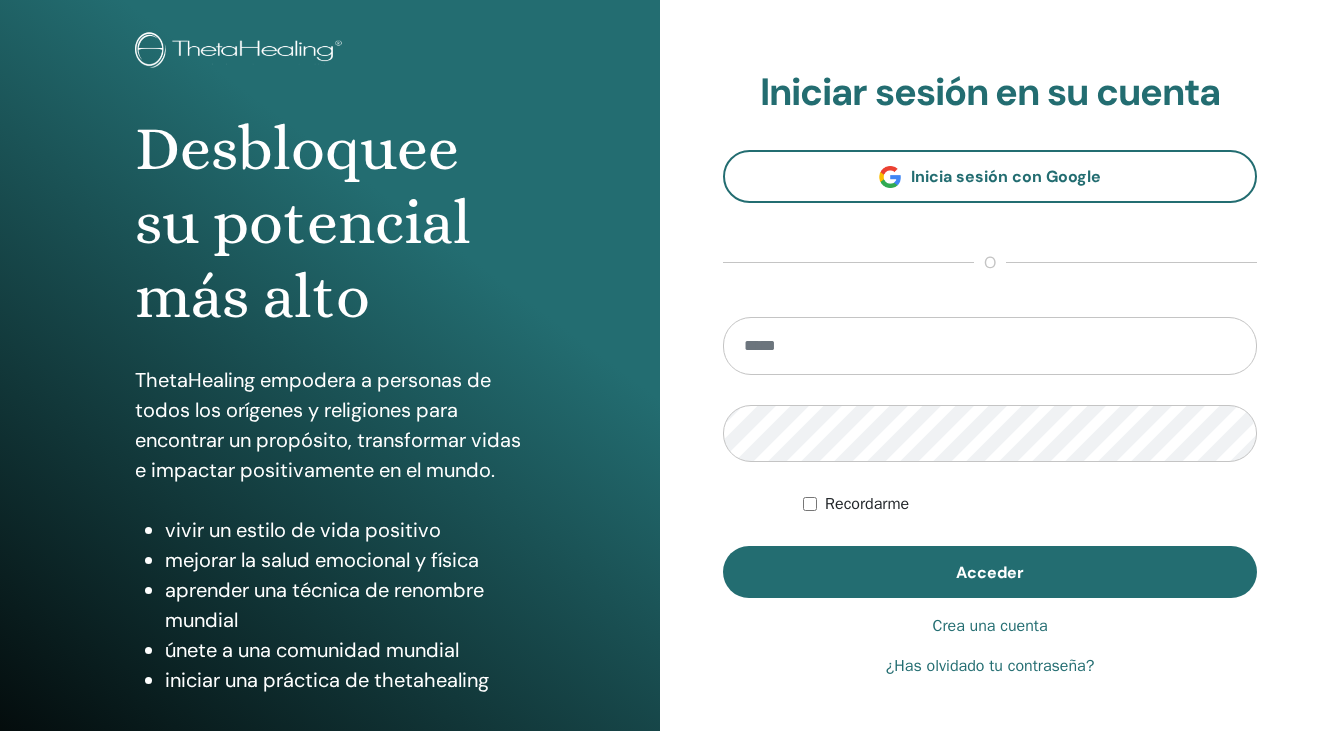 click on "Desbloquee su potencial más alto
ThetaHealing empodera a personas de todos los orígenes y religiones para encontrar un propósito, transformar vidas e impactar positivamente en el mundo.
vivir un estilo de vida positivo
mejorar la salud emocional y física
aprender una técnica de renombre mundial
únete a una comunidad mundial
iniciar una práctica de thetahealing" at bounding box center (330, 374) 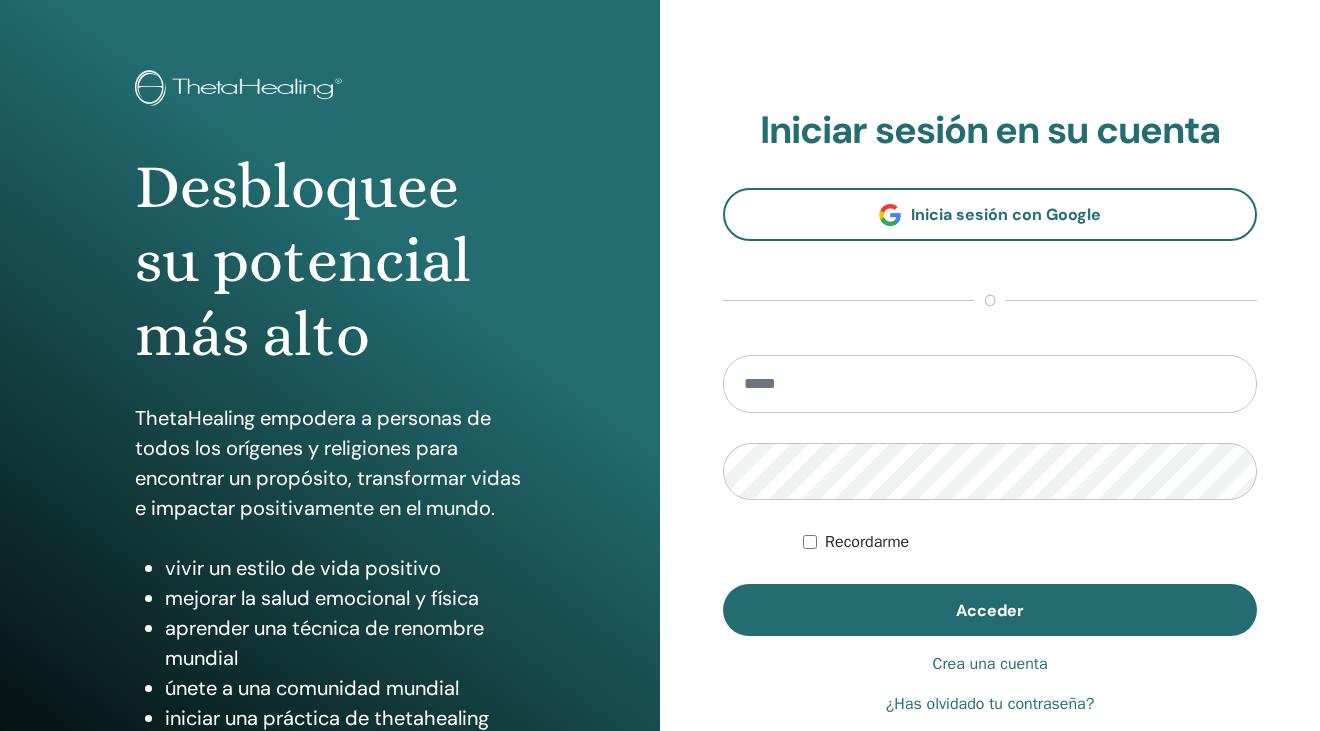 scroll, scrollTop: 105, scrollLeft: 0, axis: vertical 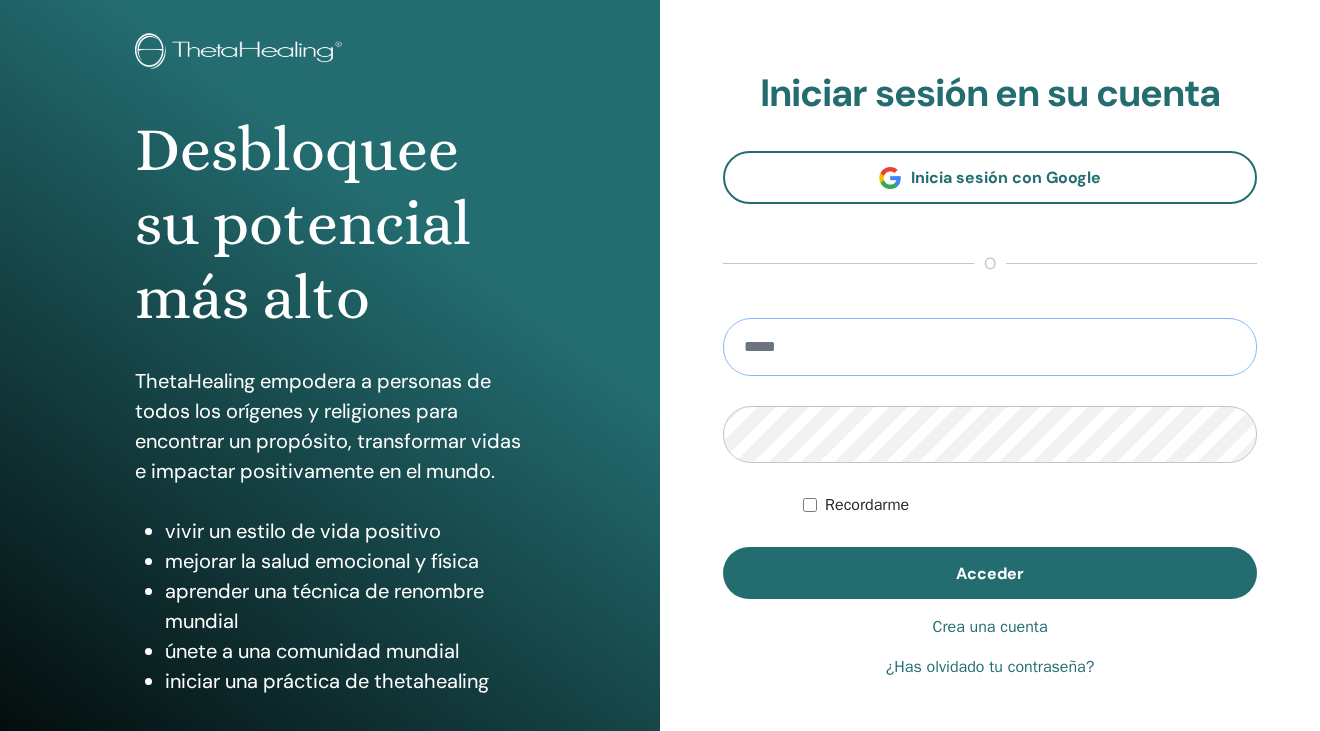 click at bounding box center [990, 347] 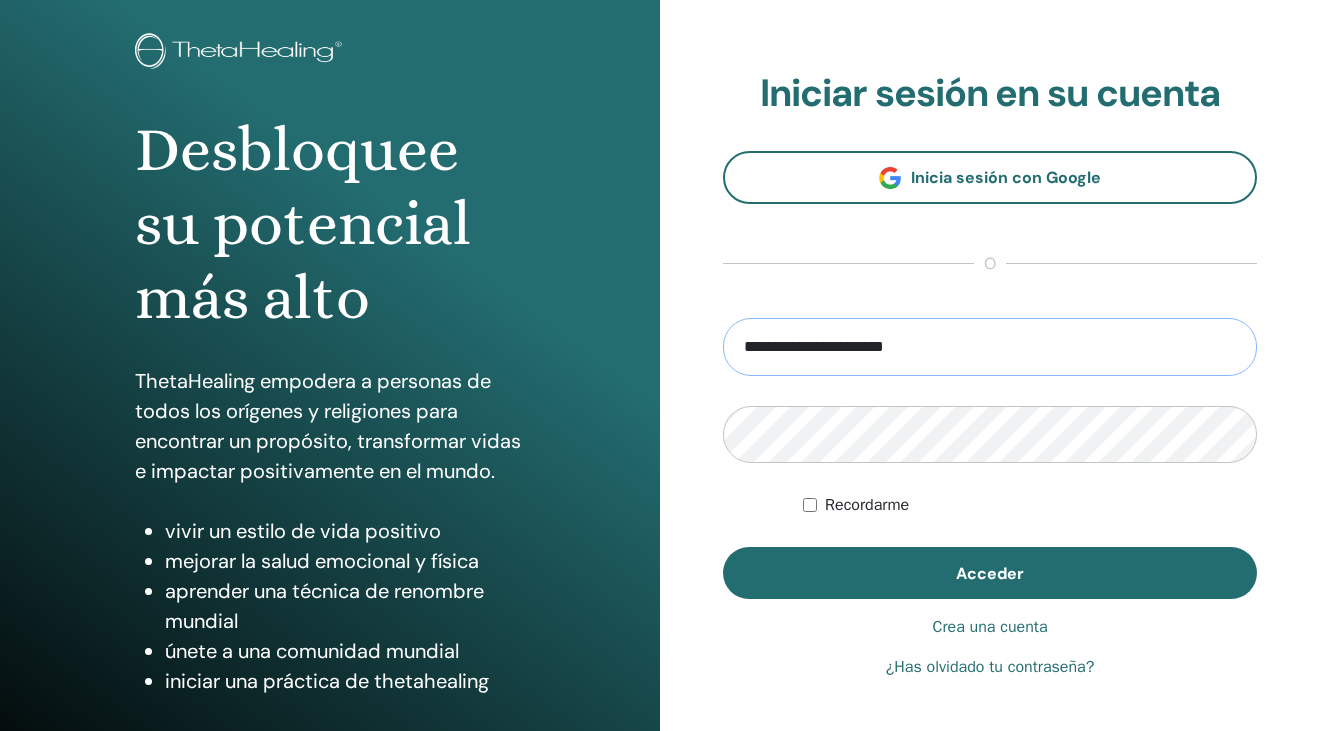type on "**********" 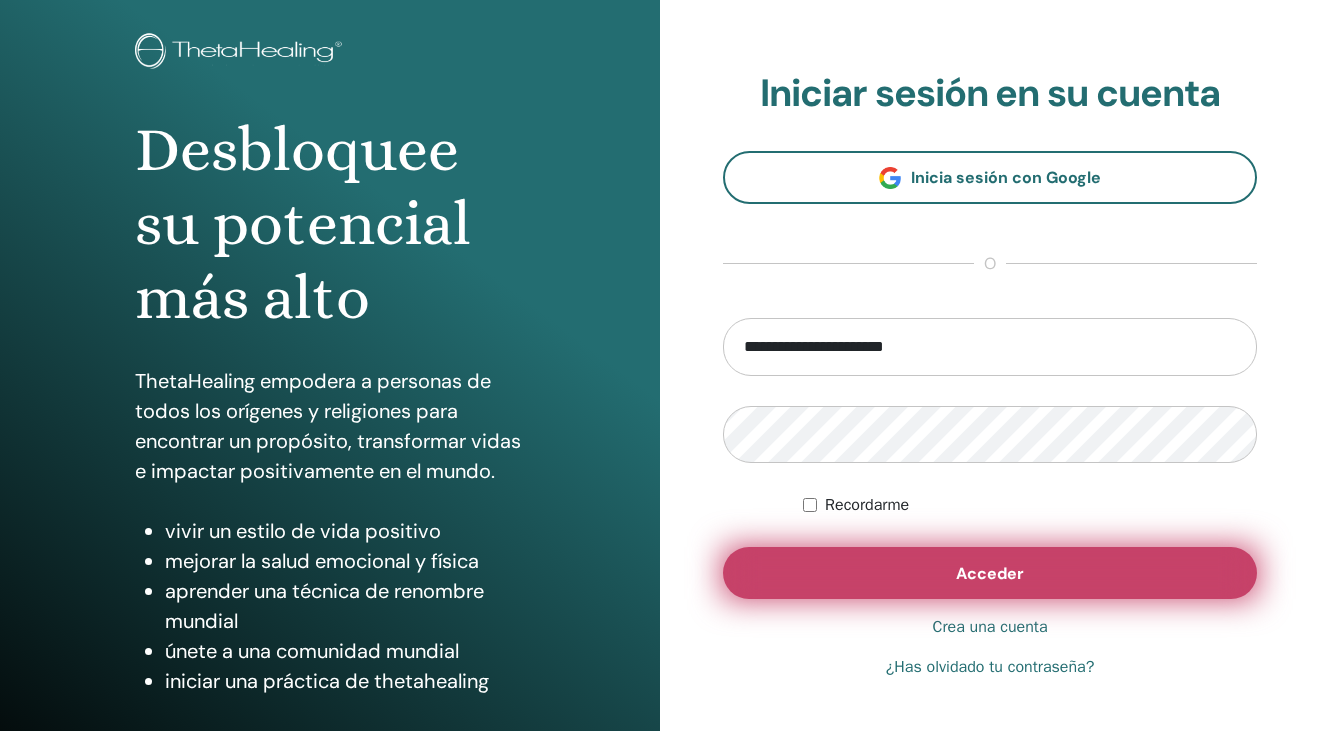 click on "Acceder" at bounding box center [990, 573] 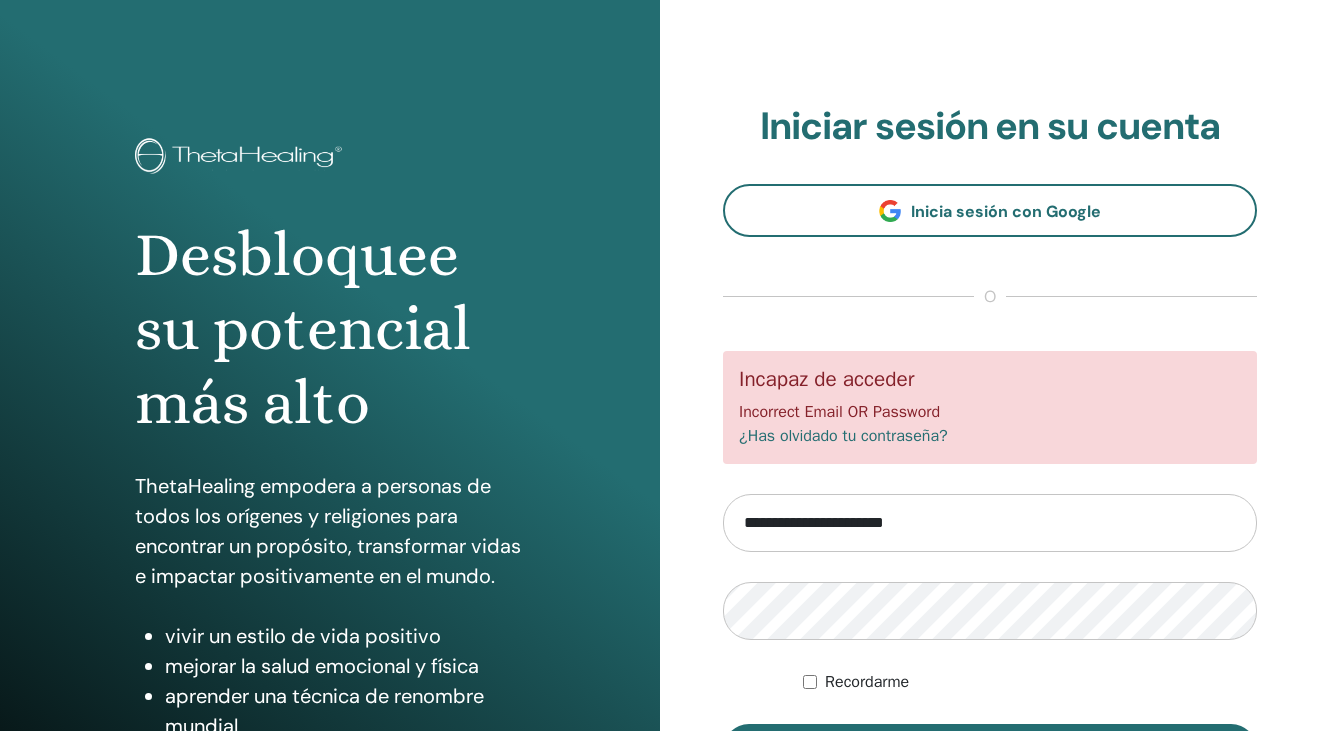 scroll, scrollTop: 0, scrollLeft: 0, axis: both 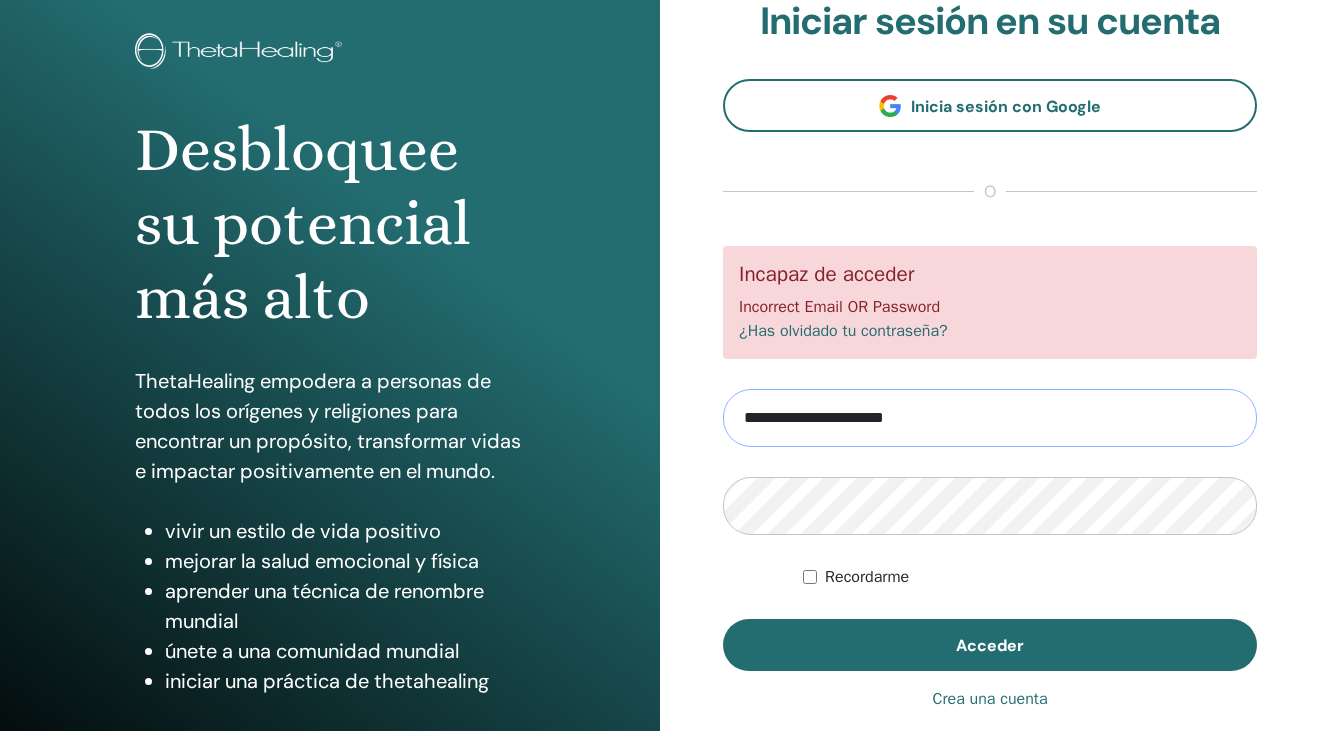 drag, startPoint x: 972, startPoint y: 414, endPoint x: 263, endPoint y: 415, distance: 709.00073 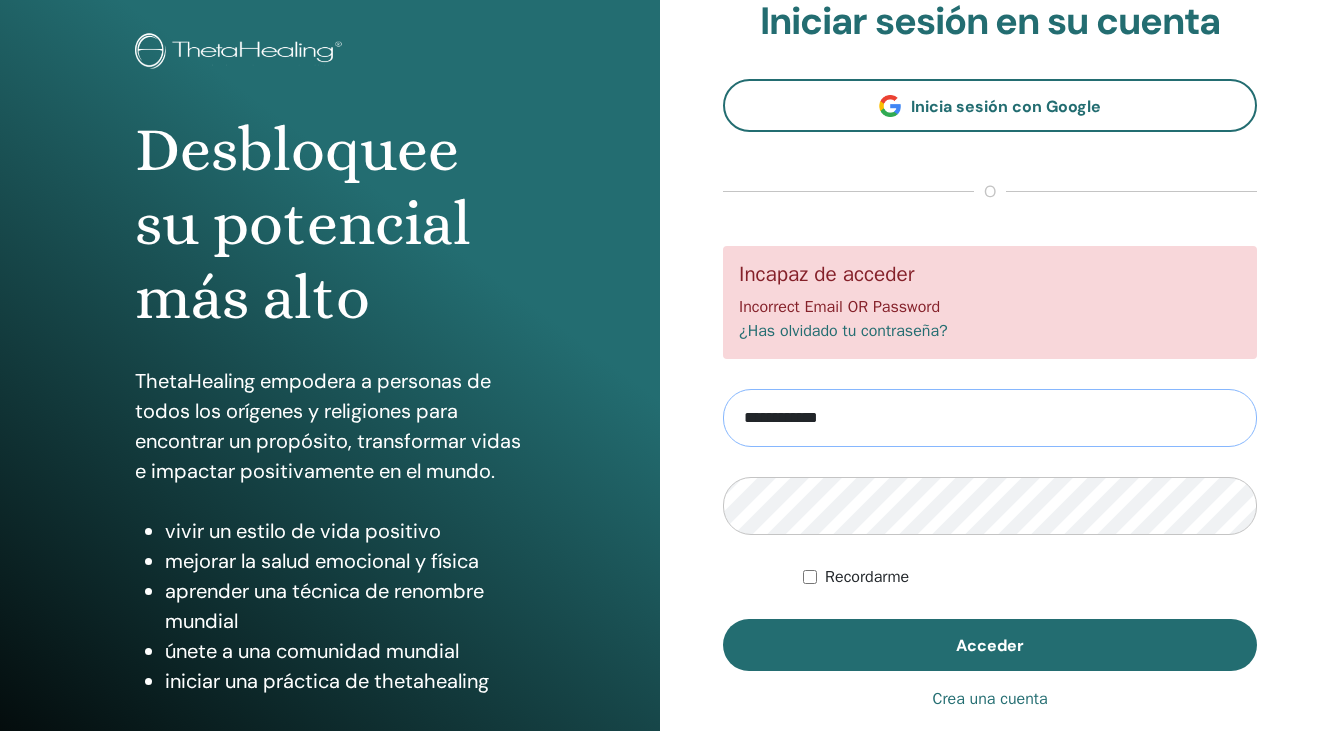 type on "**********" 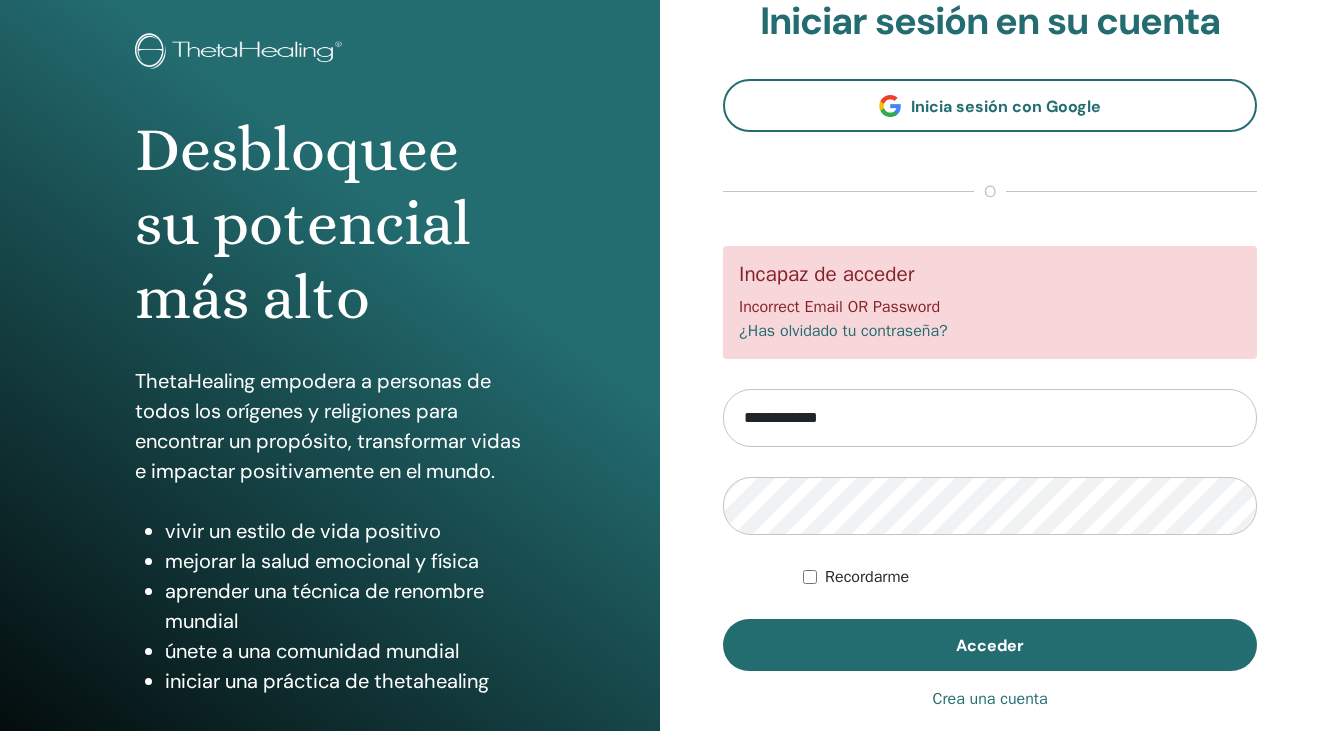 click on "Incapaz de acceder
Incorrect Email OR Password
¿Has olvidado tu contraseña?" at bounding box center (990, 302) 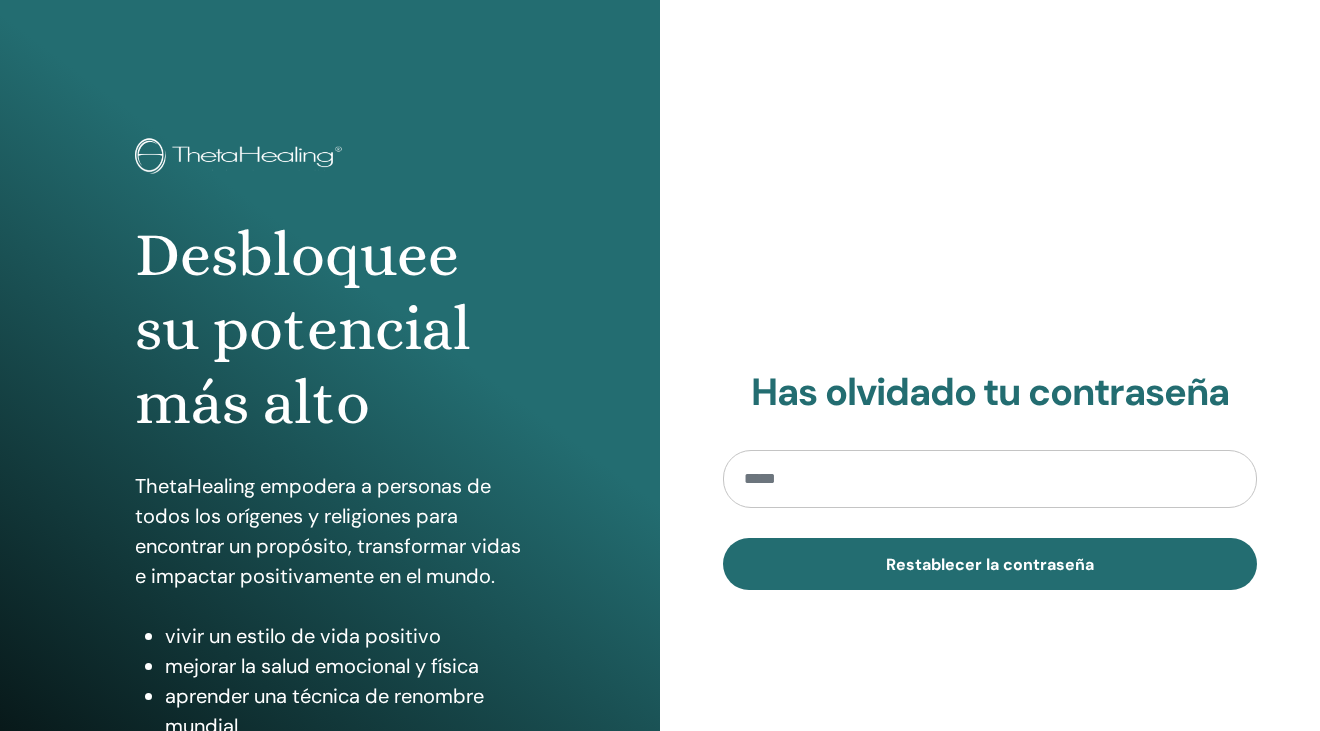 scroll, scrollTop: 0, scrollLeft: 0, axis: both 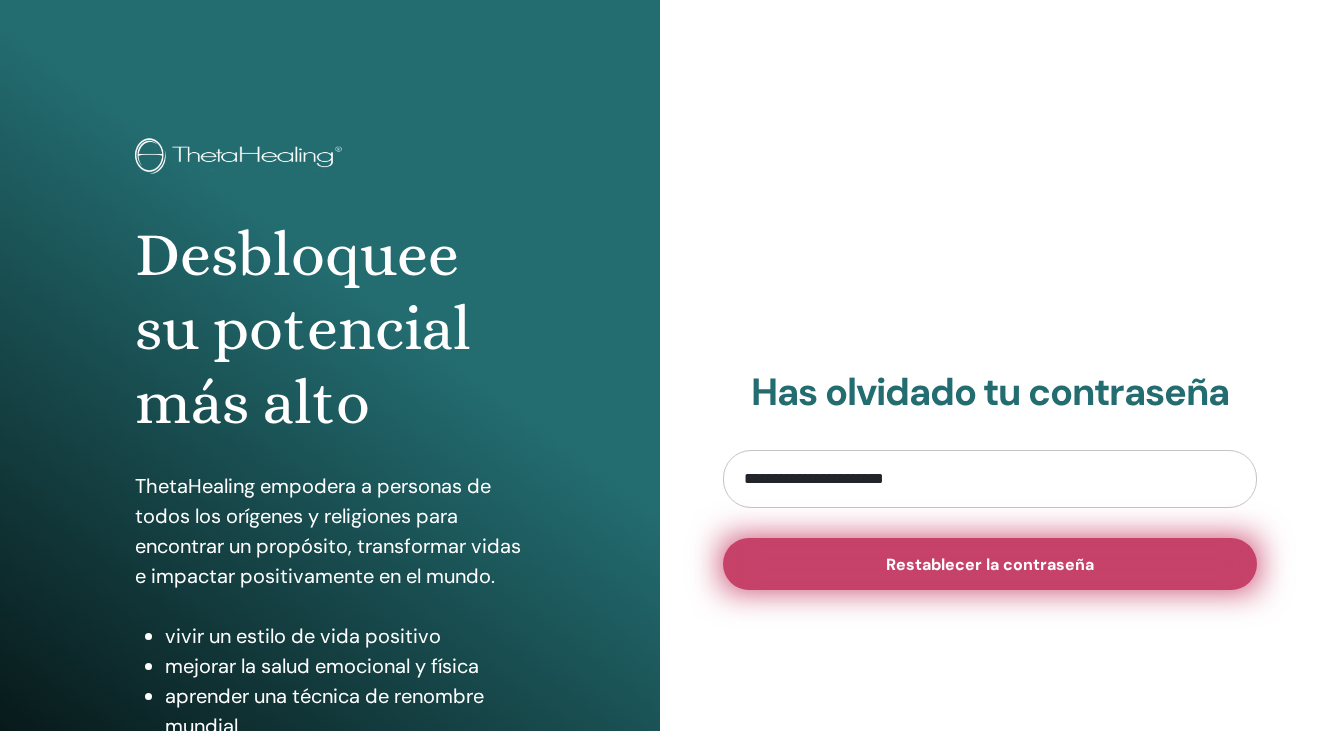 type on "**********" 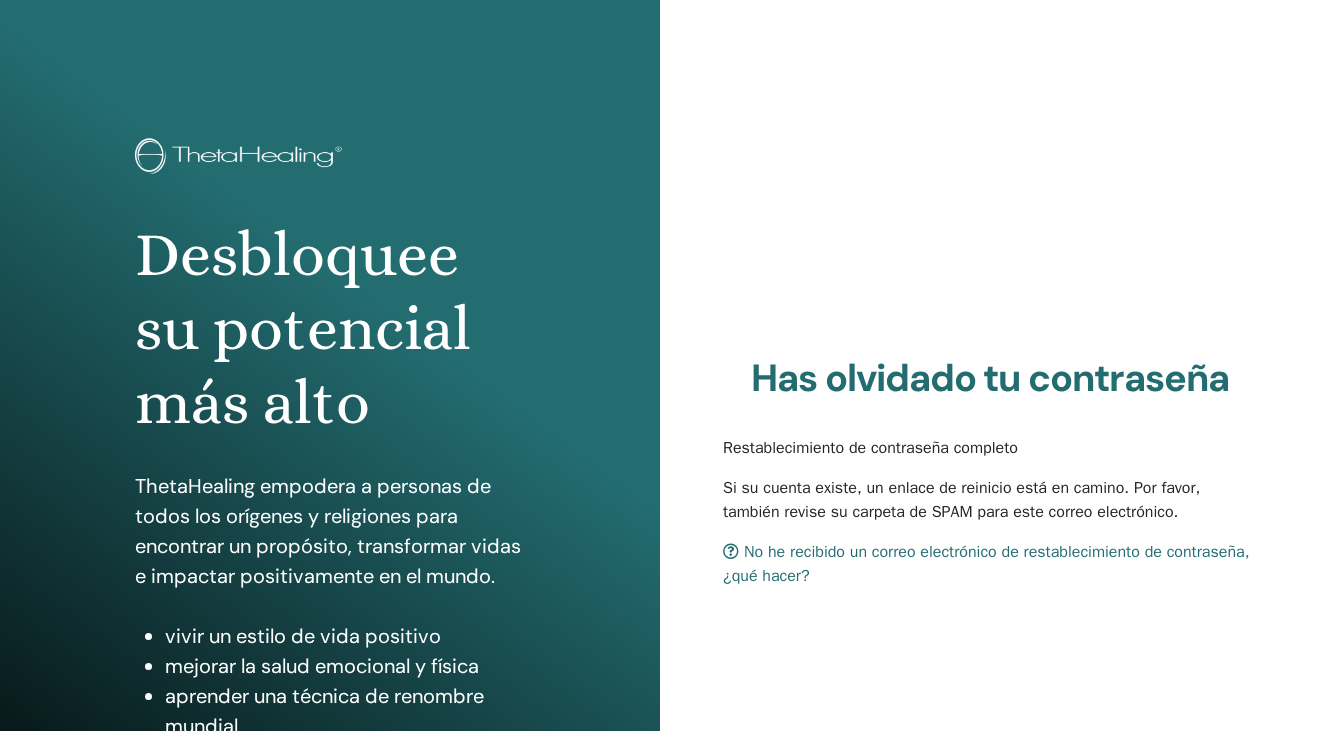 scroll, scrollTop: 0, scrollLeft: 0, axis: both 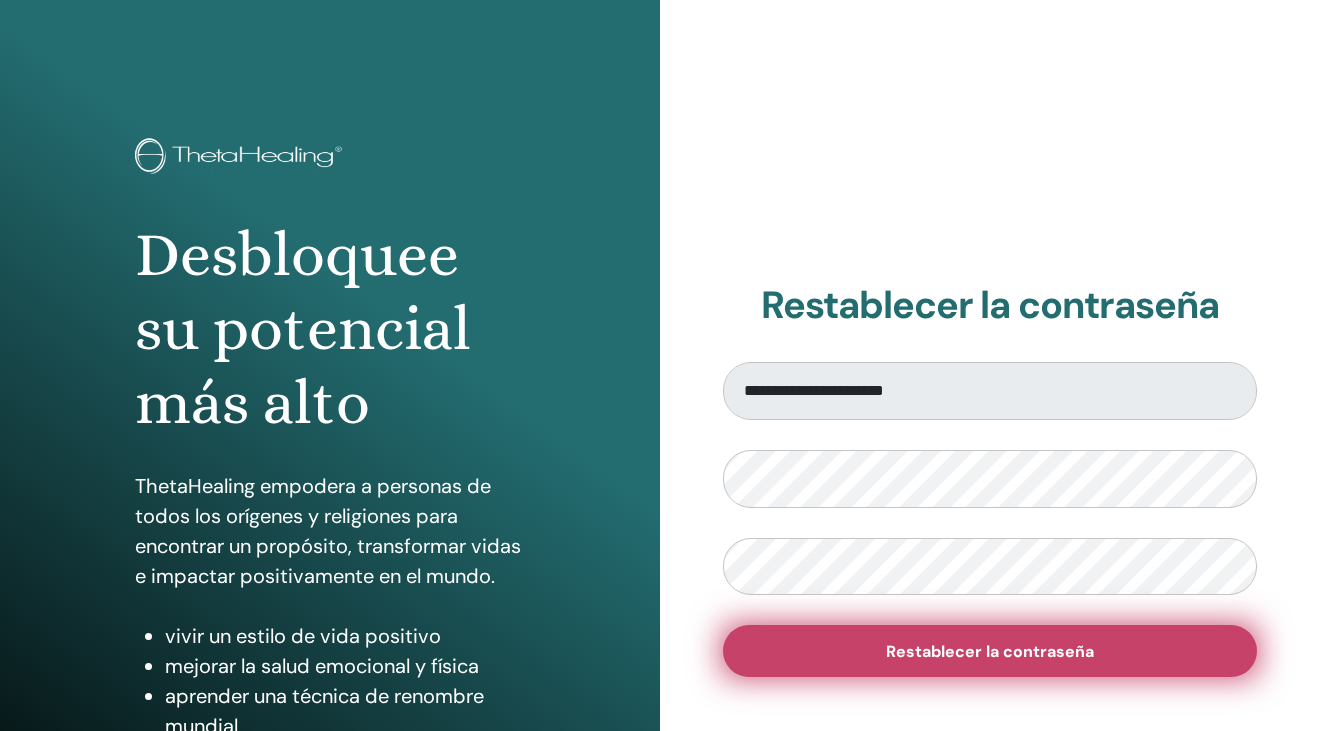 click on "Restablecer la contraseña" at bounding box center (990, 651) 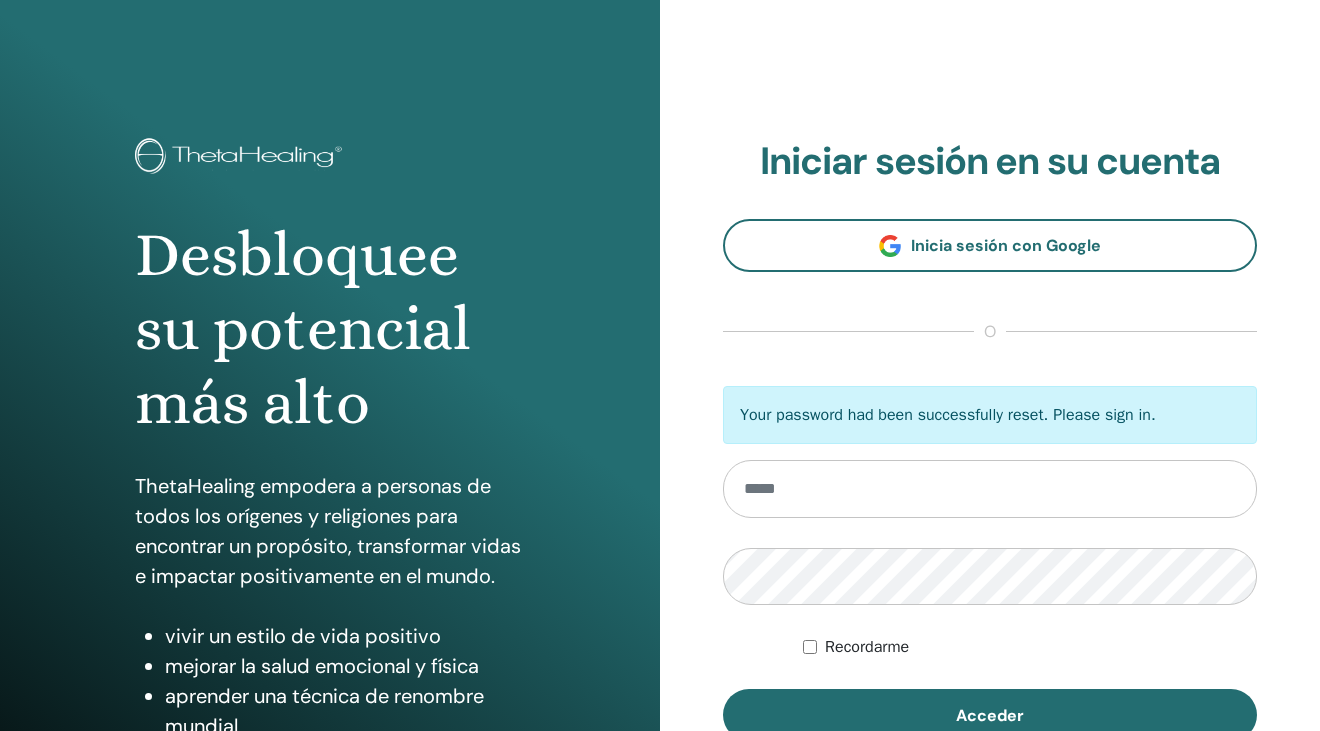 scroll, scrollTop: 0, scrollLeft: 0, axis: both 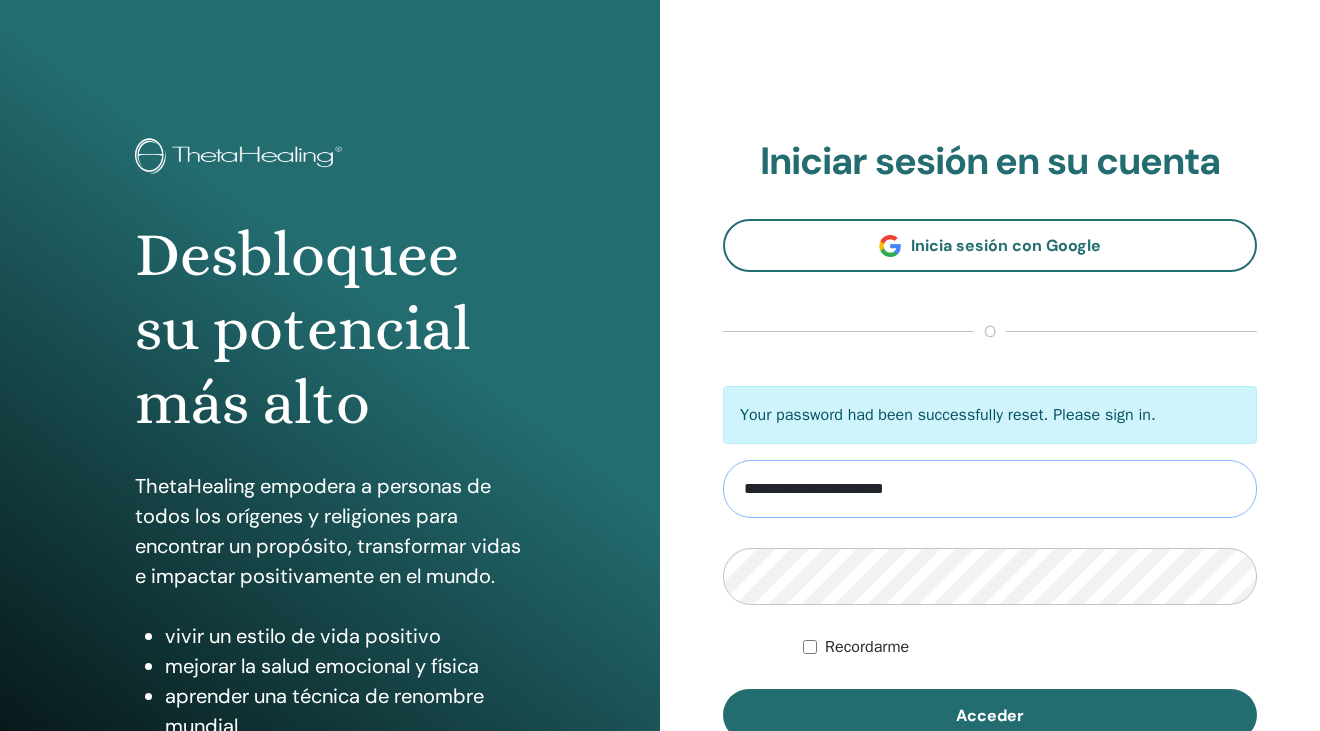 type on "**********" 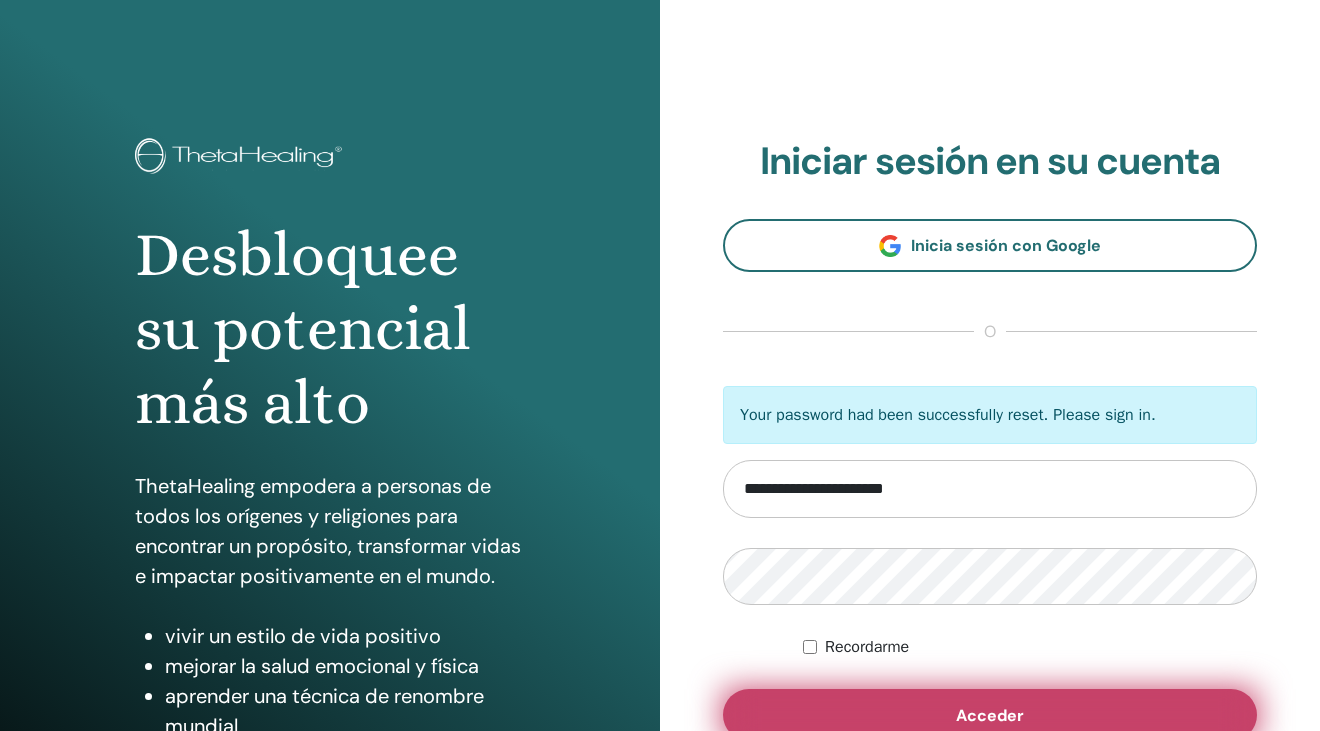 click on "Acceder" at bounding box center (990, 715) 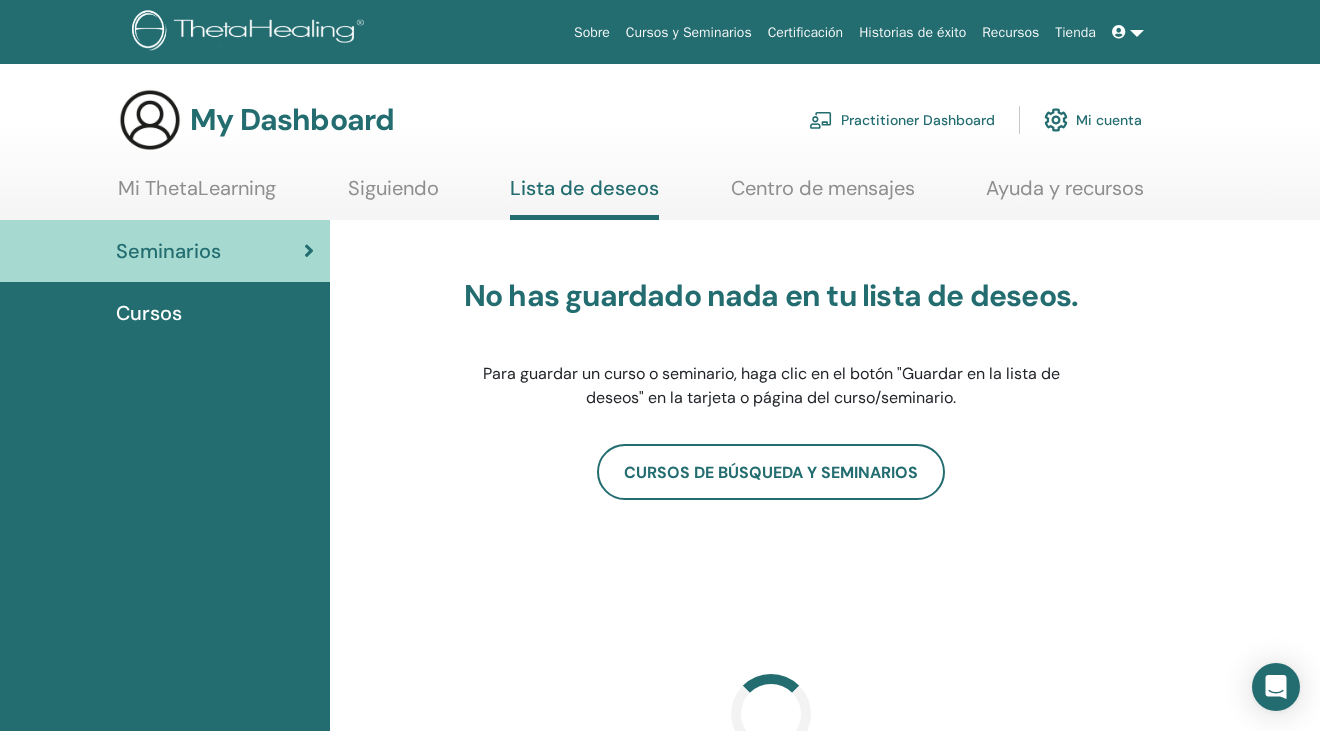 scroll, scrollTop: 0, scrollLeft: 0, axis: both 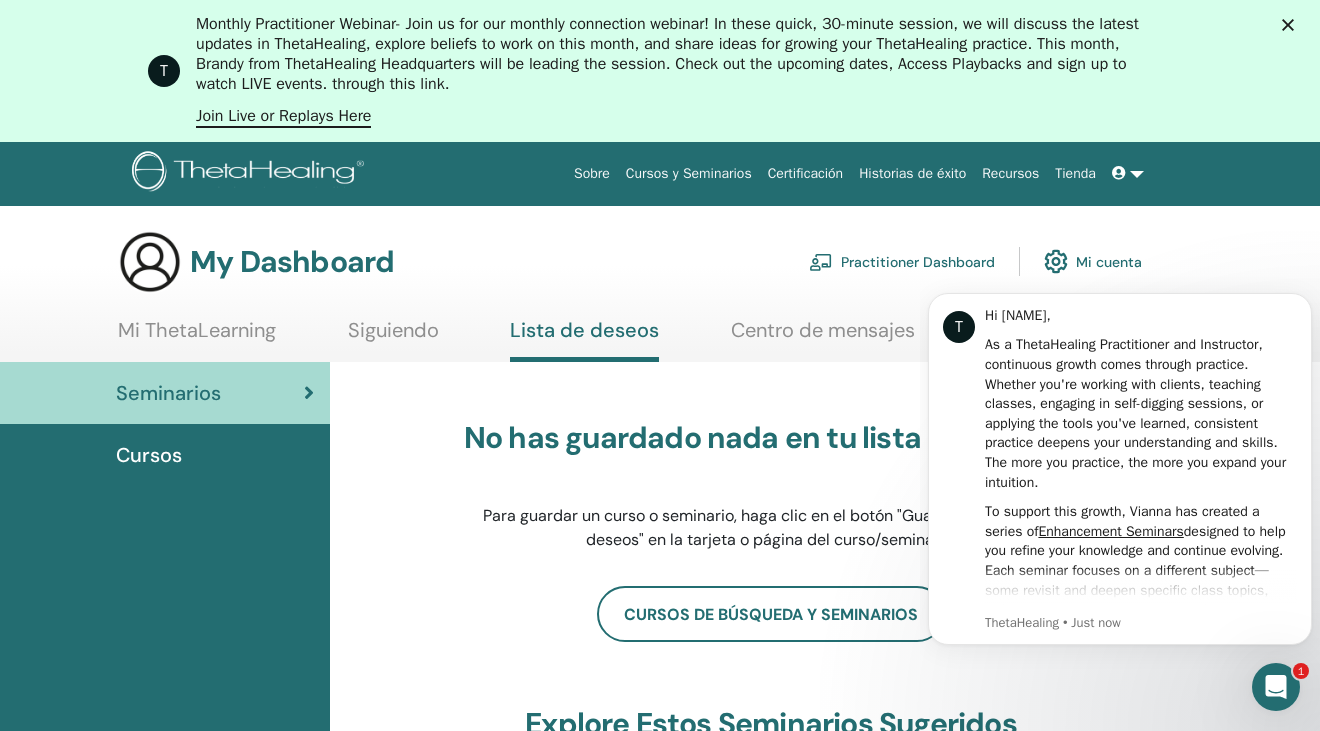 click 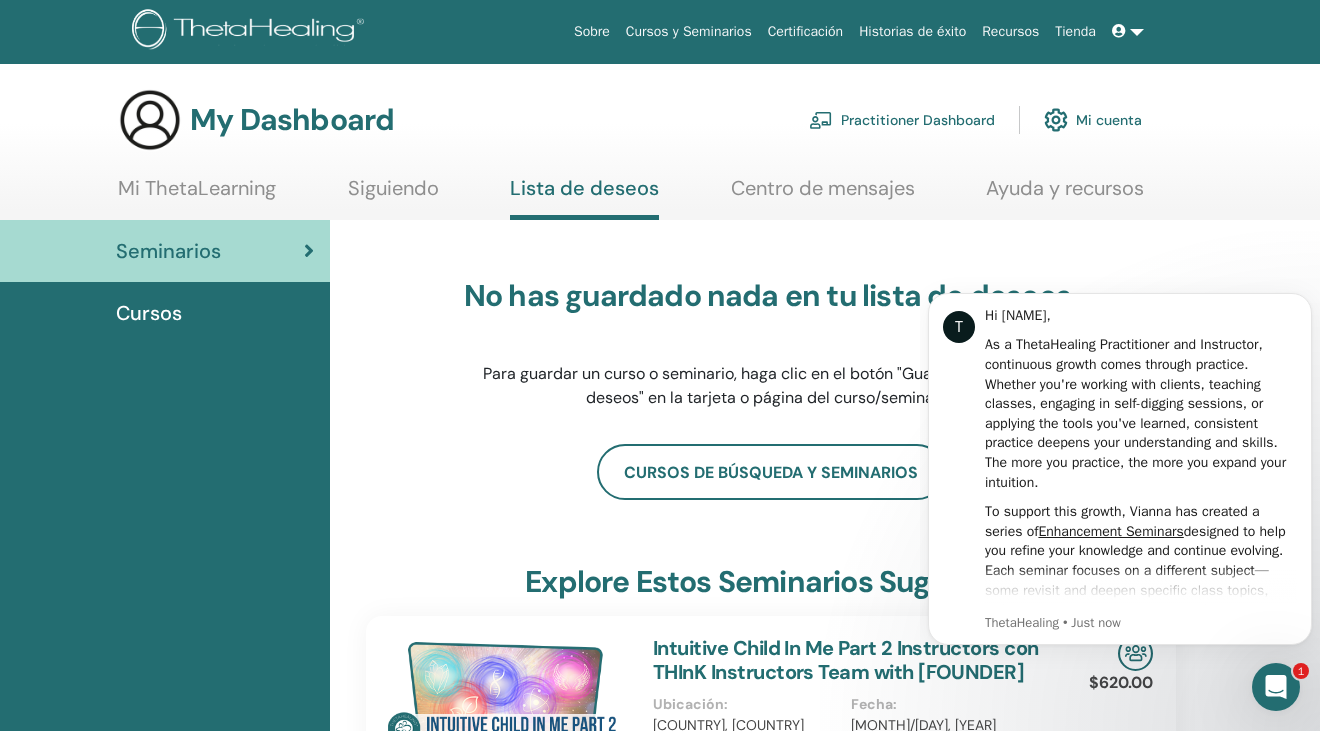 click on "Mi cuenta" at bounding box center [1093, 120] 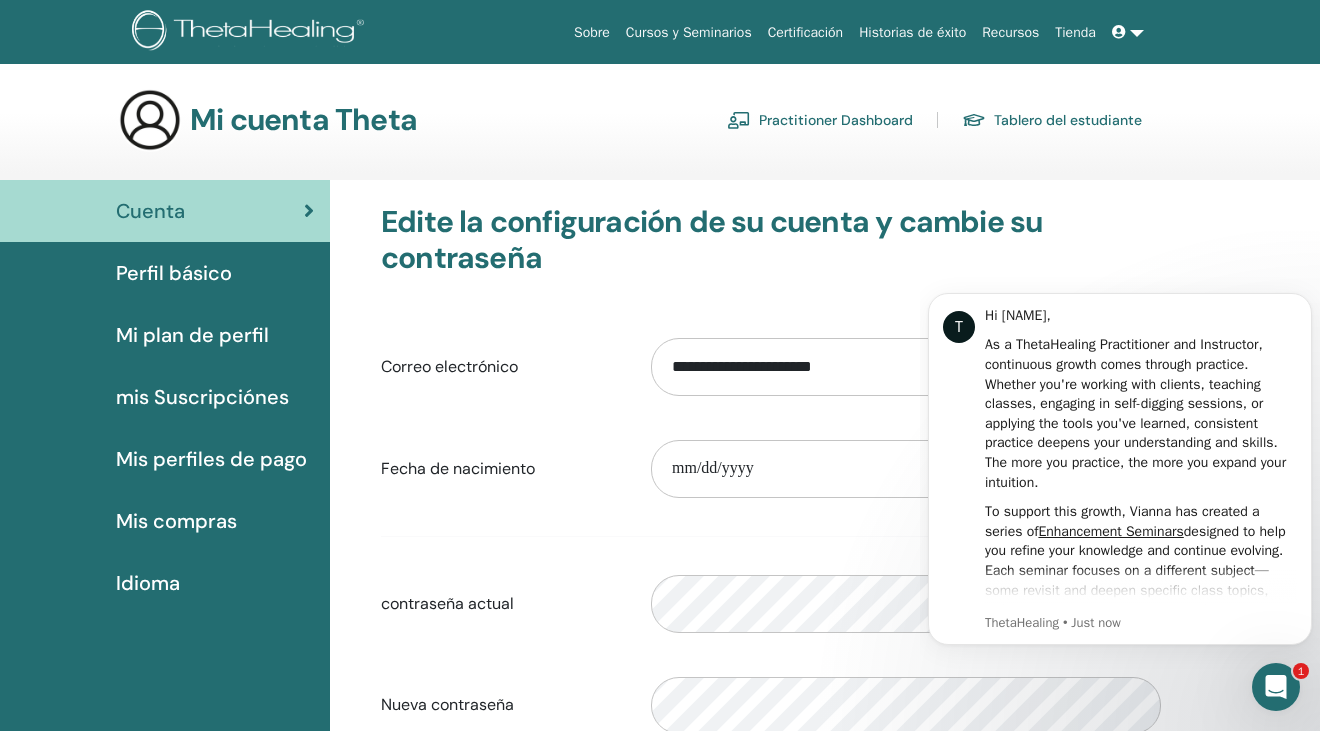 scroll, scrollTop: 0, scrollLeft: 0, axis: both 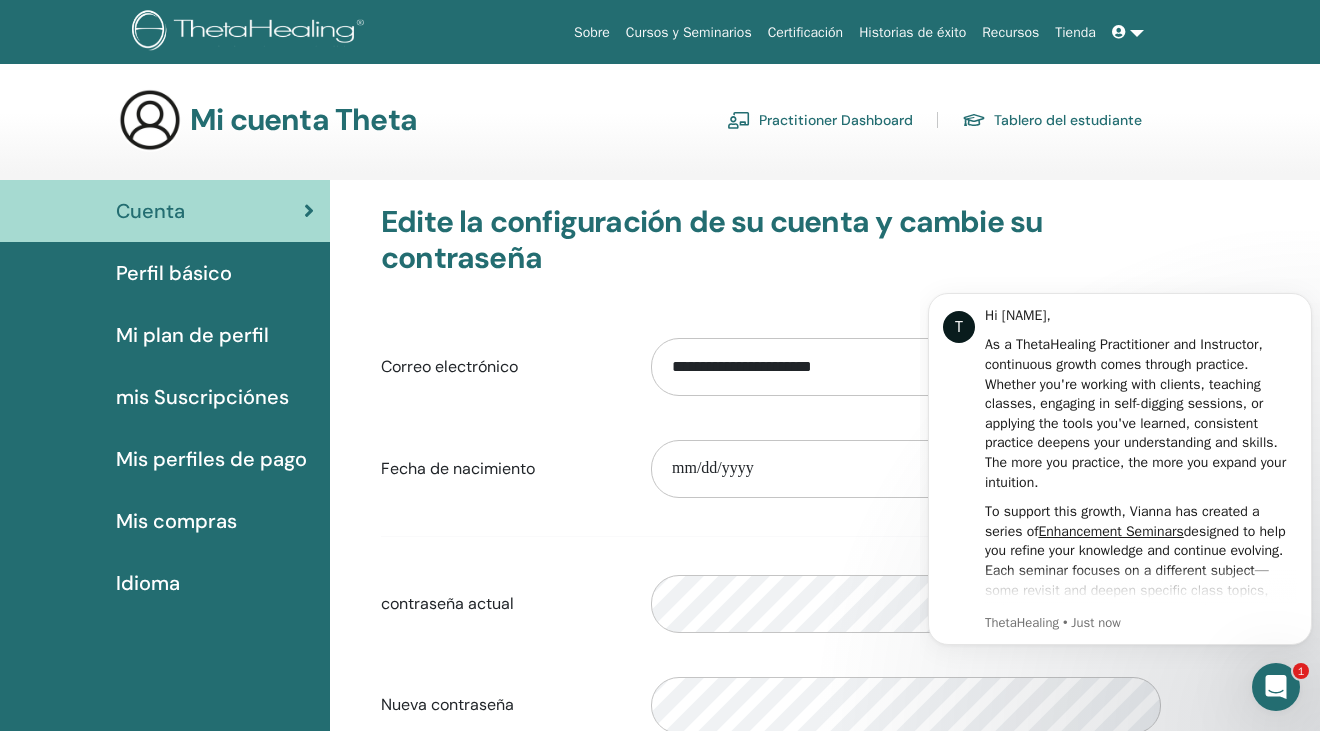click at bounding box center (1121, 32) 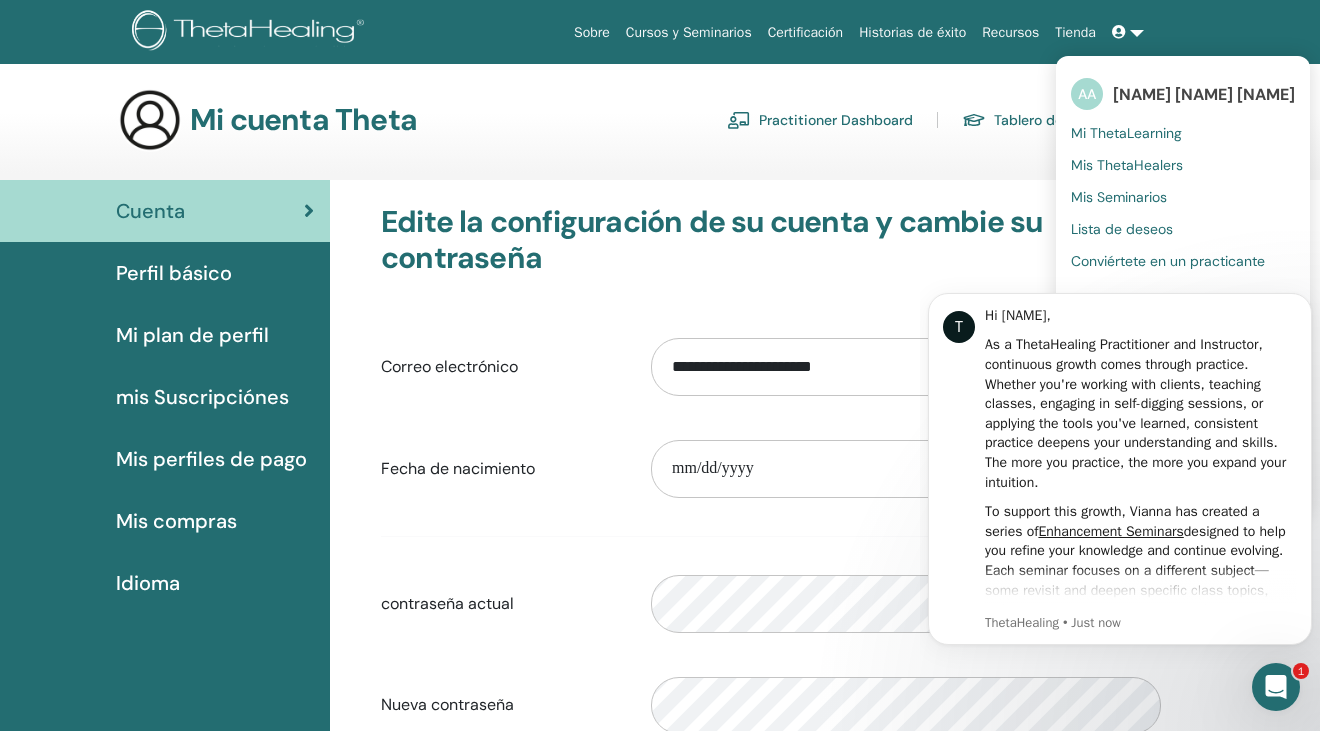click on "Mi ThetaLearning" at bounding box center [1183, 133] 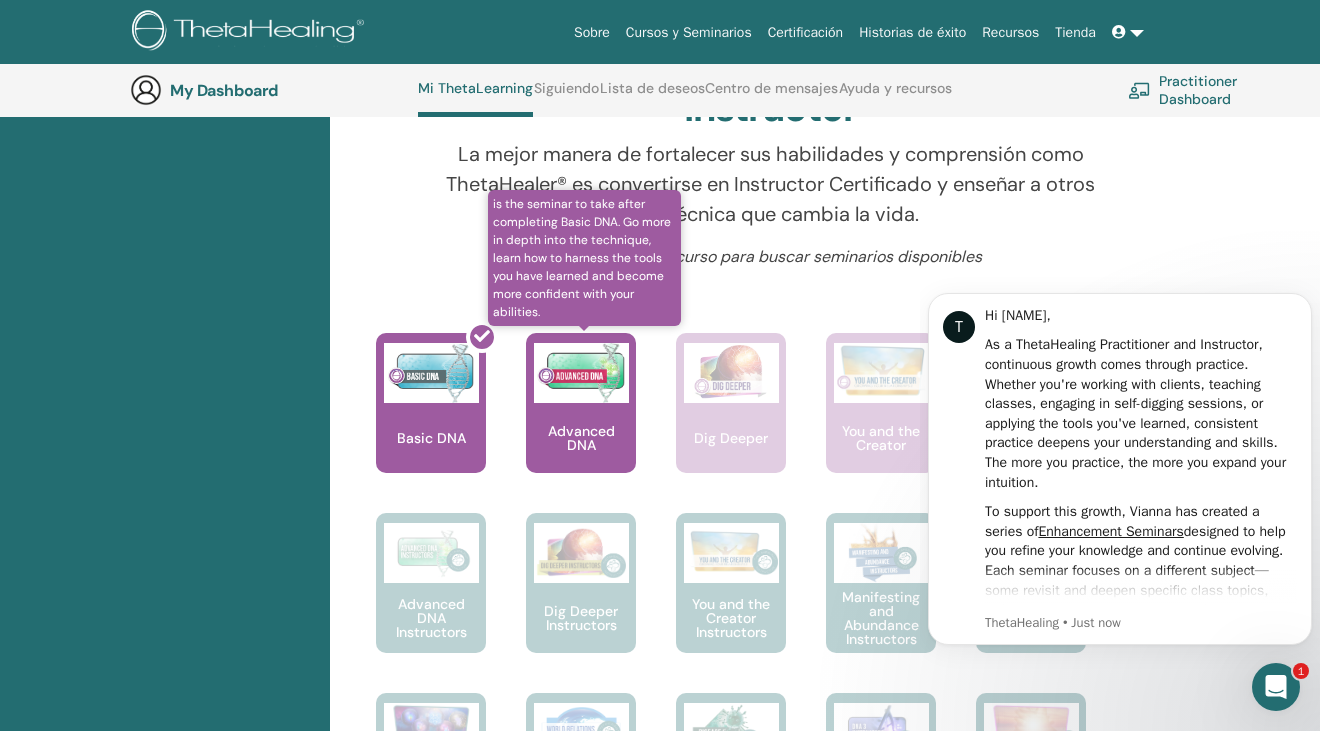 scroll, scrollTop: 0, scrollLeft: 0, axis: both 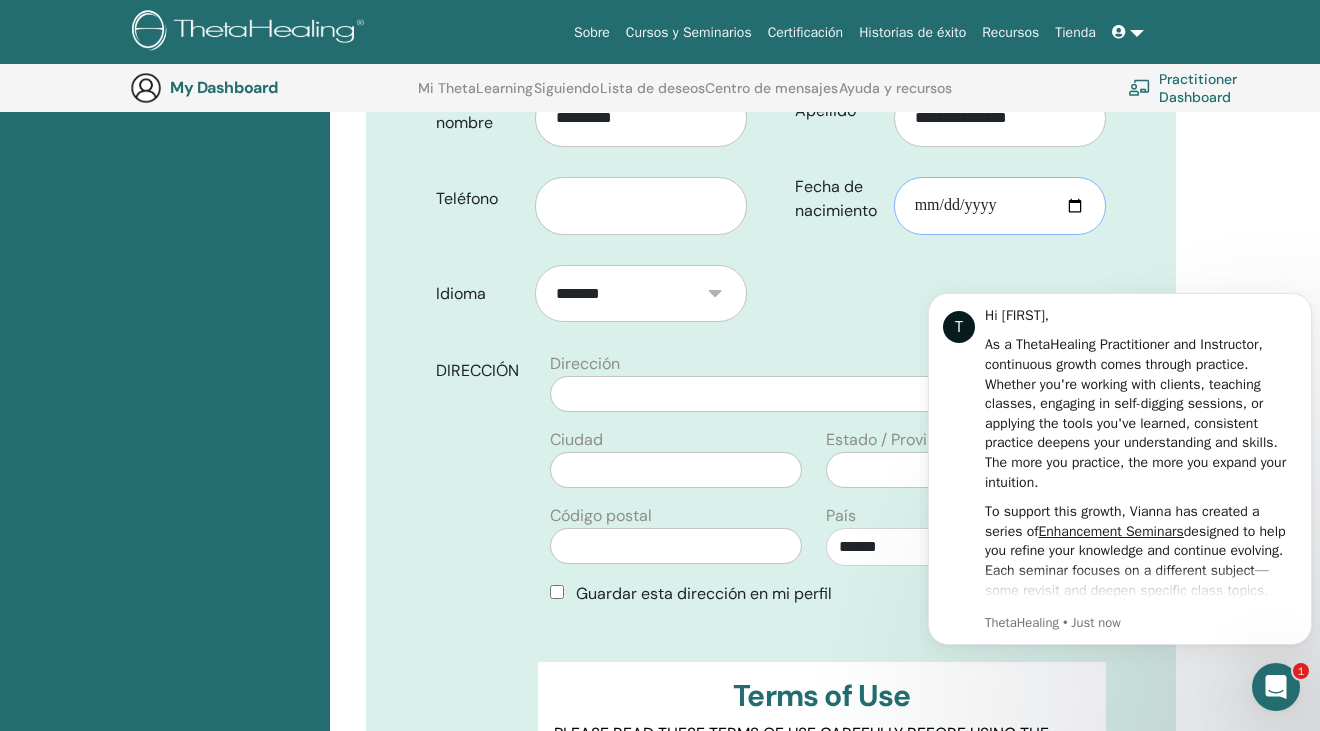 click on "Fecha de nacimiento" at bounding box center (1000, 206) 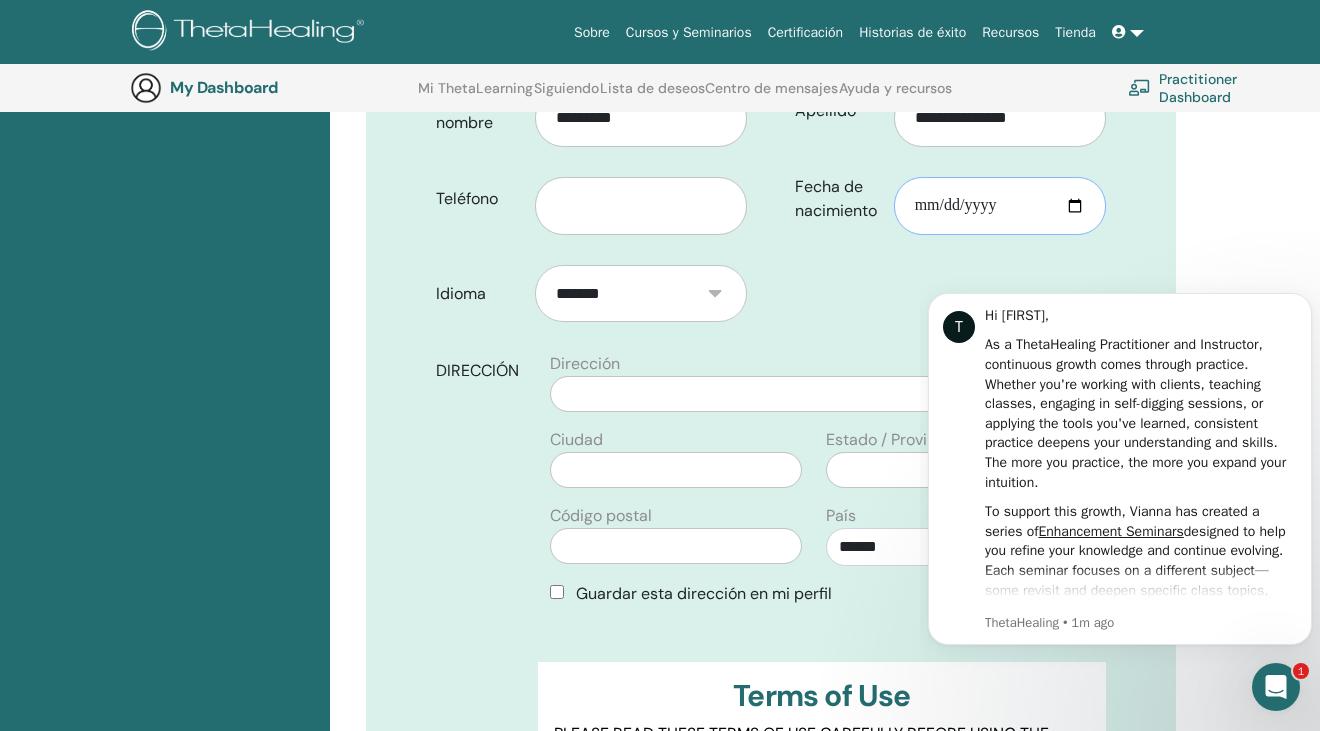 type on "**********" 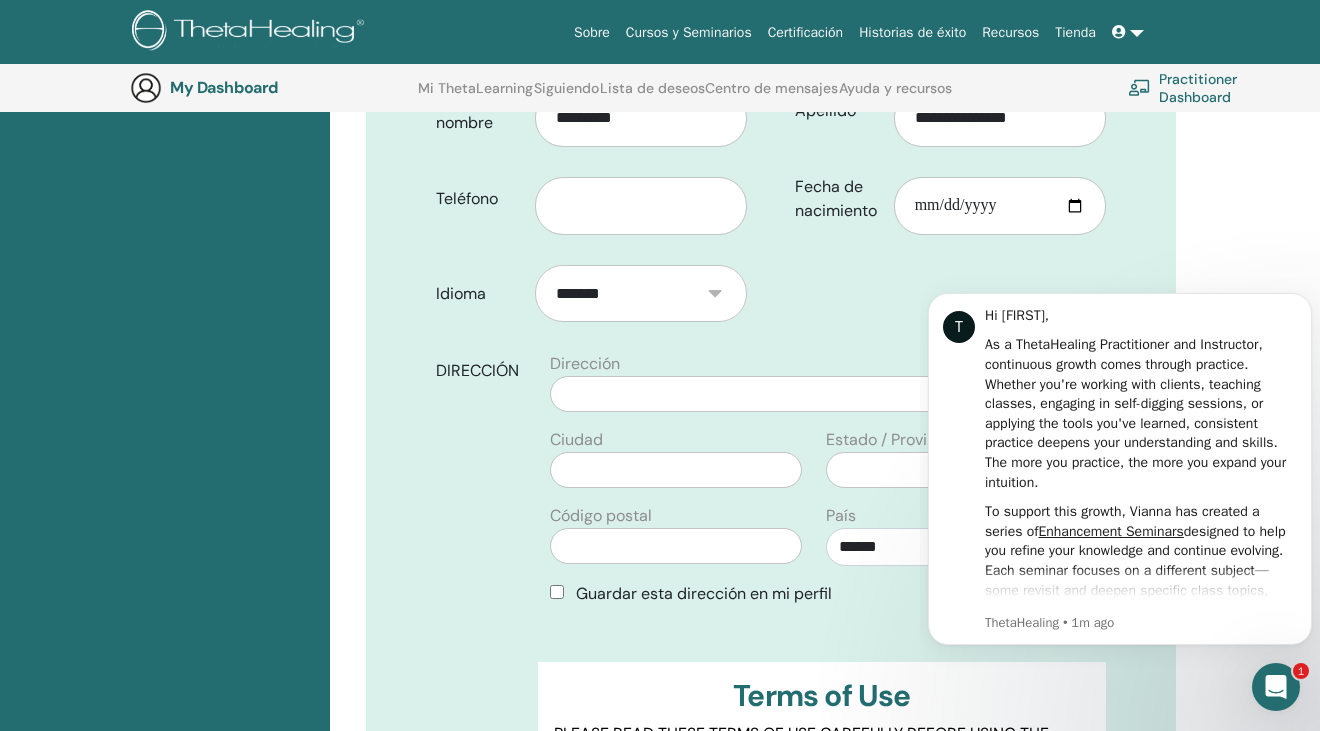 click on "**********" at bounding box center [771, 520] 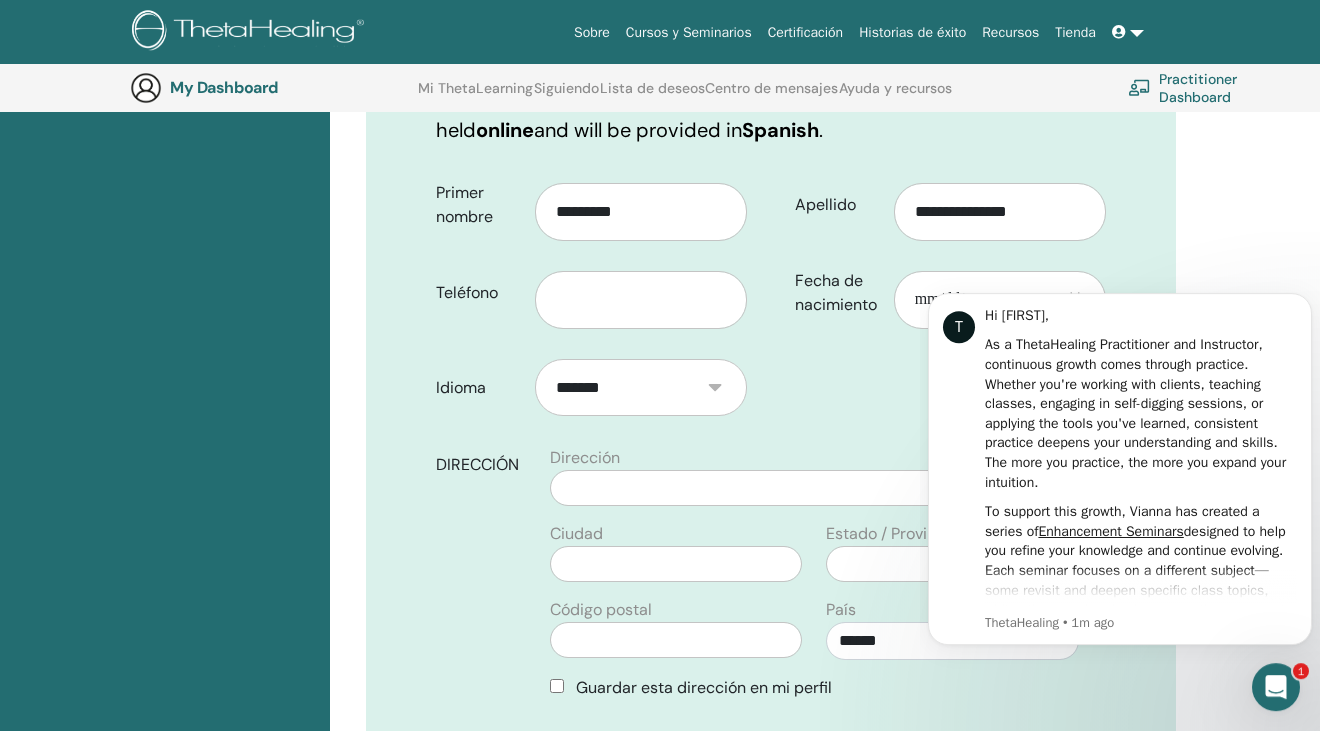 scroll, scrollTop: 364, scrollLeft: 0, axis: vertical 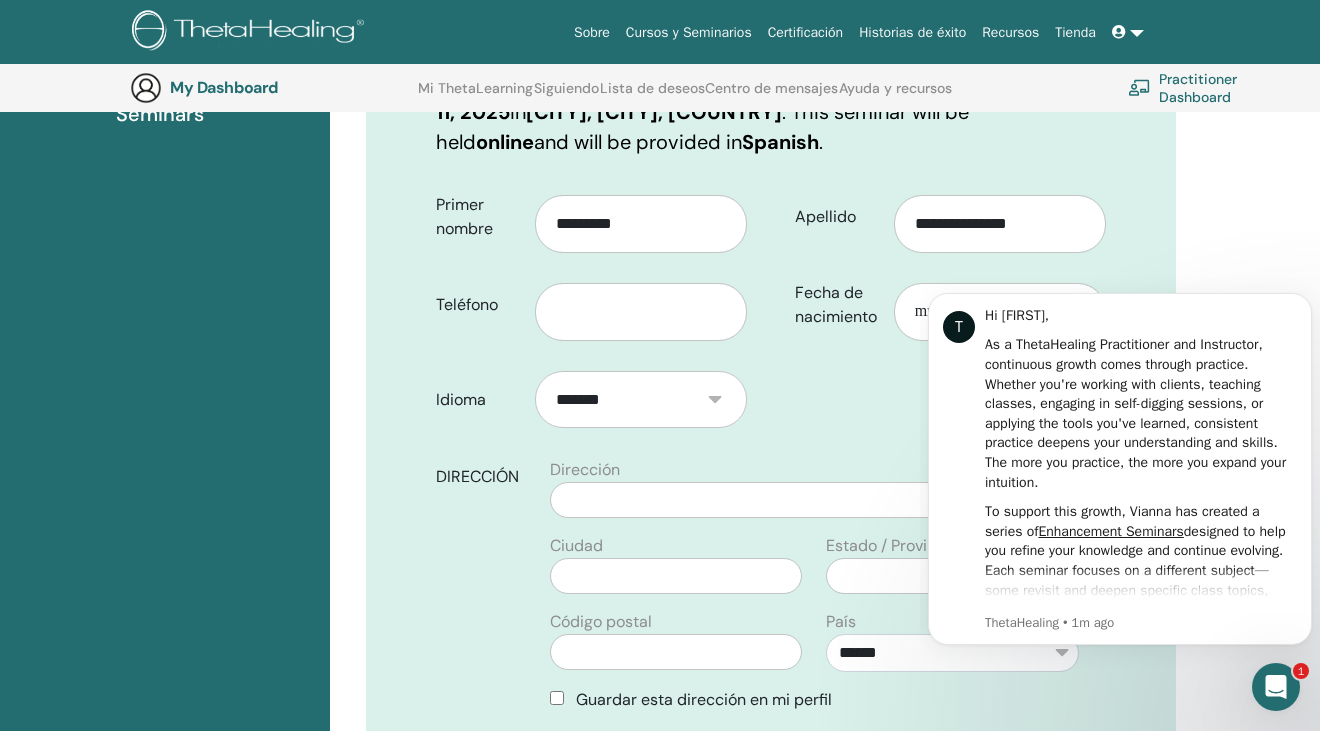 click at bounding box center [1276, 687] 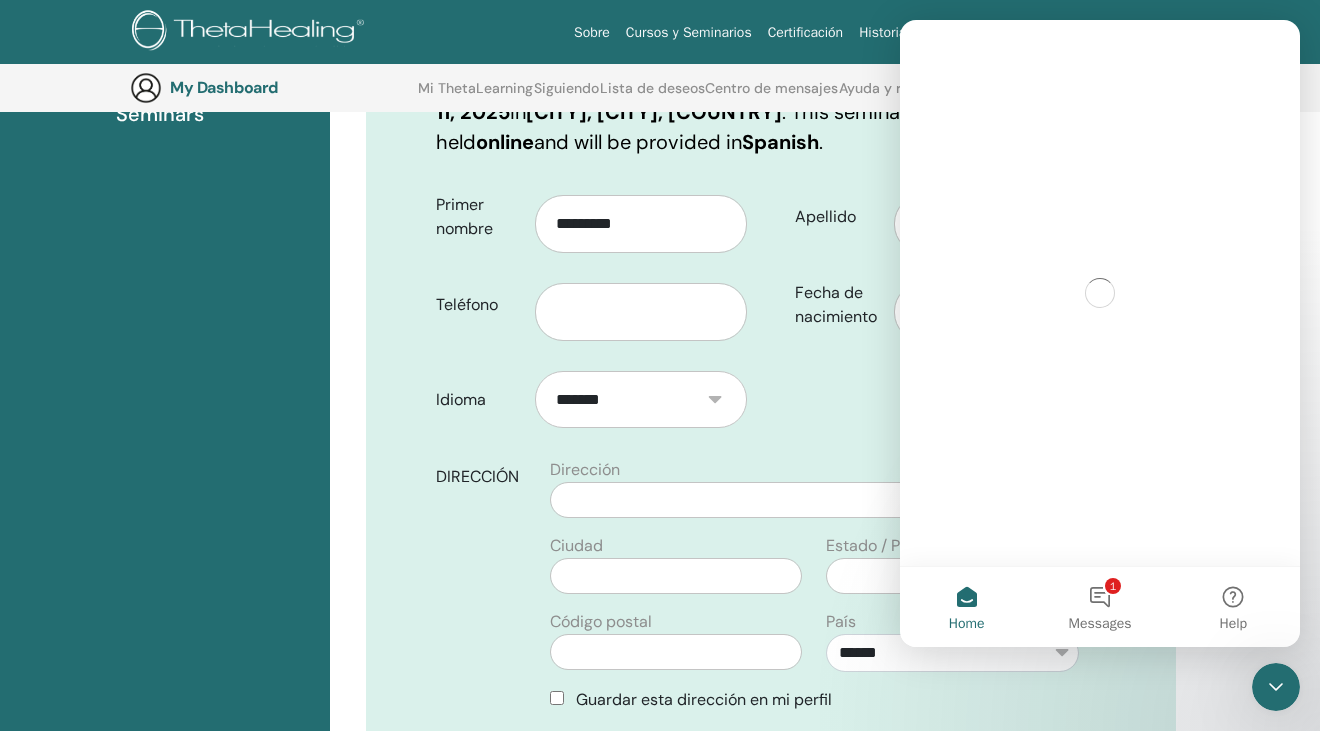 scroll, scrollTop: 0, scrollLeft: 0, axis: both 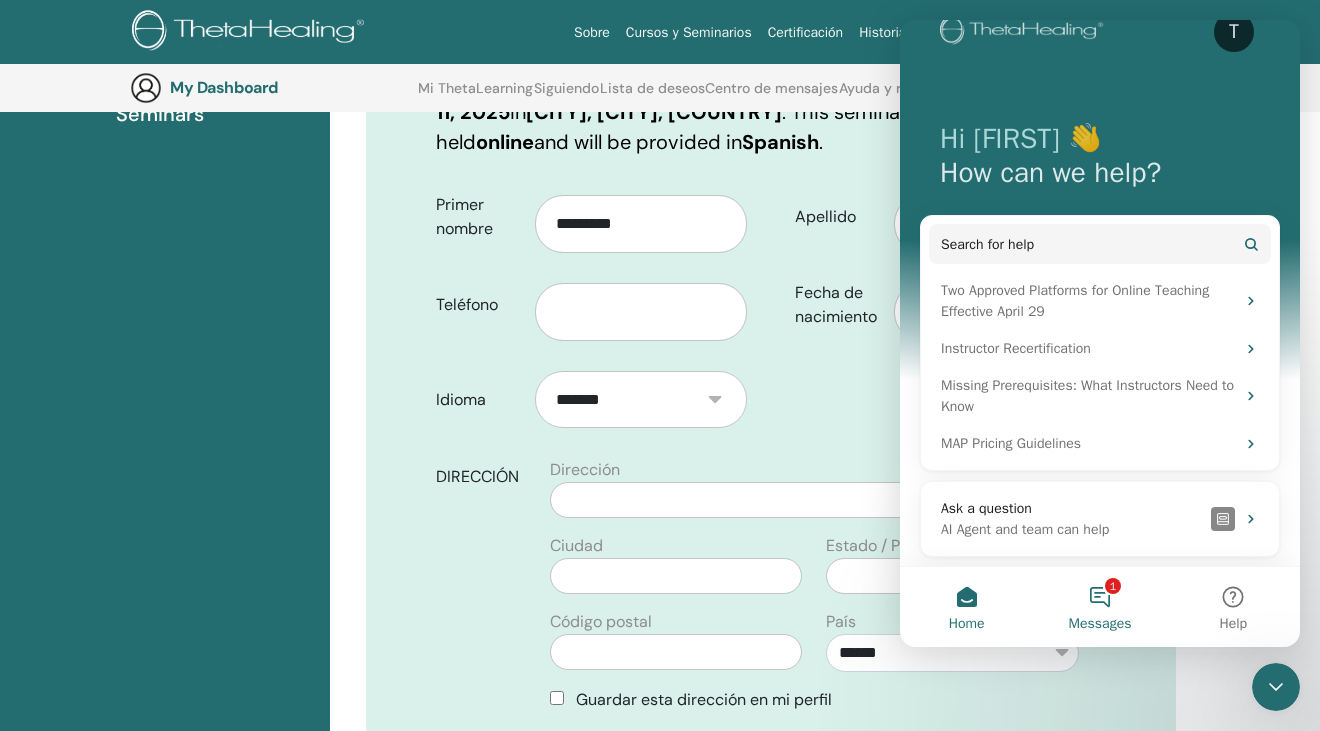 click on "1 Messages" at bounding box center (1099, 607) 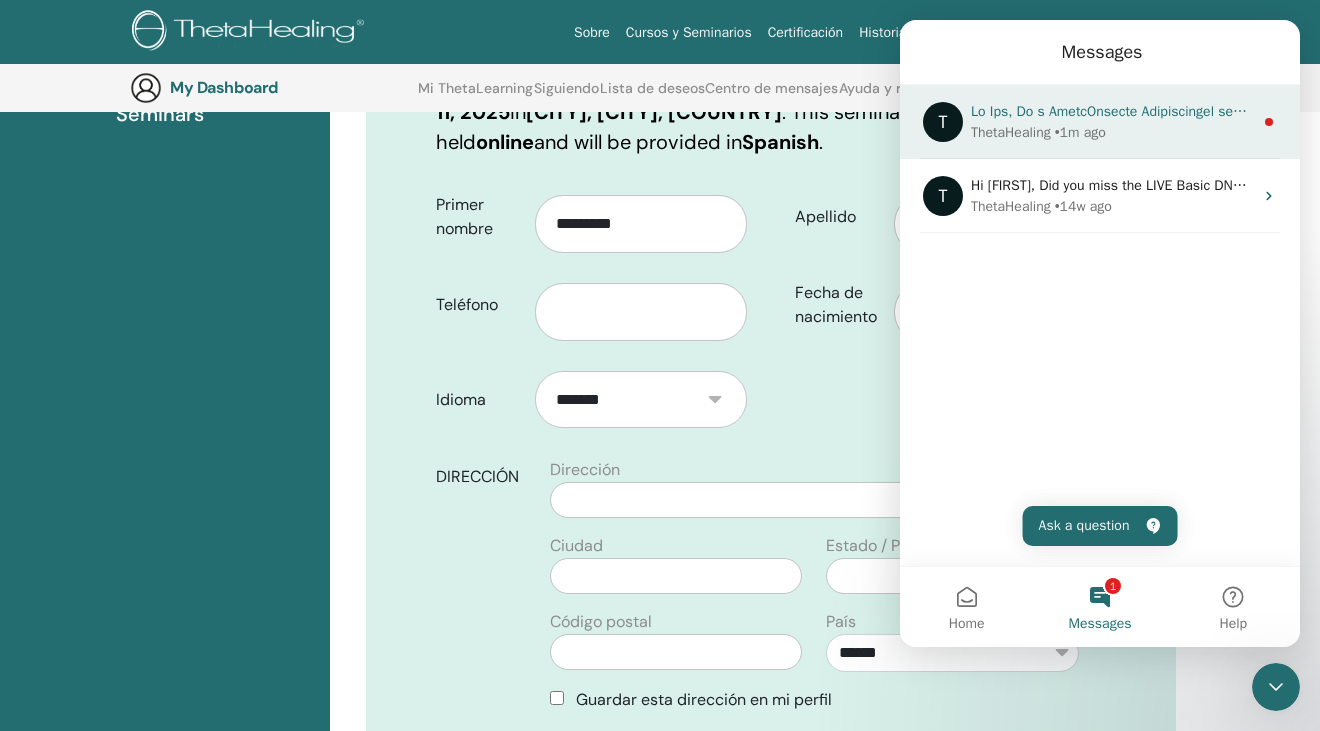 click at bounding box center [5868, 111] 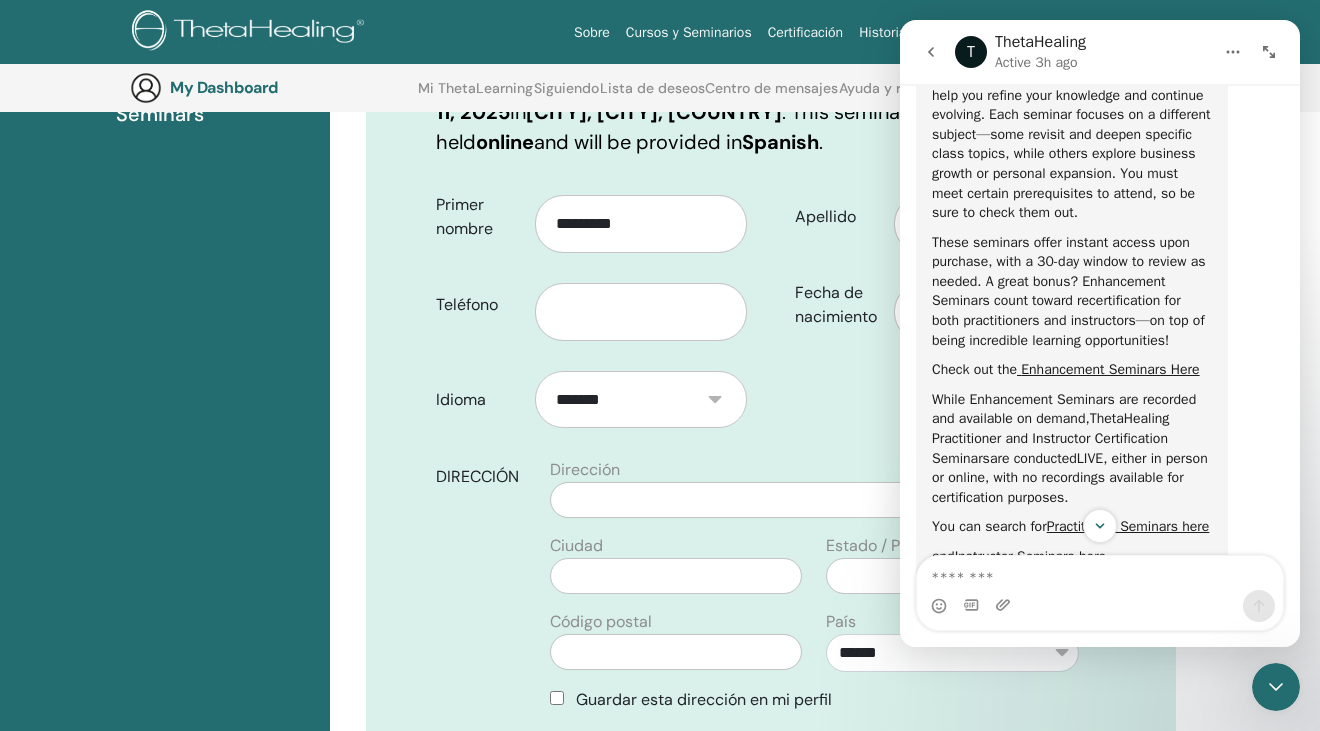 scroll, scrollTop: 1105, scrollLeft: 0, axis: vertical 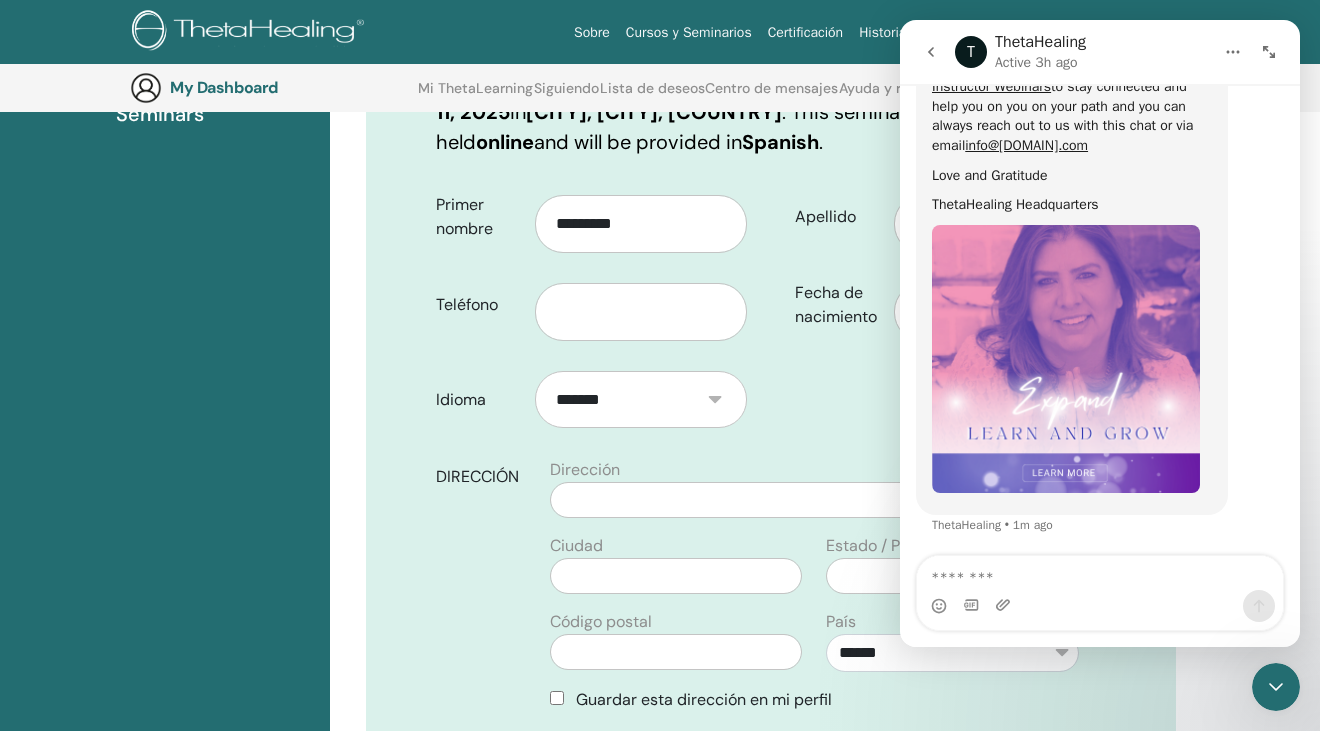 click at bounding box center [1269, 52] 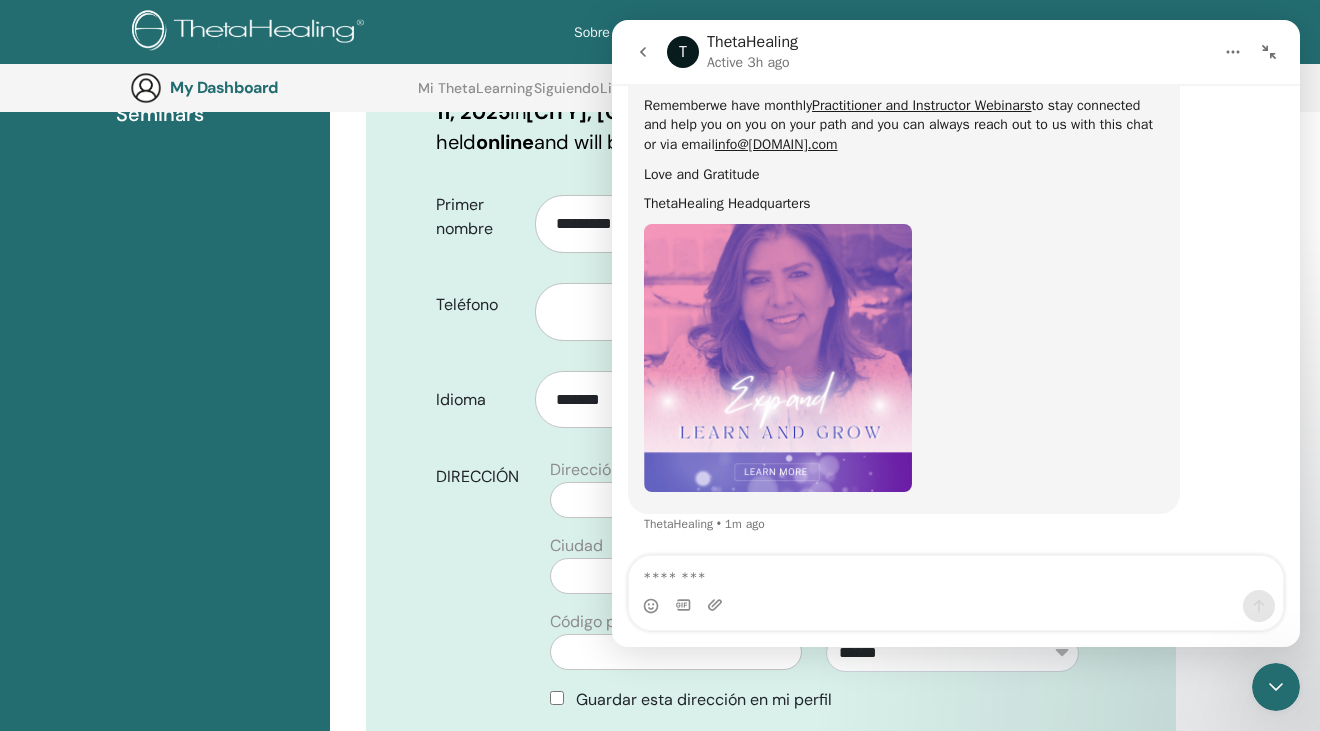 click 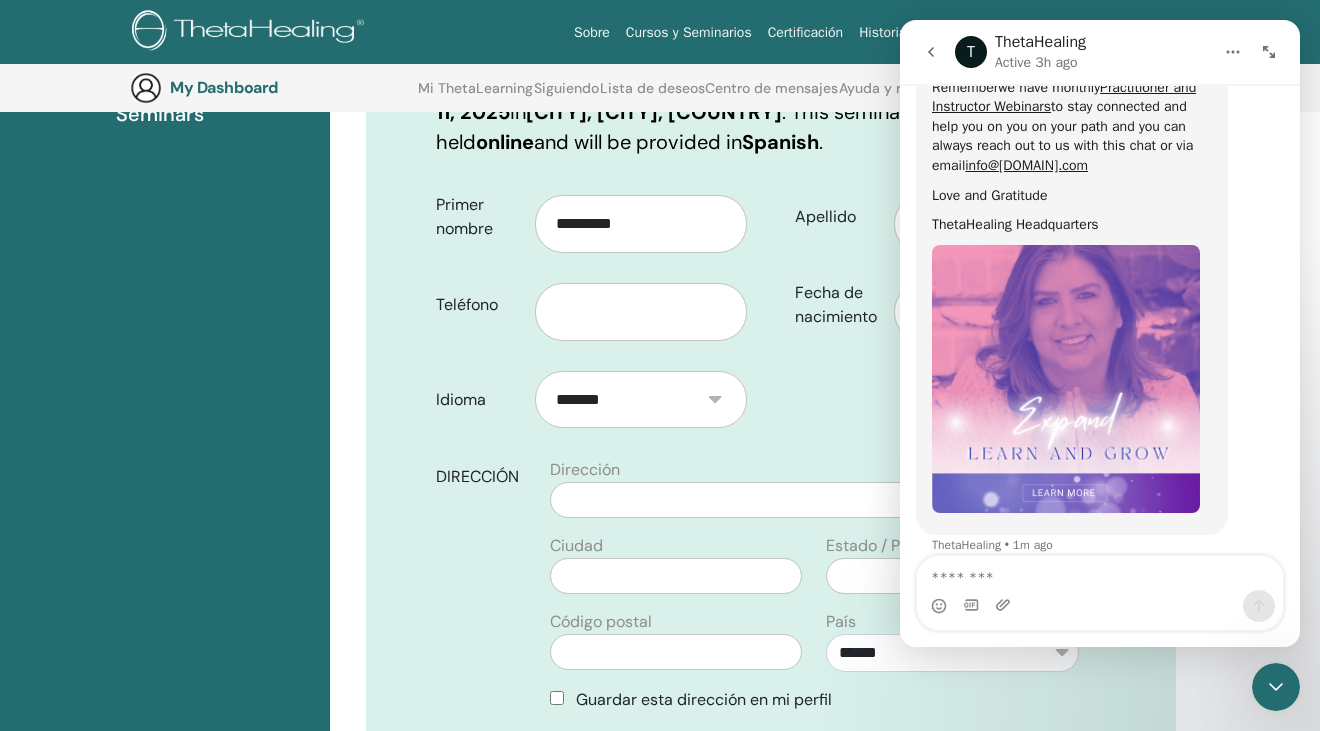scroll, scrollTop: 1105, scrollLeft: 0, axis: vertical 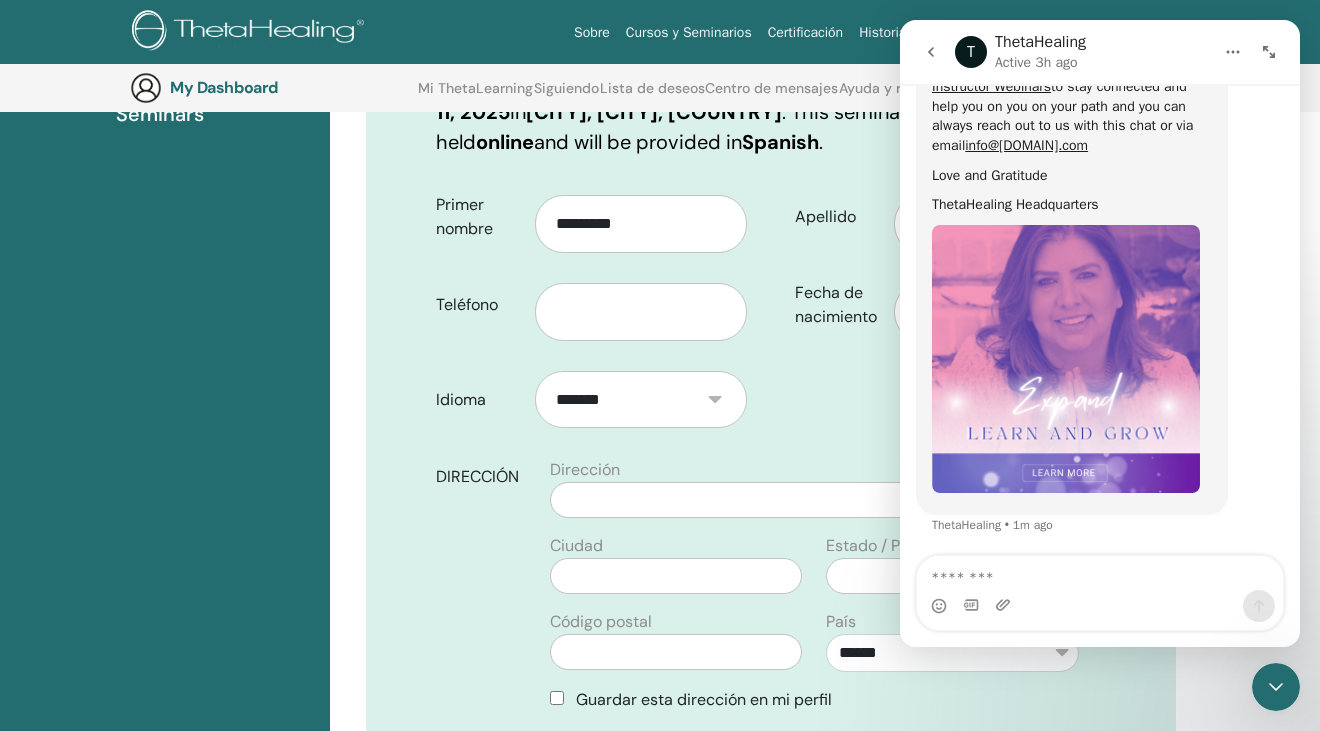 click at bounding box center (1276, 687) 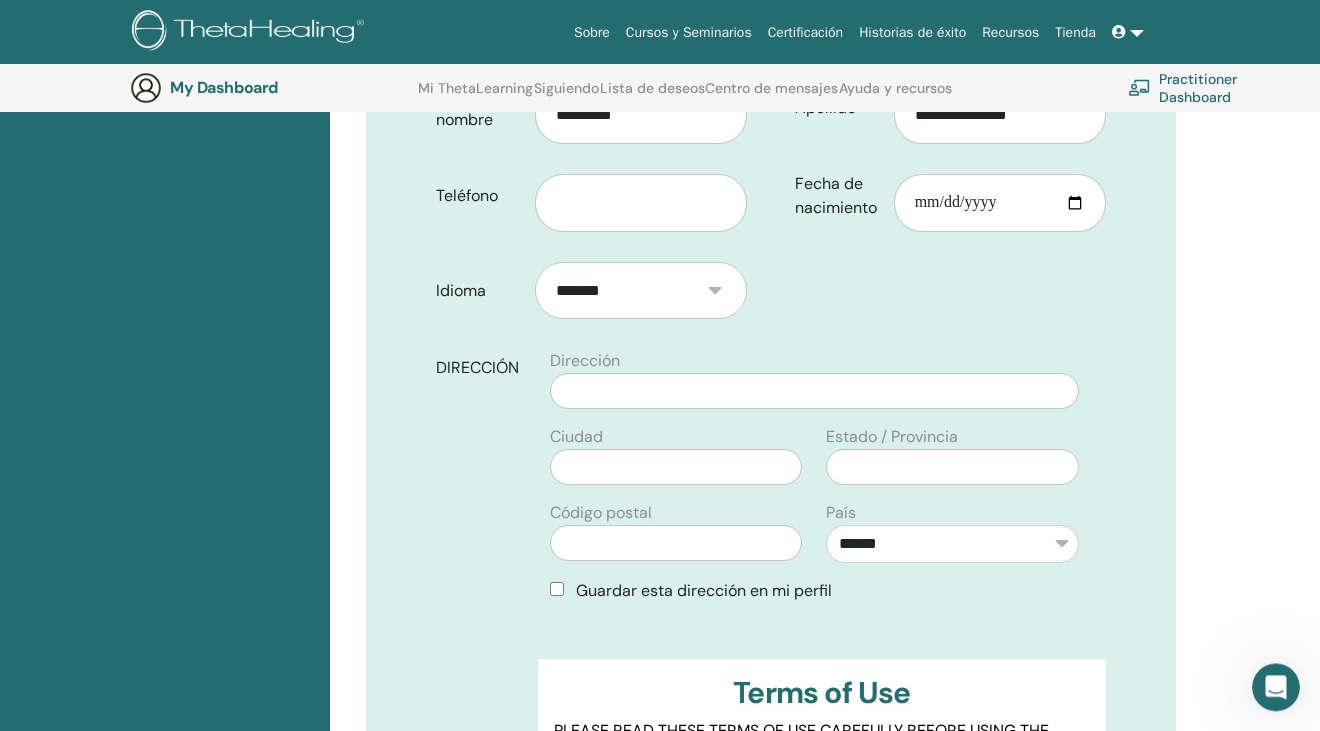 scroll, scrollTop: 681, scrollLeft: 0, axis: vertical 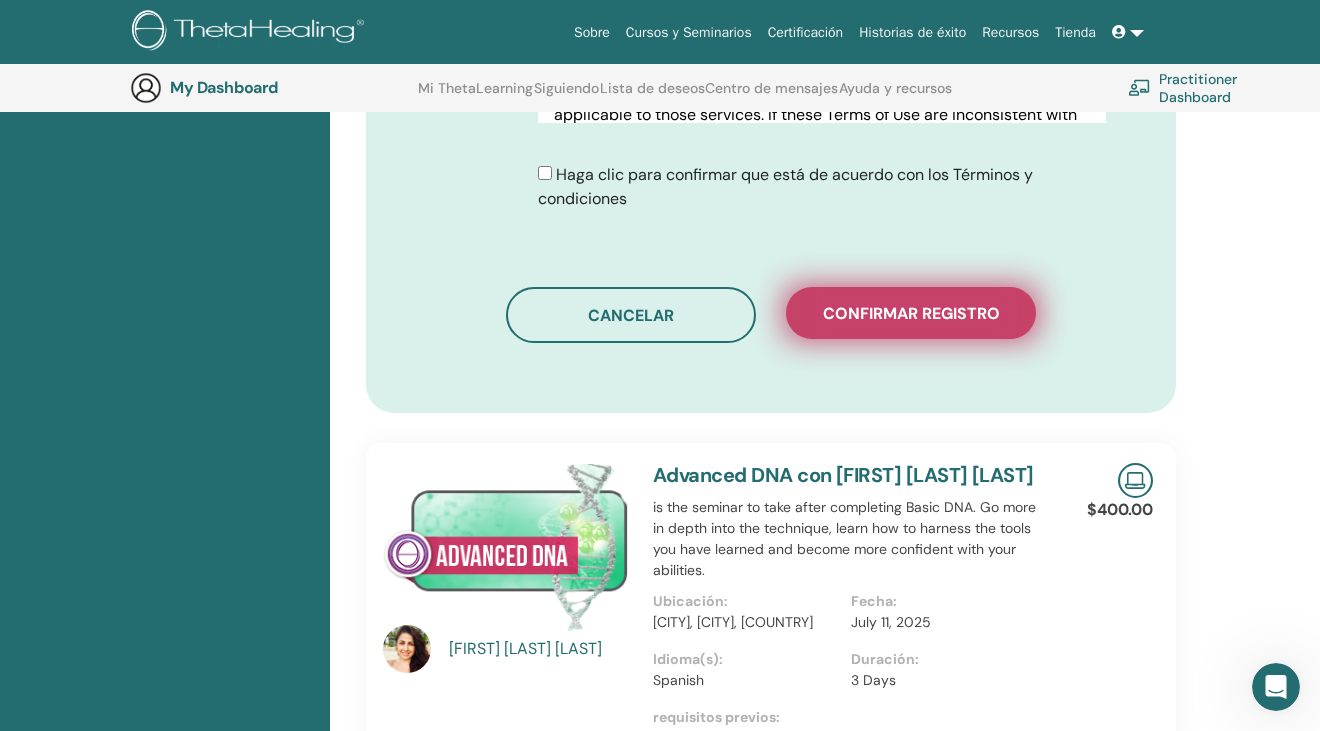click on "Confirmar registro" at bounding box center [911, 313] 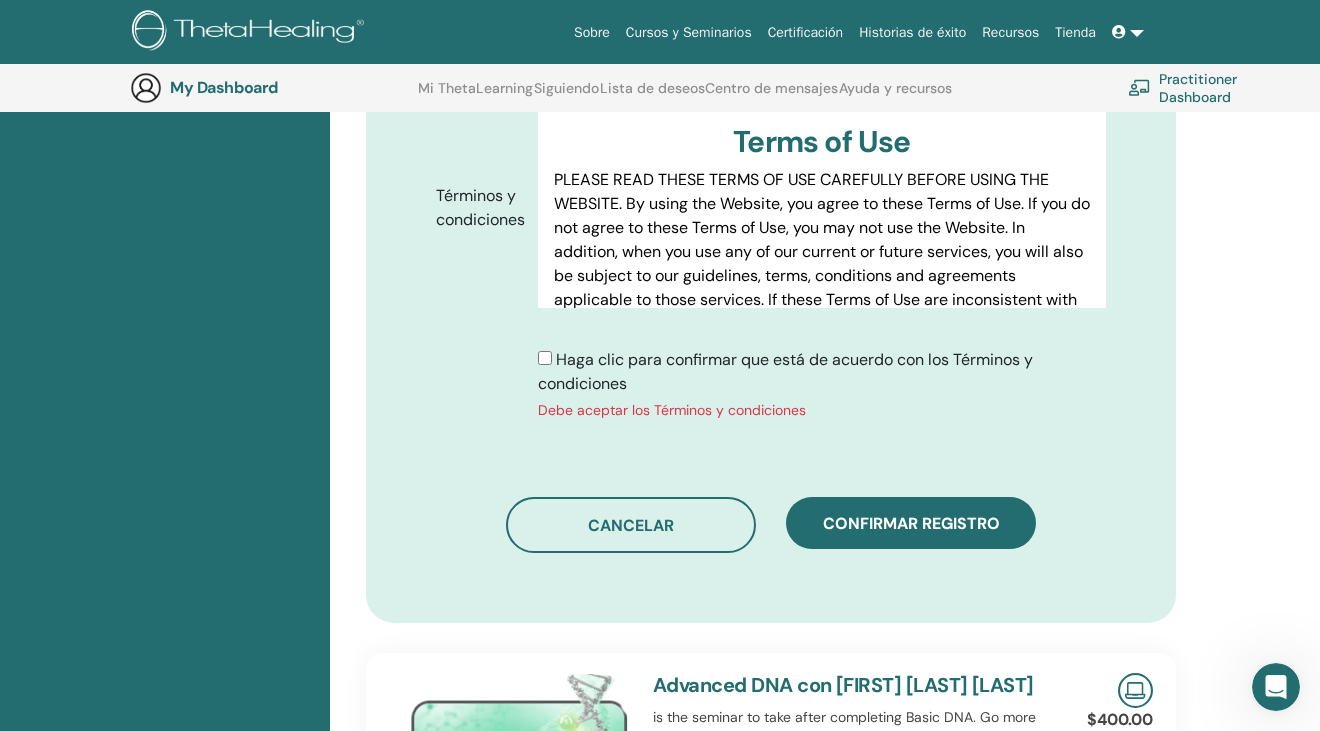 scroll, scrollTop: 1103, scrollLeft: 0, axis: vertical 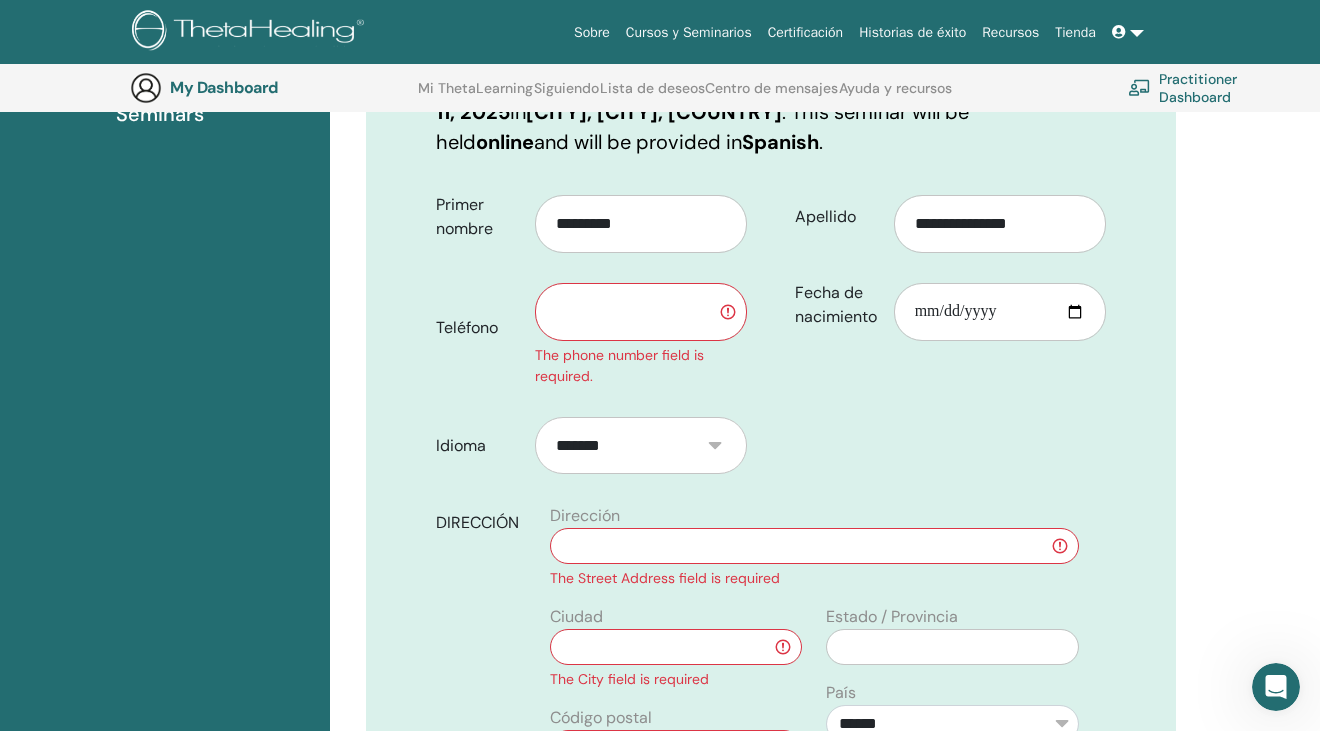 click at bounding box center [641, 312] 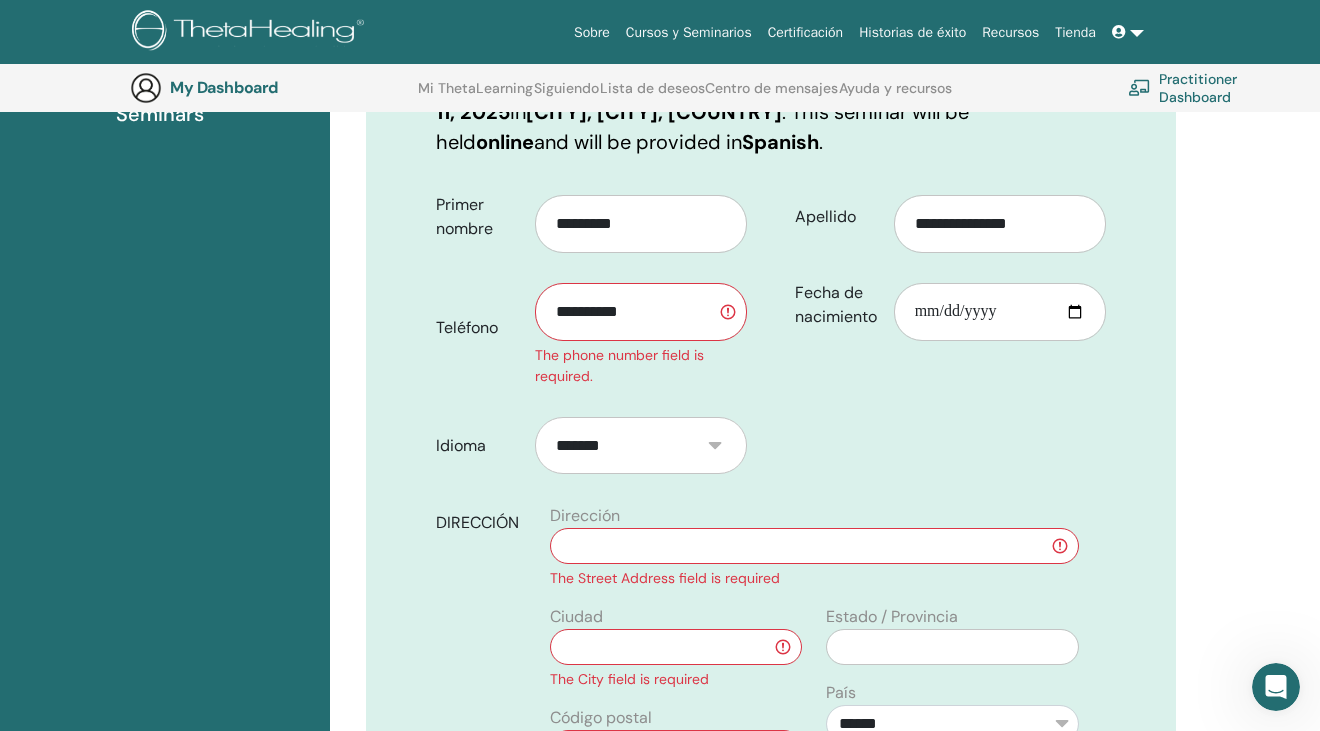 type on "**********" 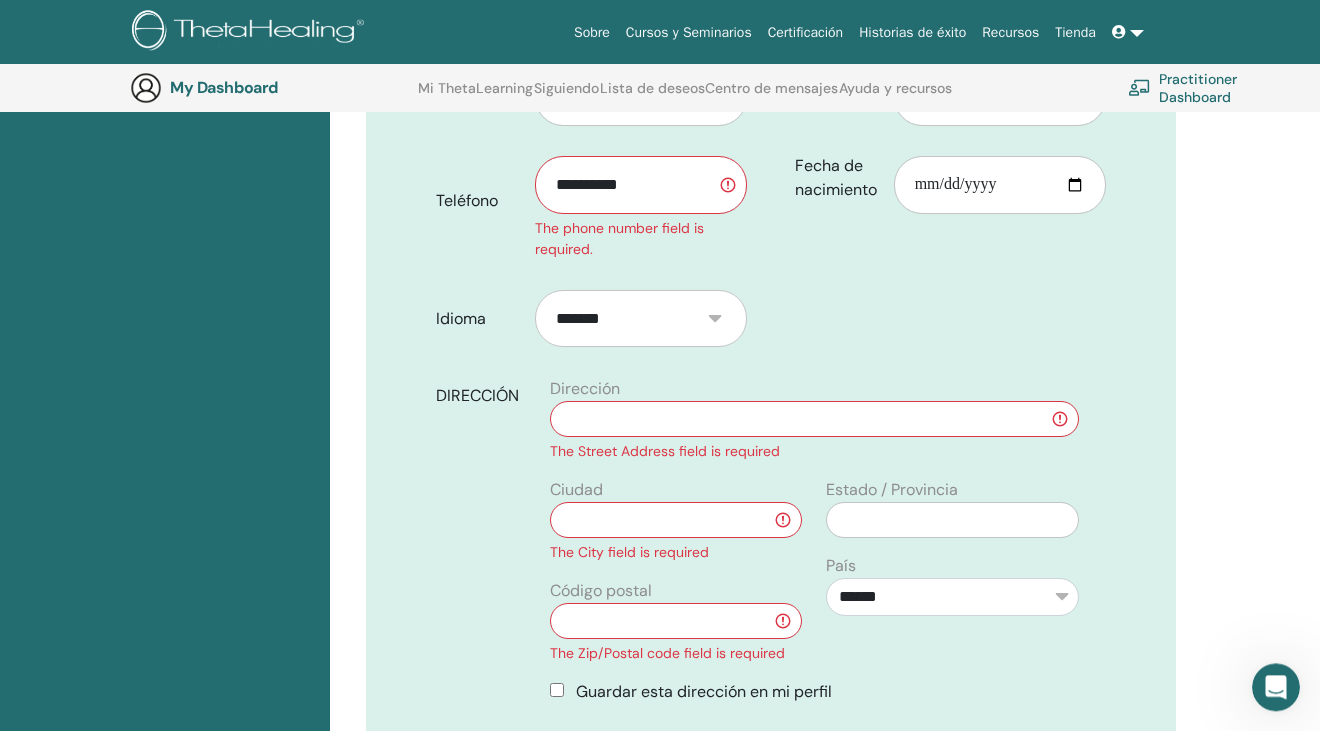 scroll, scrollTop: 575, scrollLeft: 0, axis: vertical 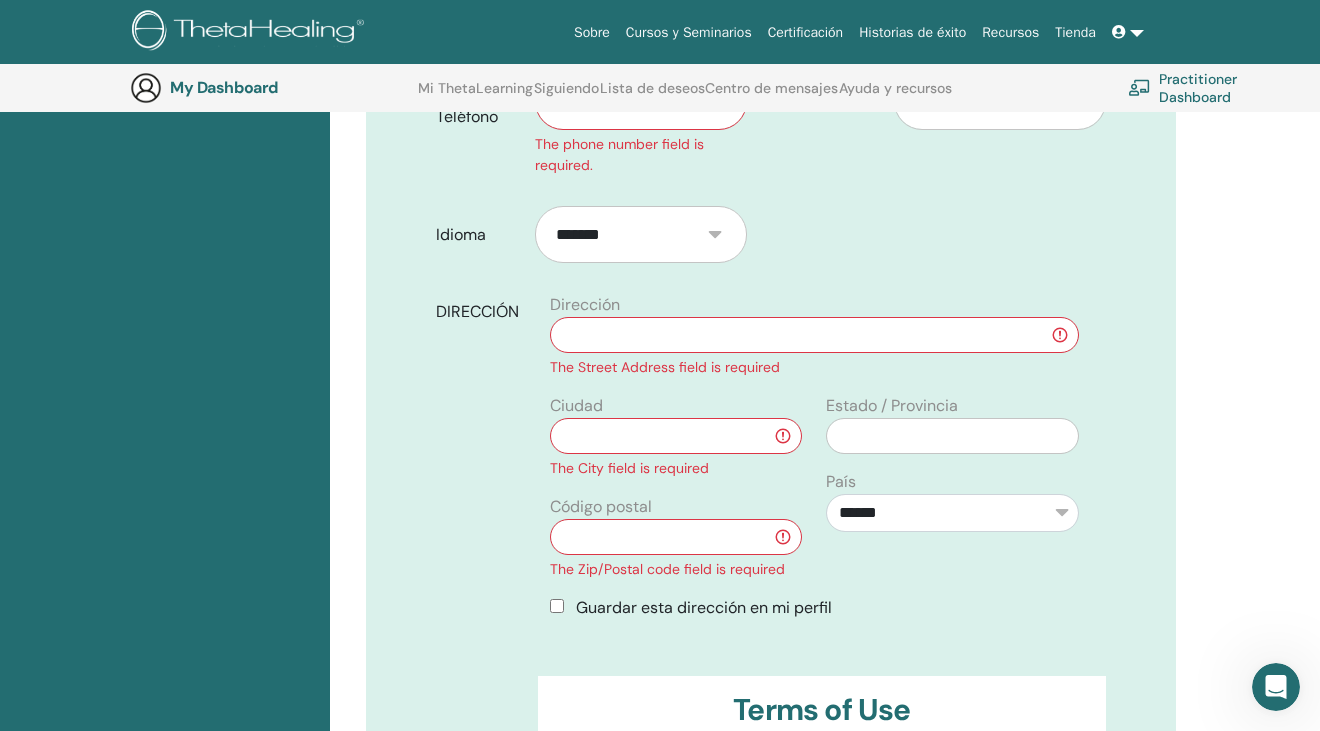 click at bounding box center [814, 335] 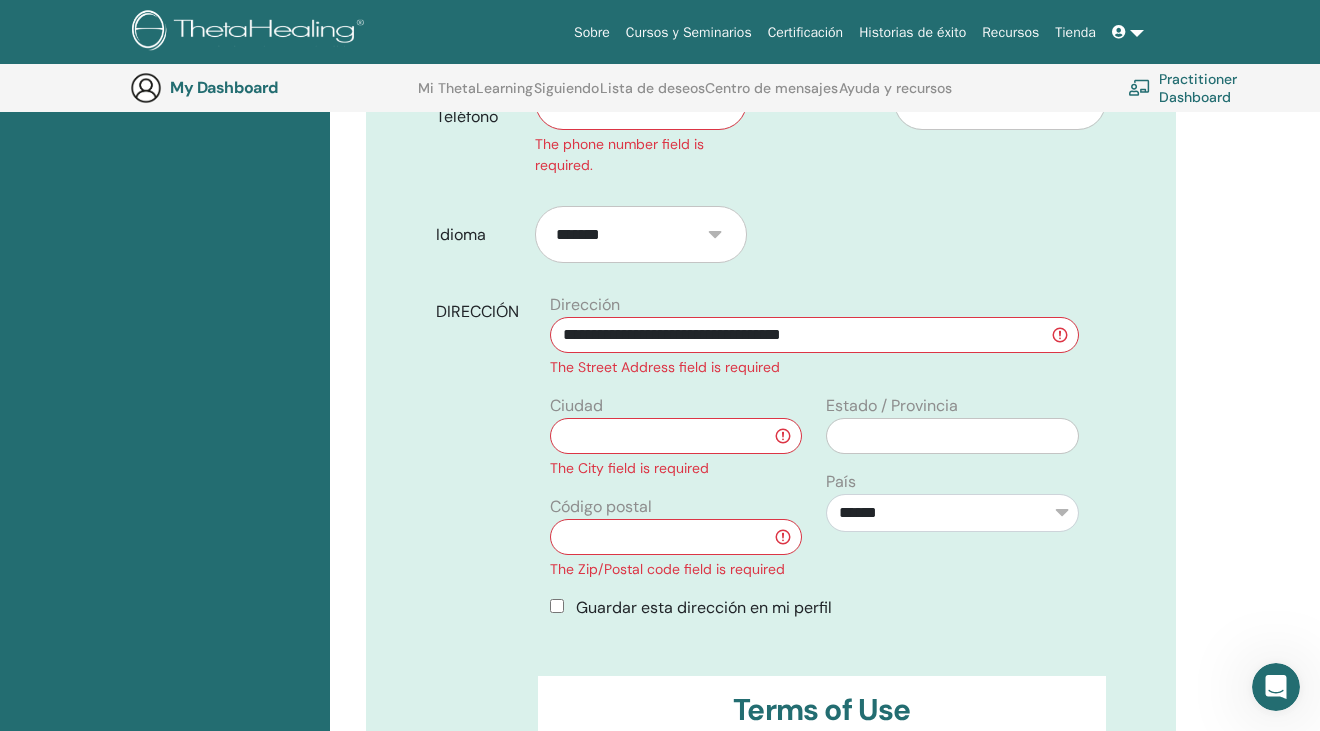 type on "**********" 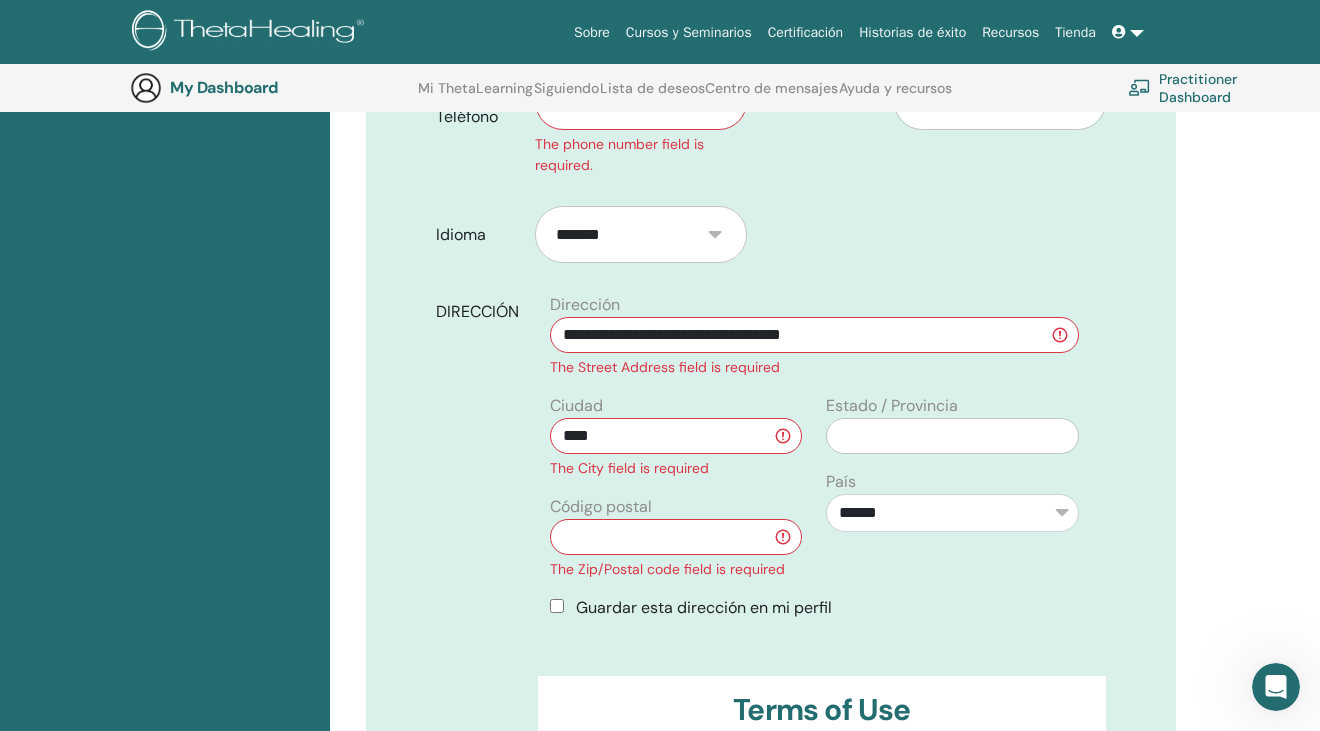 type on "****" 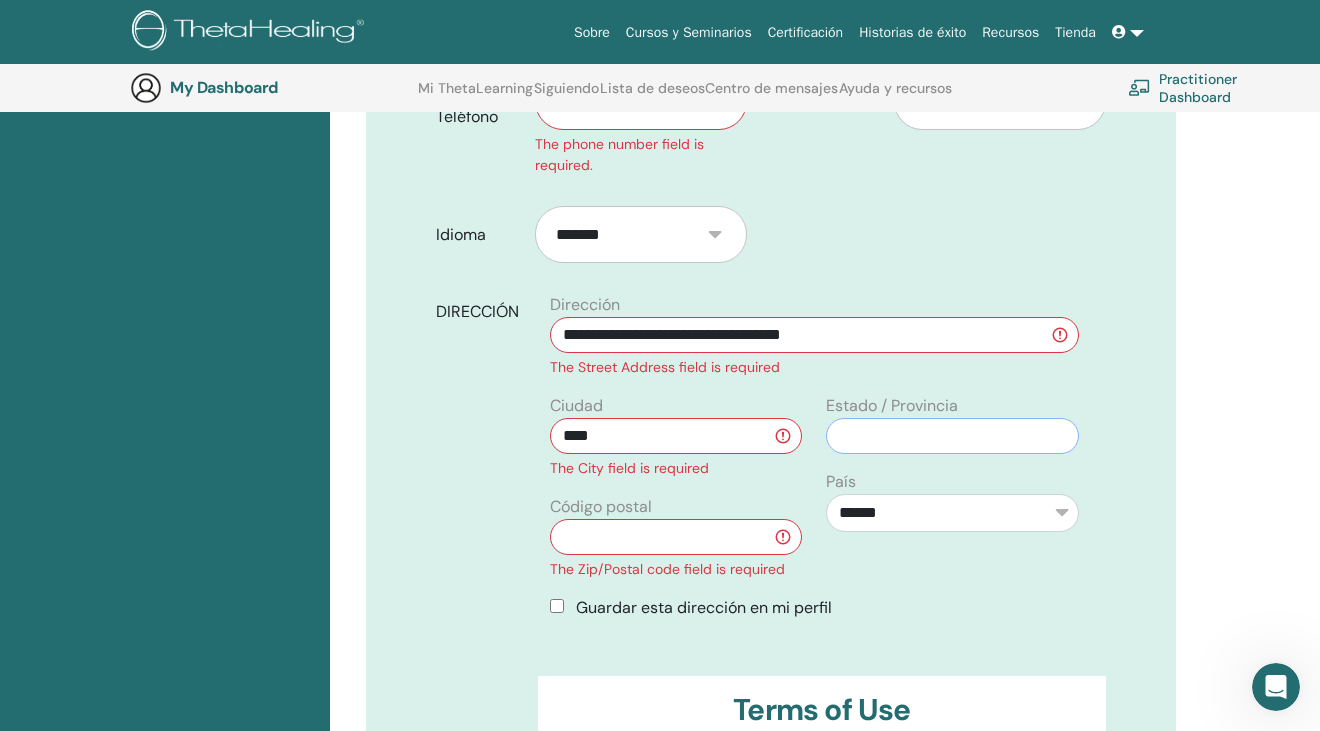 click at bounding box center [952, 436] 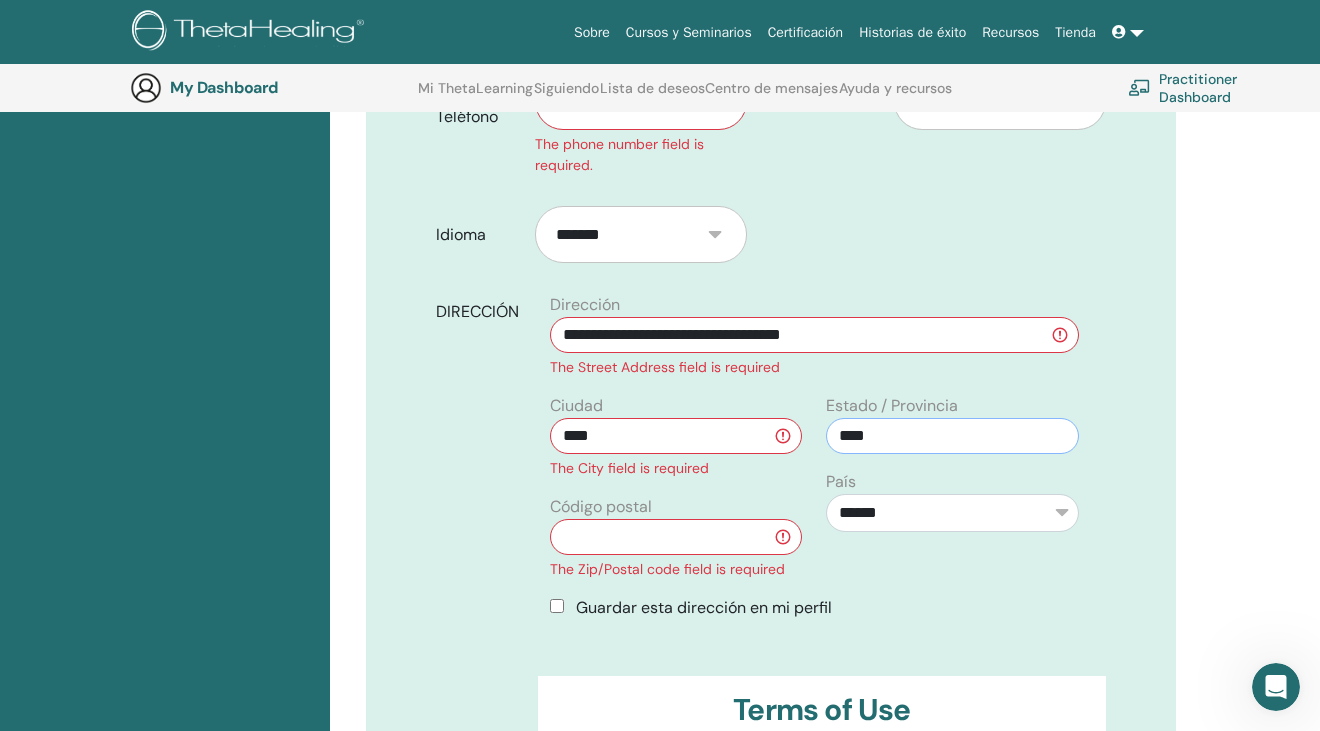 type on "****" 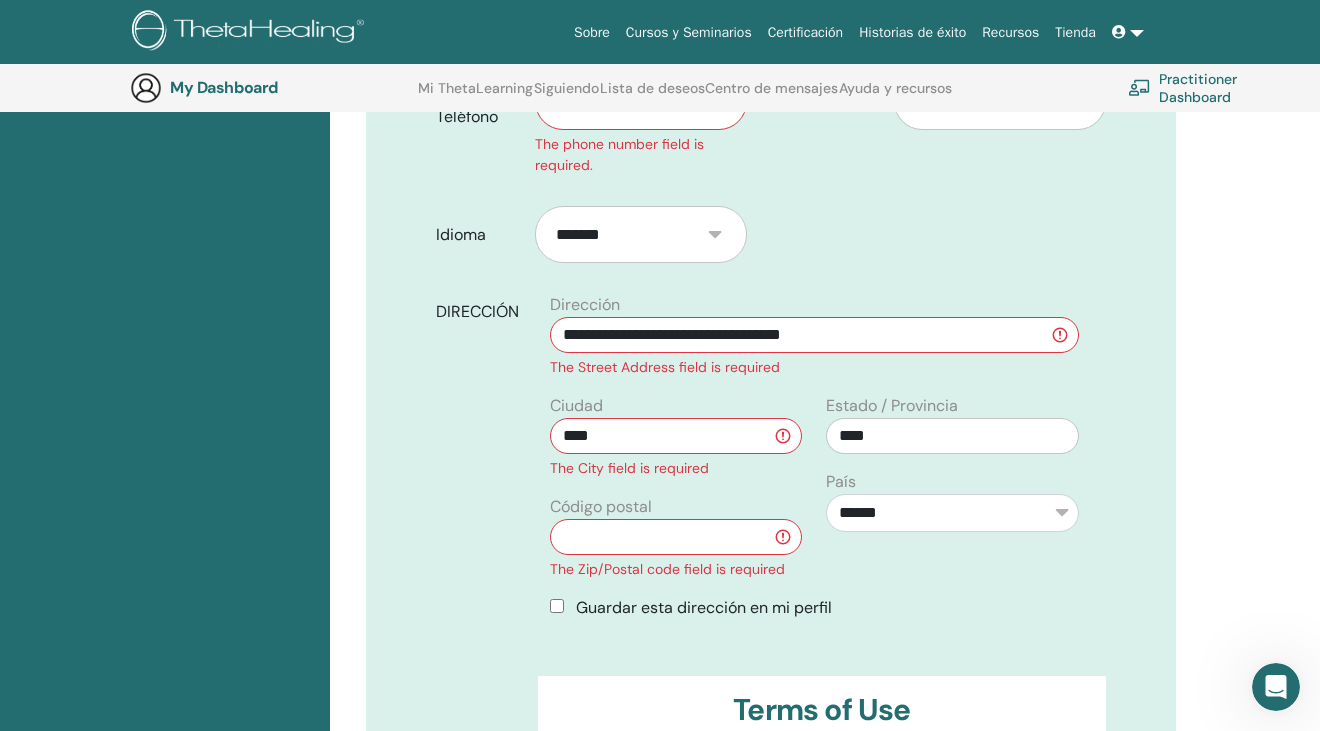 drag, startPoint x: 696, startPoint y: 441, endPoint x: -119, endPoint y: 418, distance: 815.32446 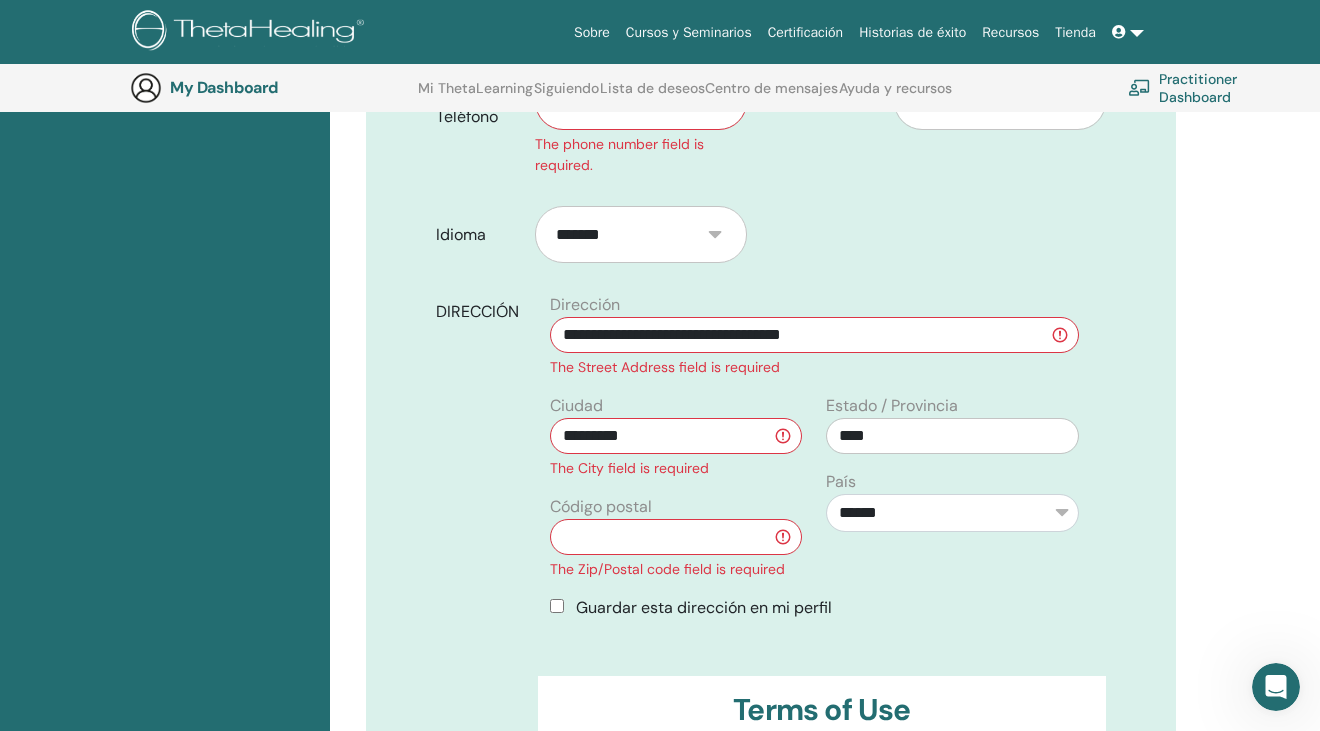 type on "********" 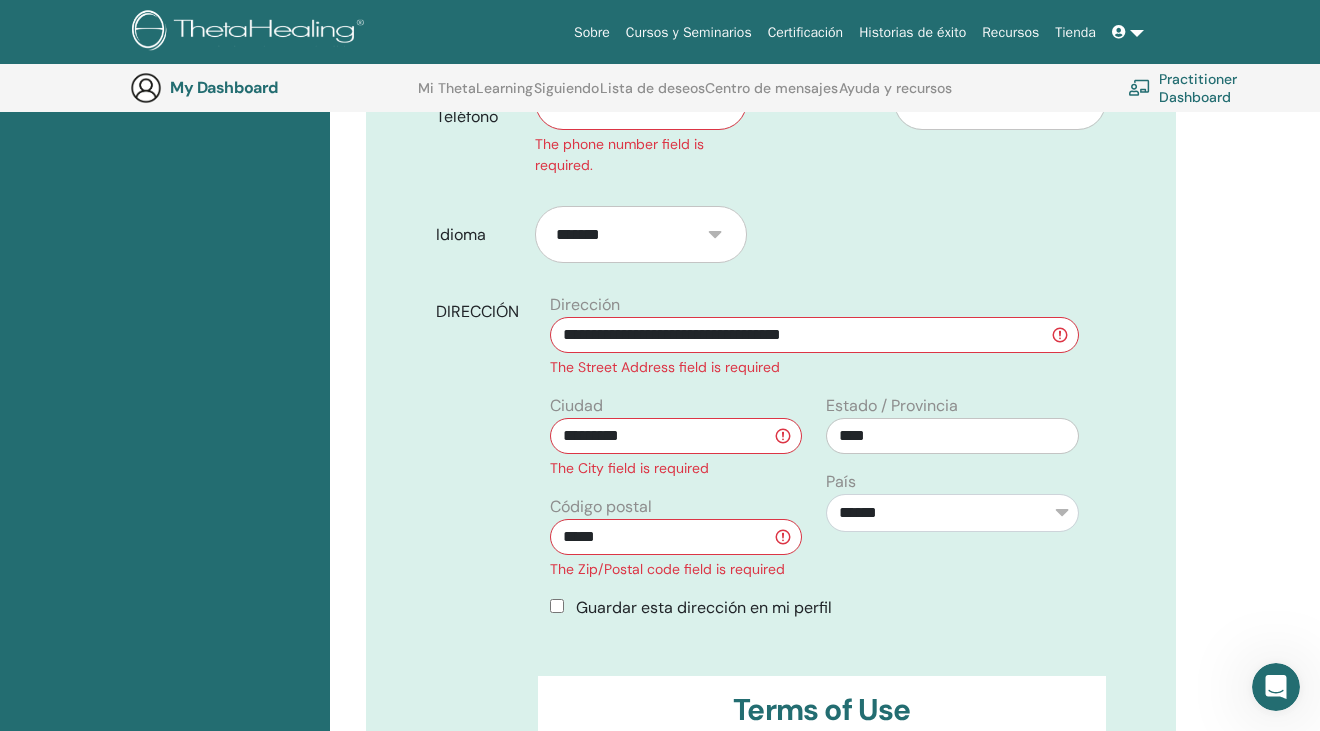 type on "*****" 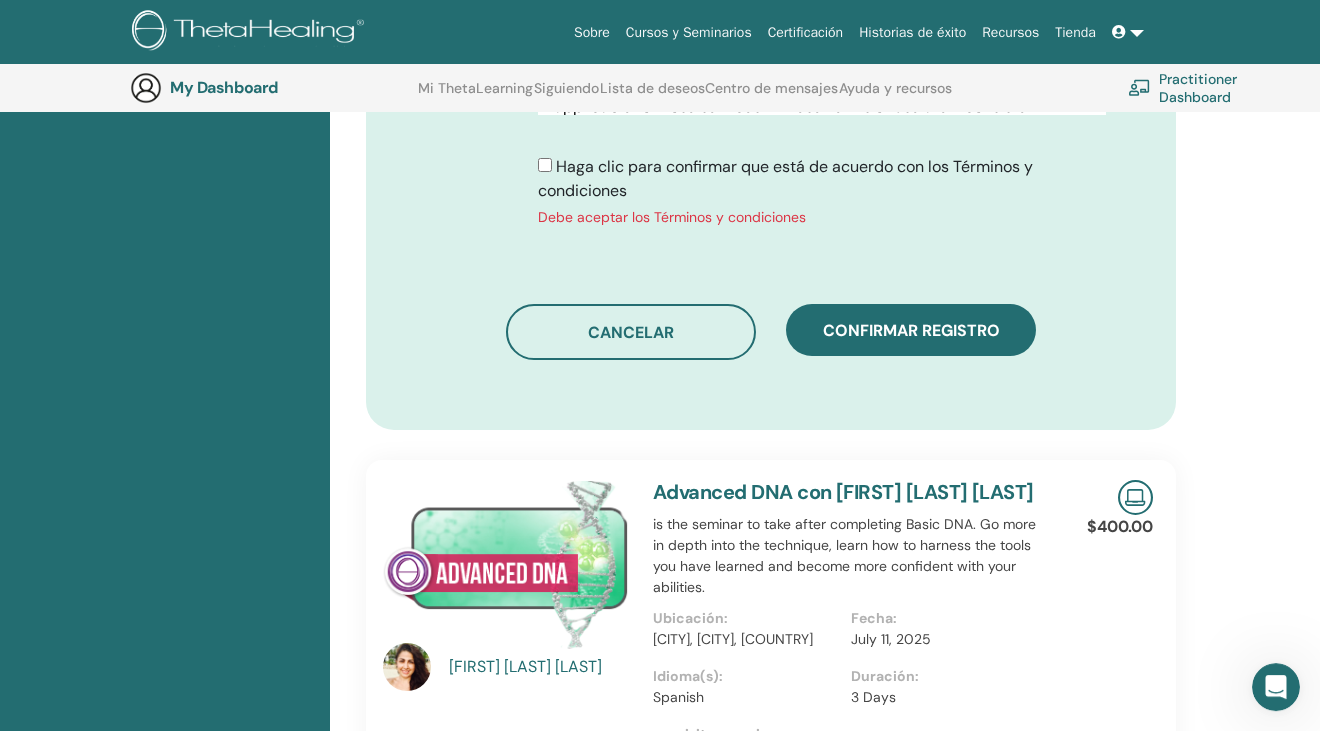 scroll, scrollTop: 1420, scrollLeft: 0, axis: vertical 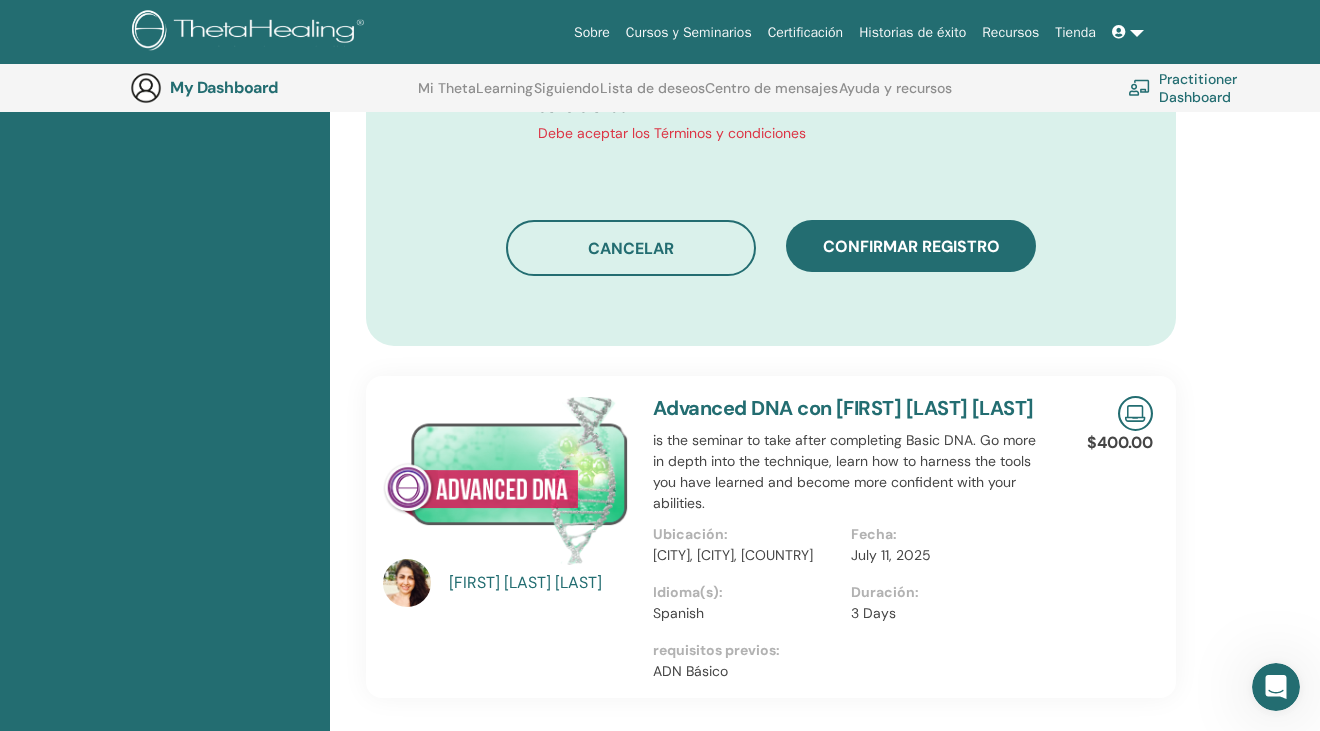 click on "Confirmar registro" at bounding box center [911, 246] 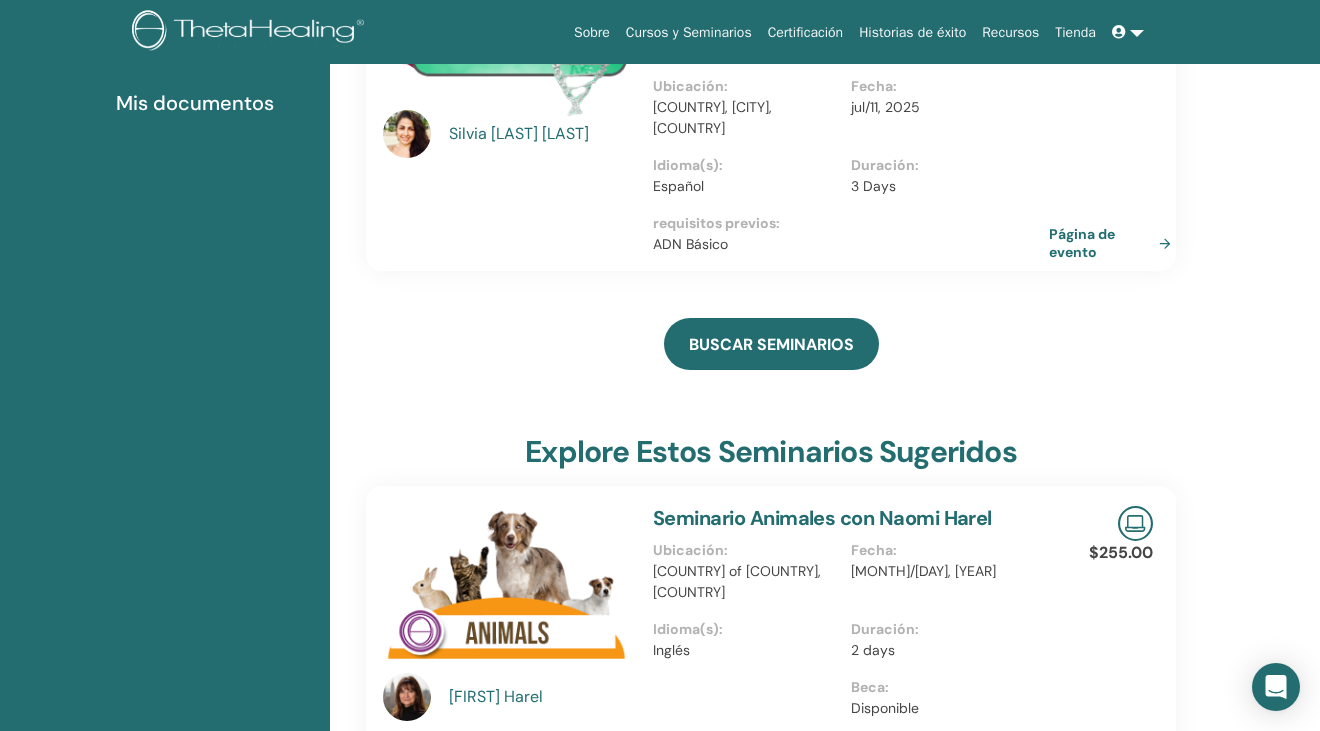 scroll, scrollTop: 0, scrollLeft: 0, axis: both 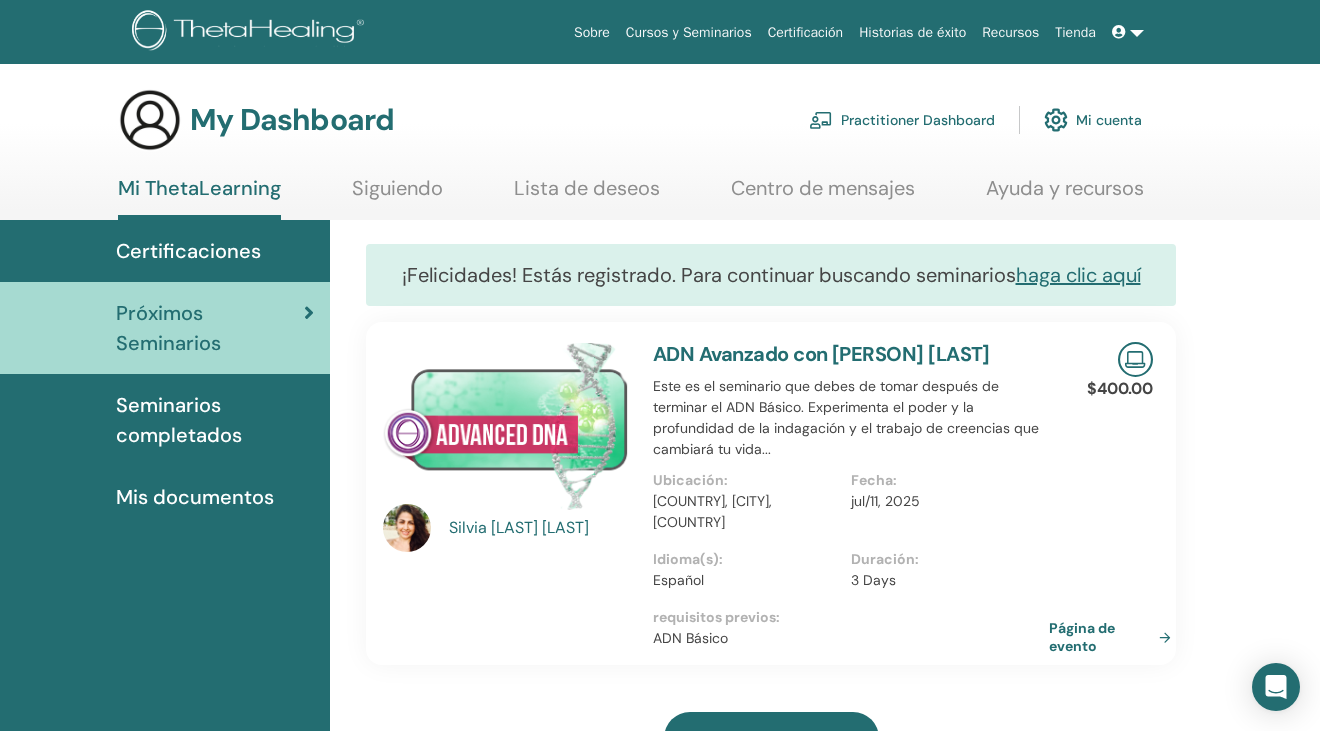 click on "Seminarios completados" at bounding box center (215, 420) 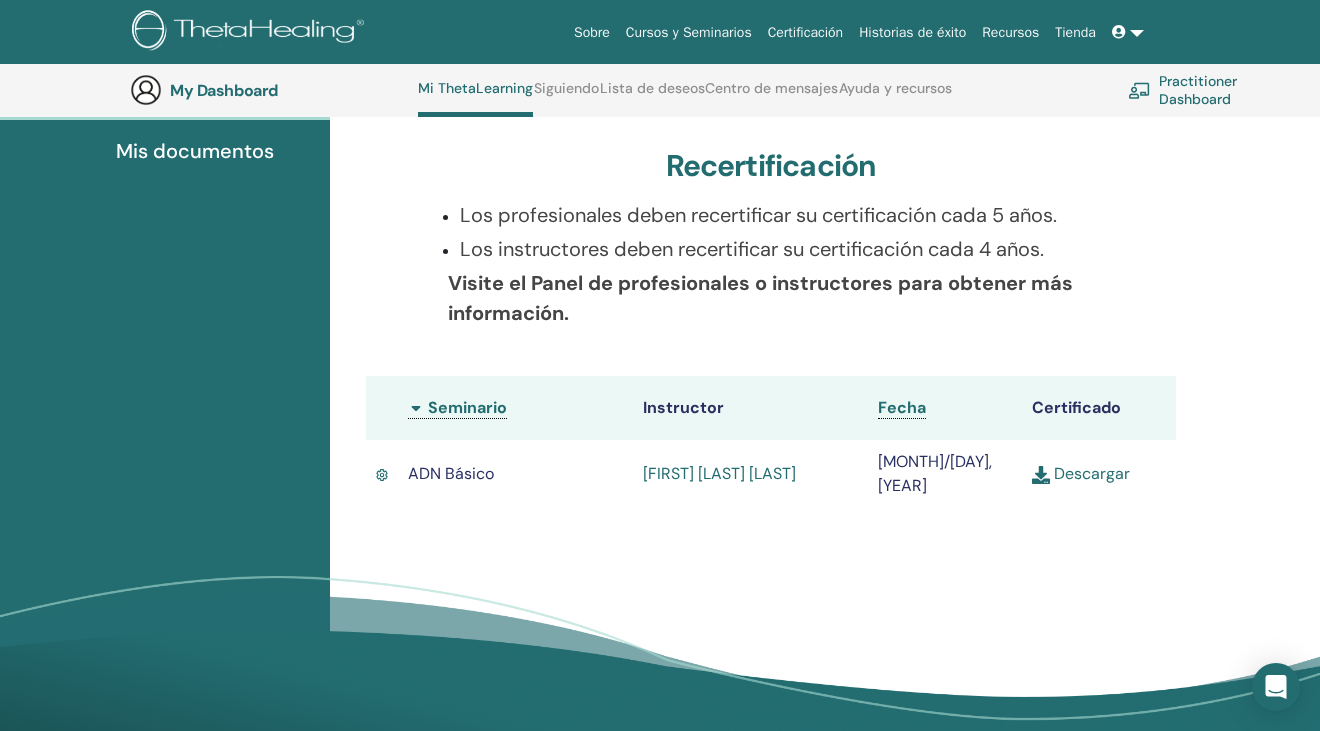scroll, scrollTop: 0, scrollLeft: 0, axis: both 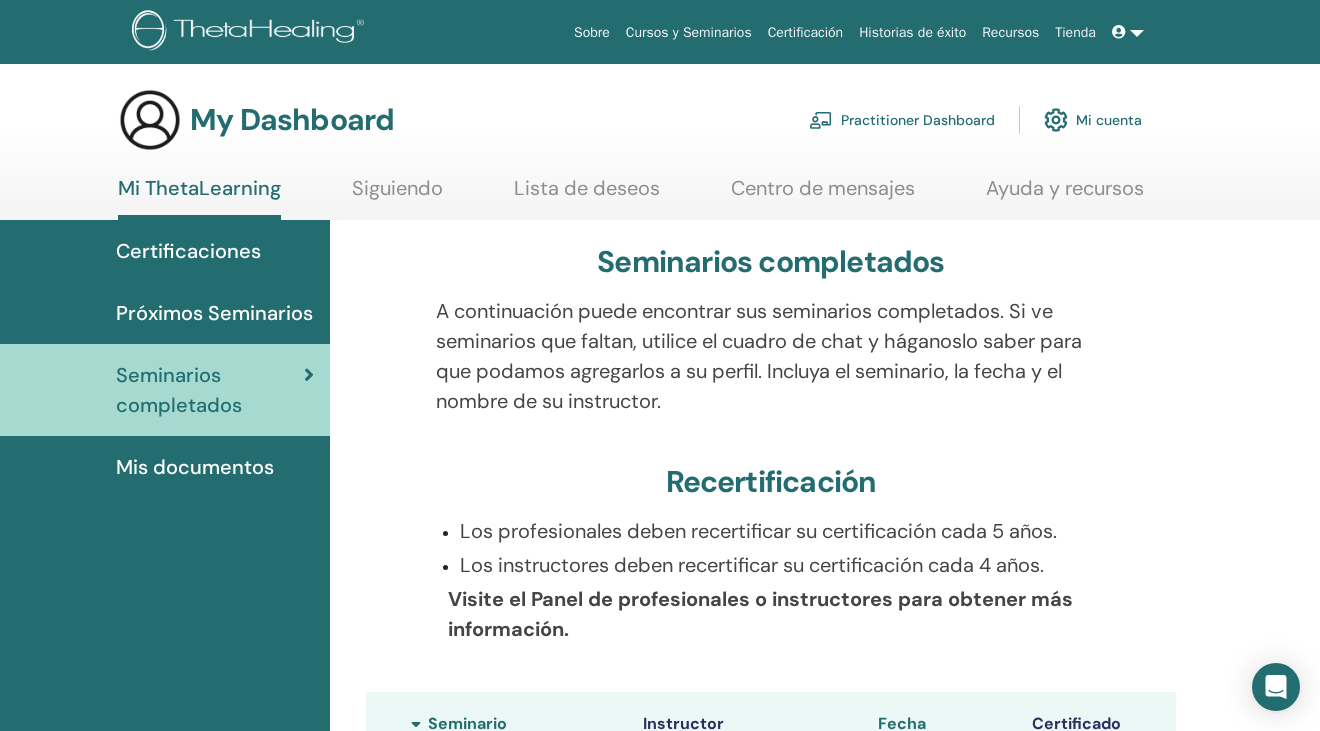 click at bounding box center (1128, 32) 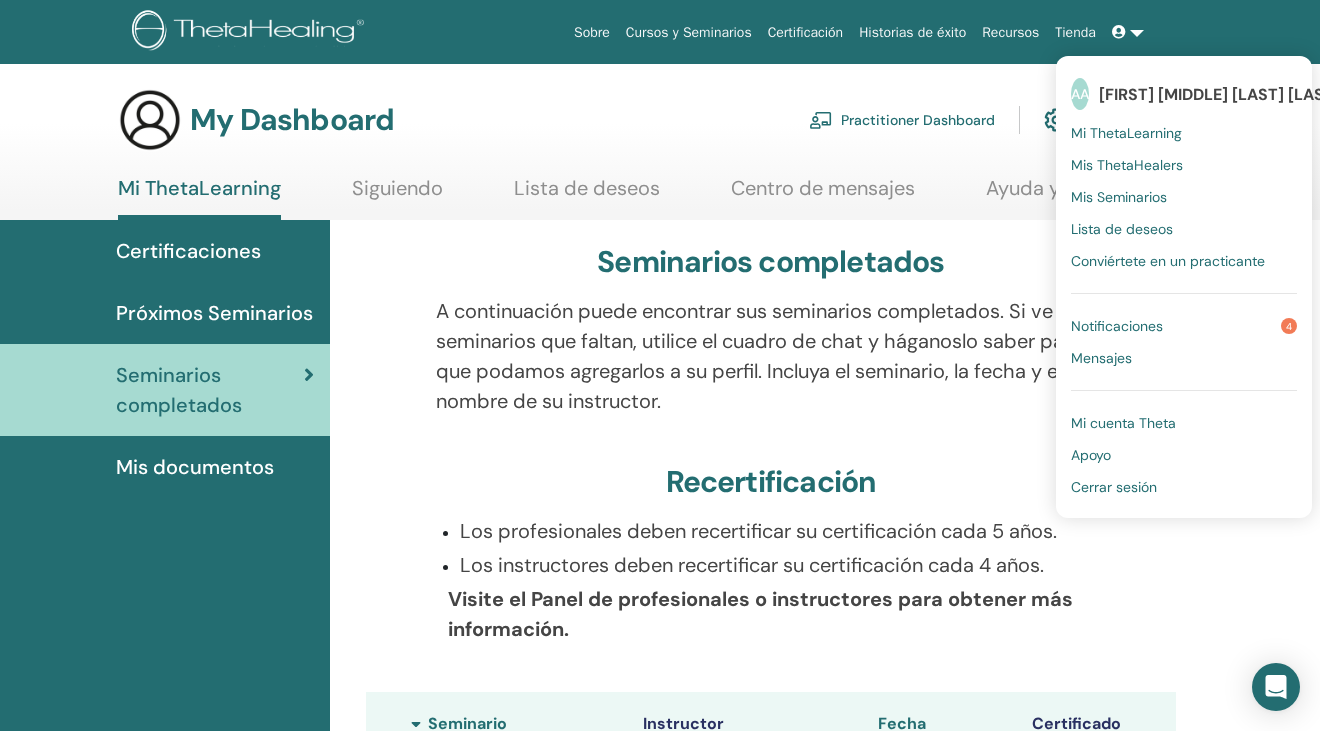 click on "Notificaciones" at bounding box center [1117, 326] 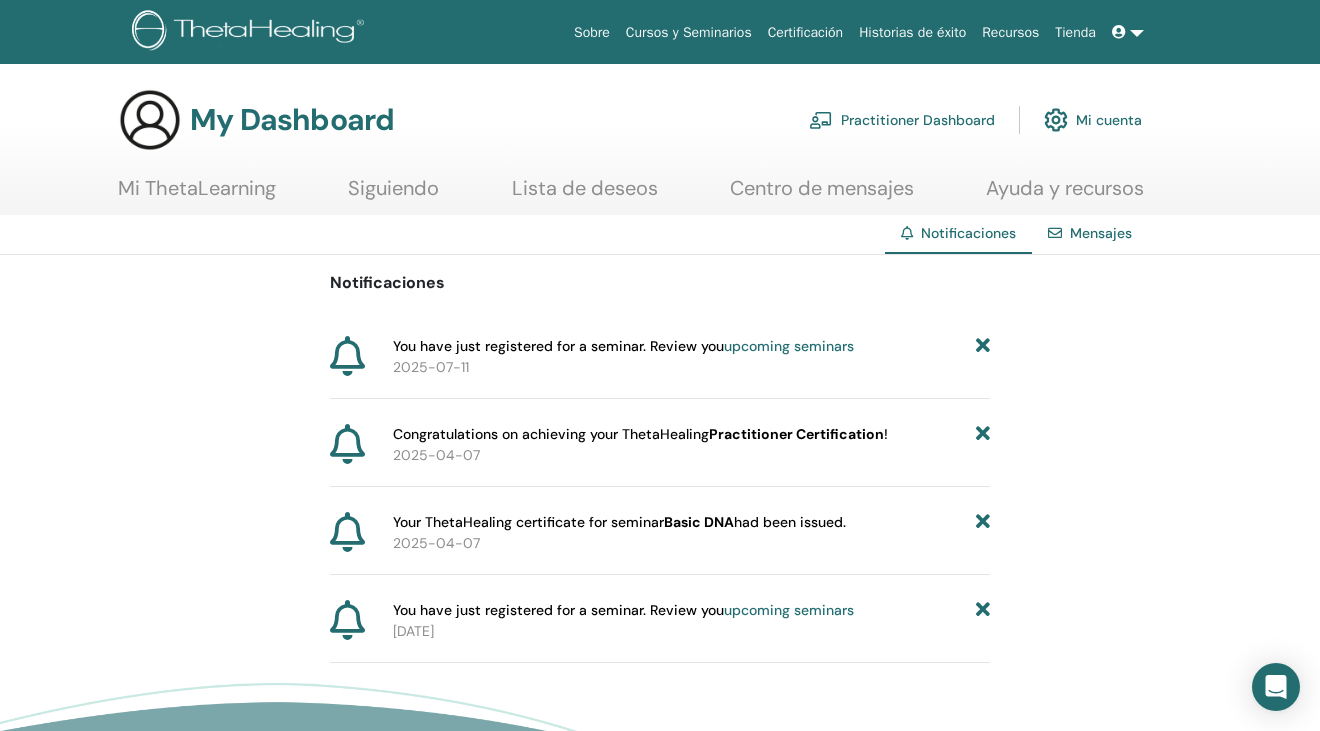scroll, scrollTop: 0, scrollLeft: 0, axis: both 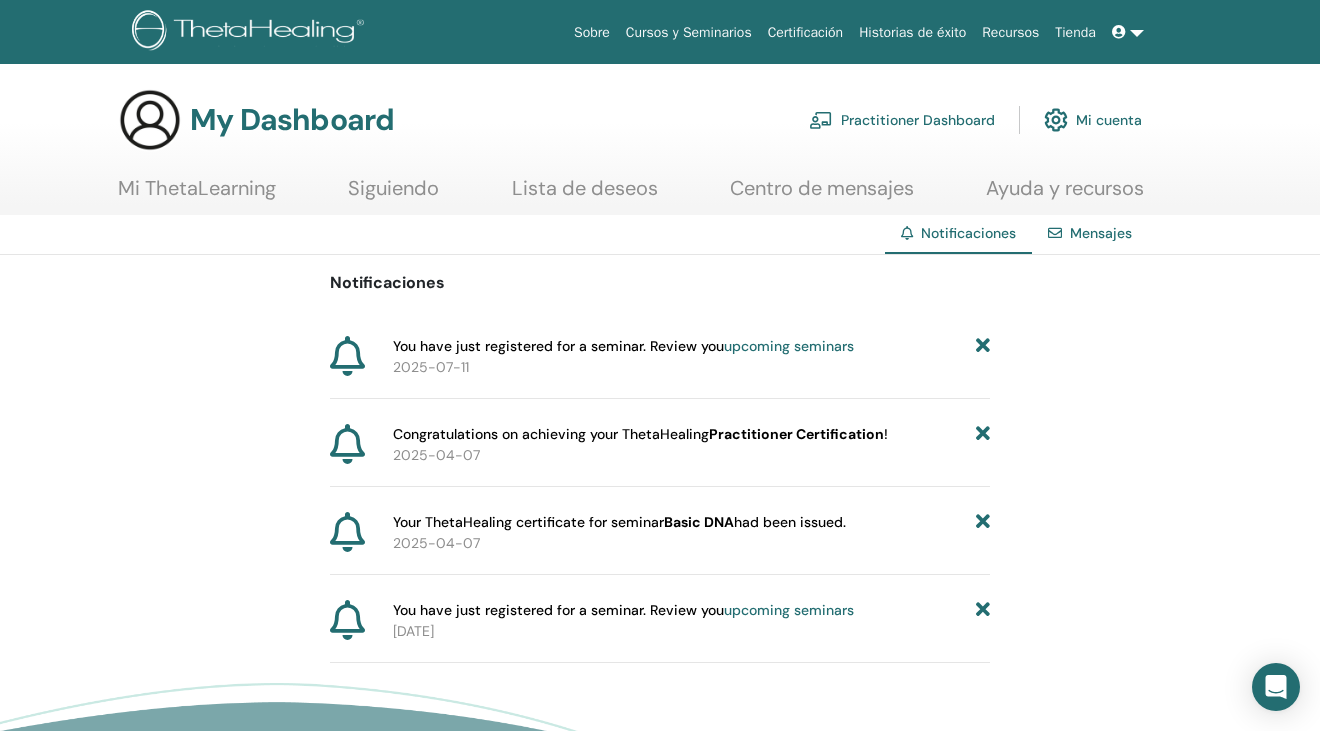 click at bounding box center (1128, 32) 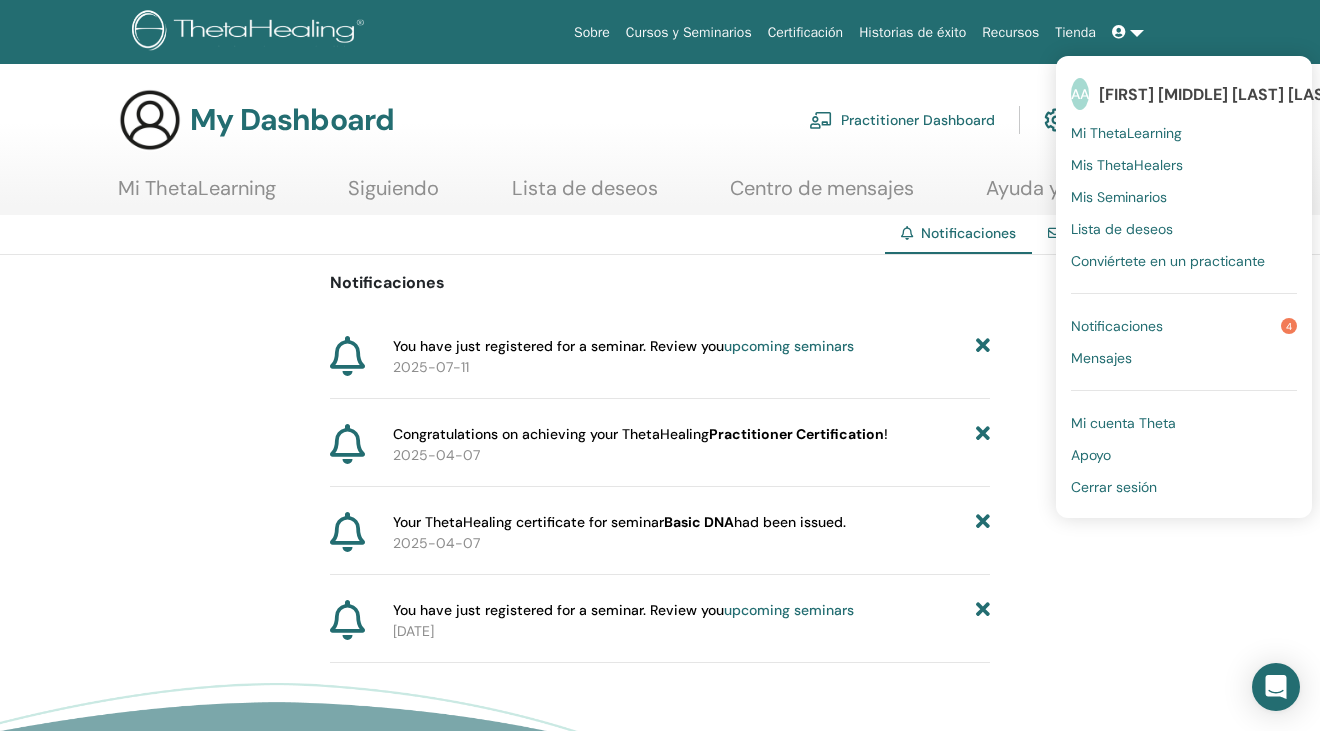 click on "Mi ThetaLearning" at bounding box center [1126, 133] 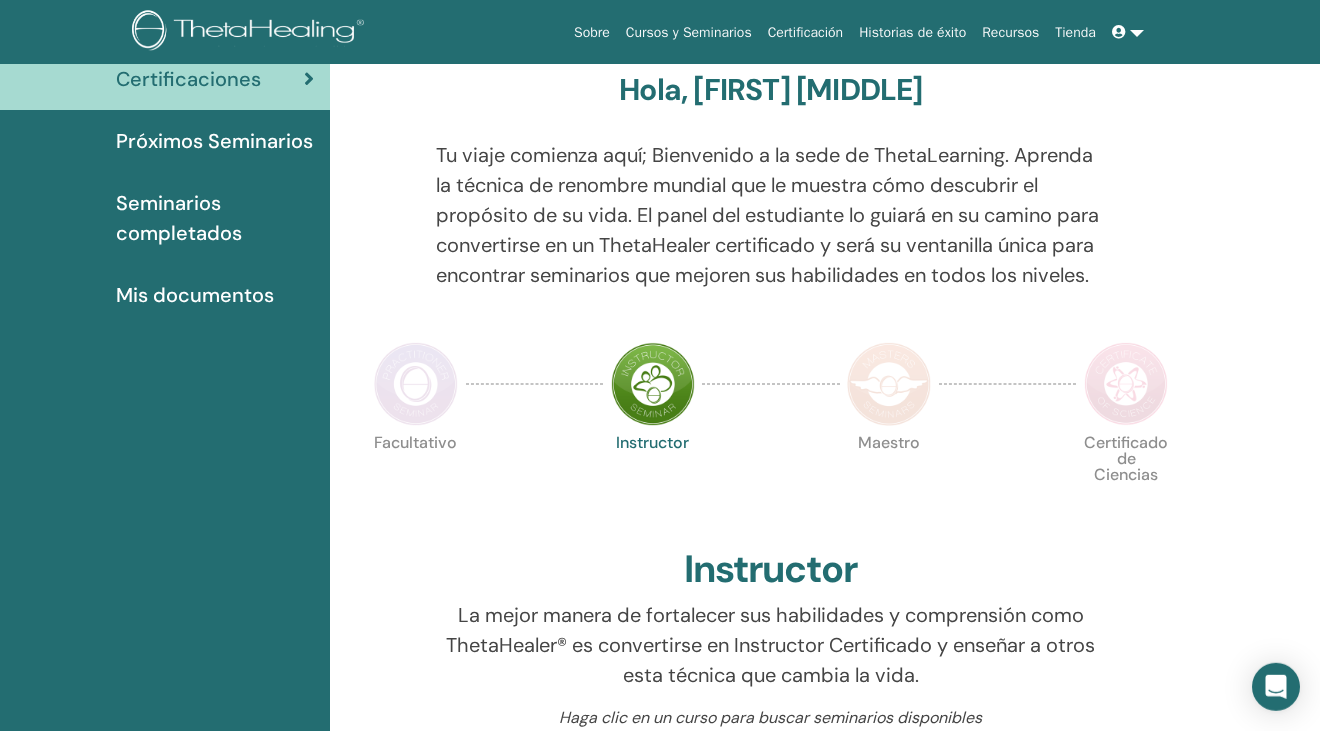 scroll, scrollTop: 0, scrollLeft: 0, axis: both 